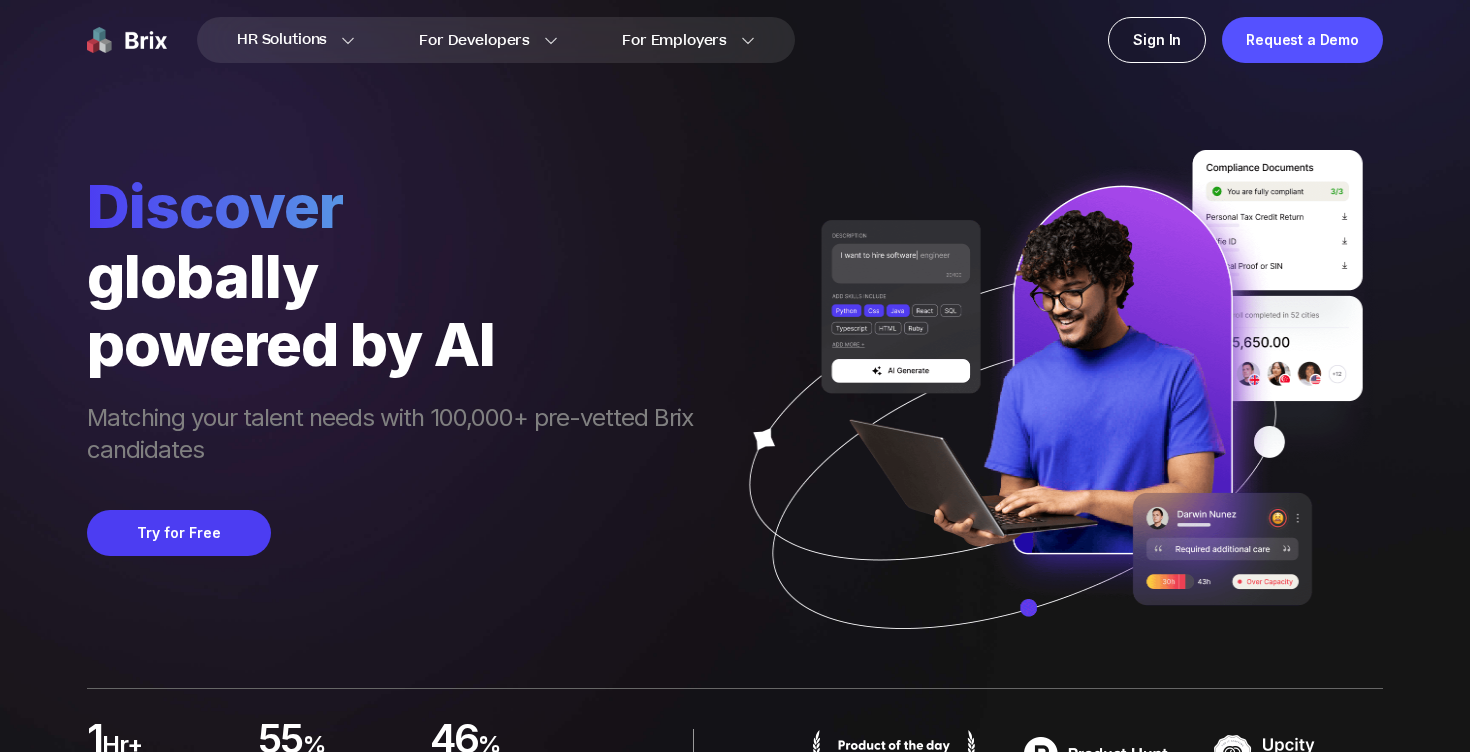 scroll, scrollTop: 0, scrollLeft: 0, axis: both 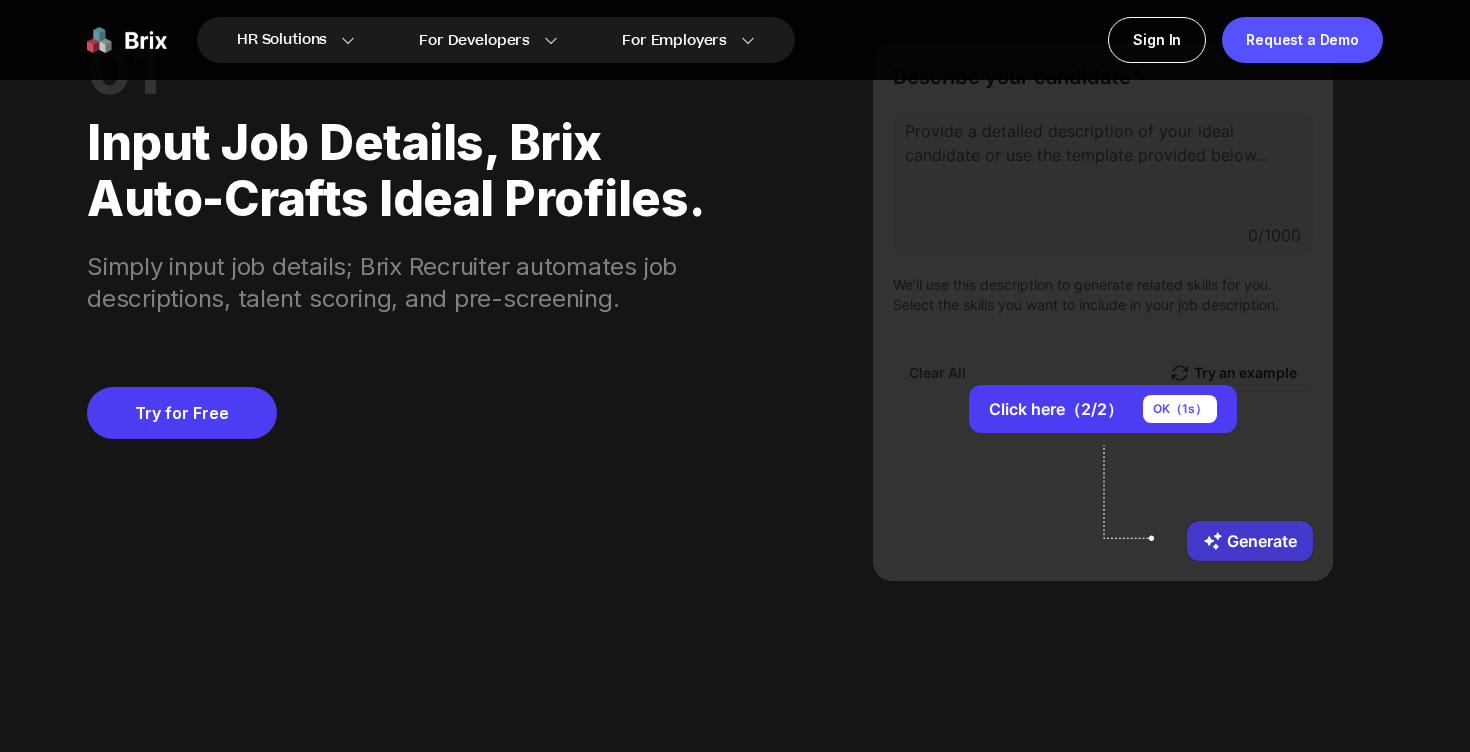 click on "Generate" at bounding box center (1250, 541) 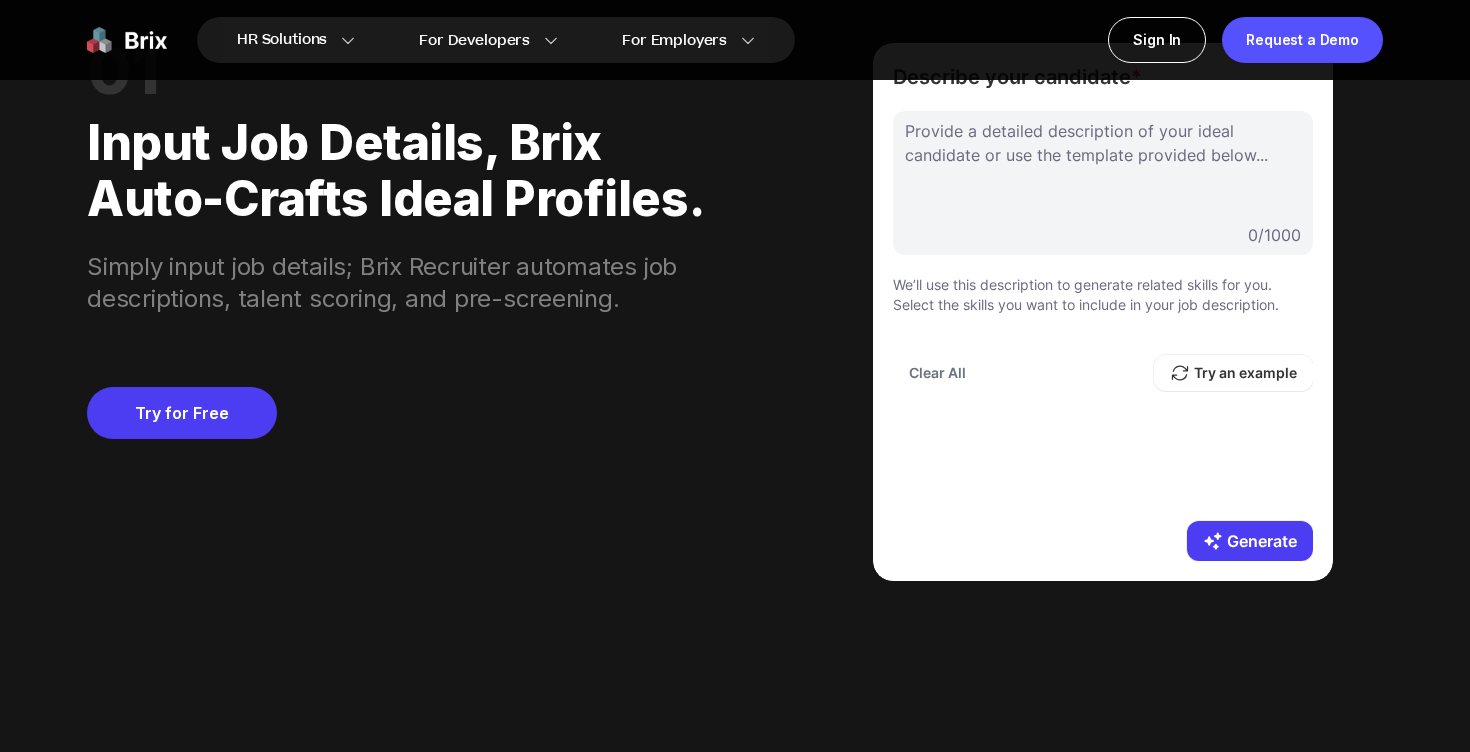 click on "Generate" at bounding box center (1250, 541) 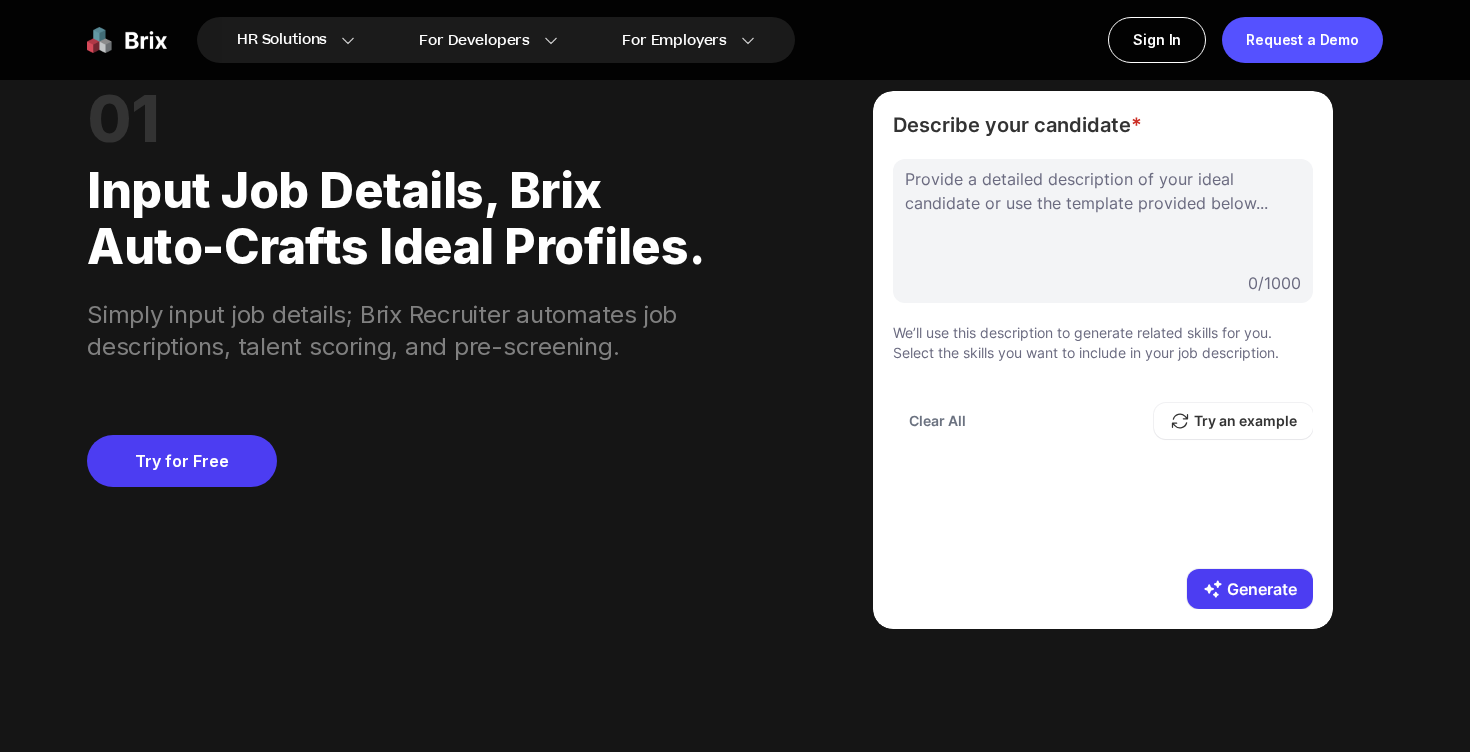 scroll, scrollTop: 1669, scrollLeft: 0, axis: vertical 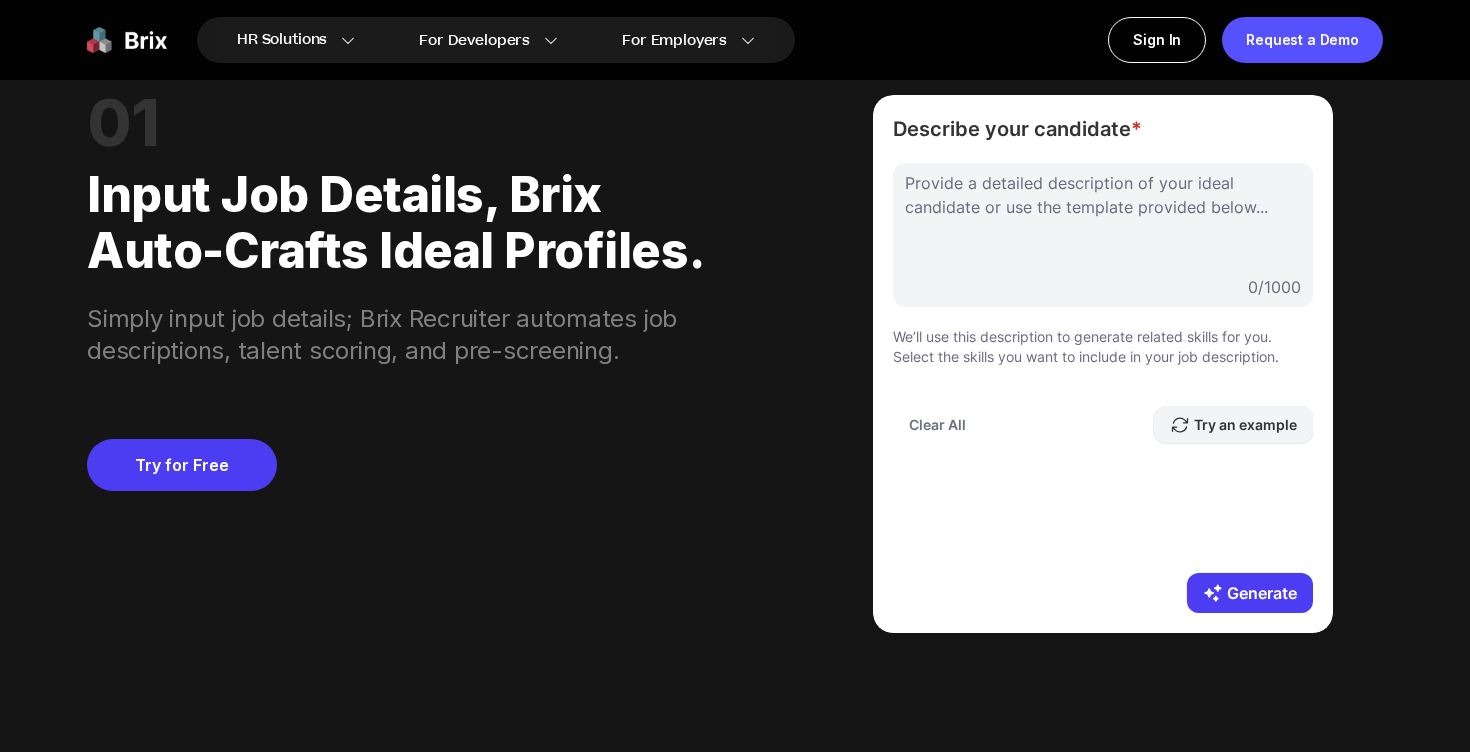 click on "Try an example" at bounding box center [1233, 425] 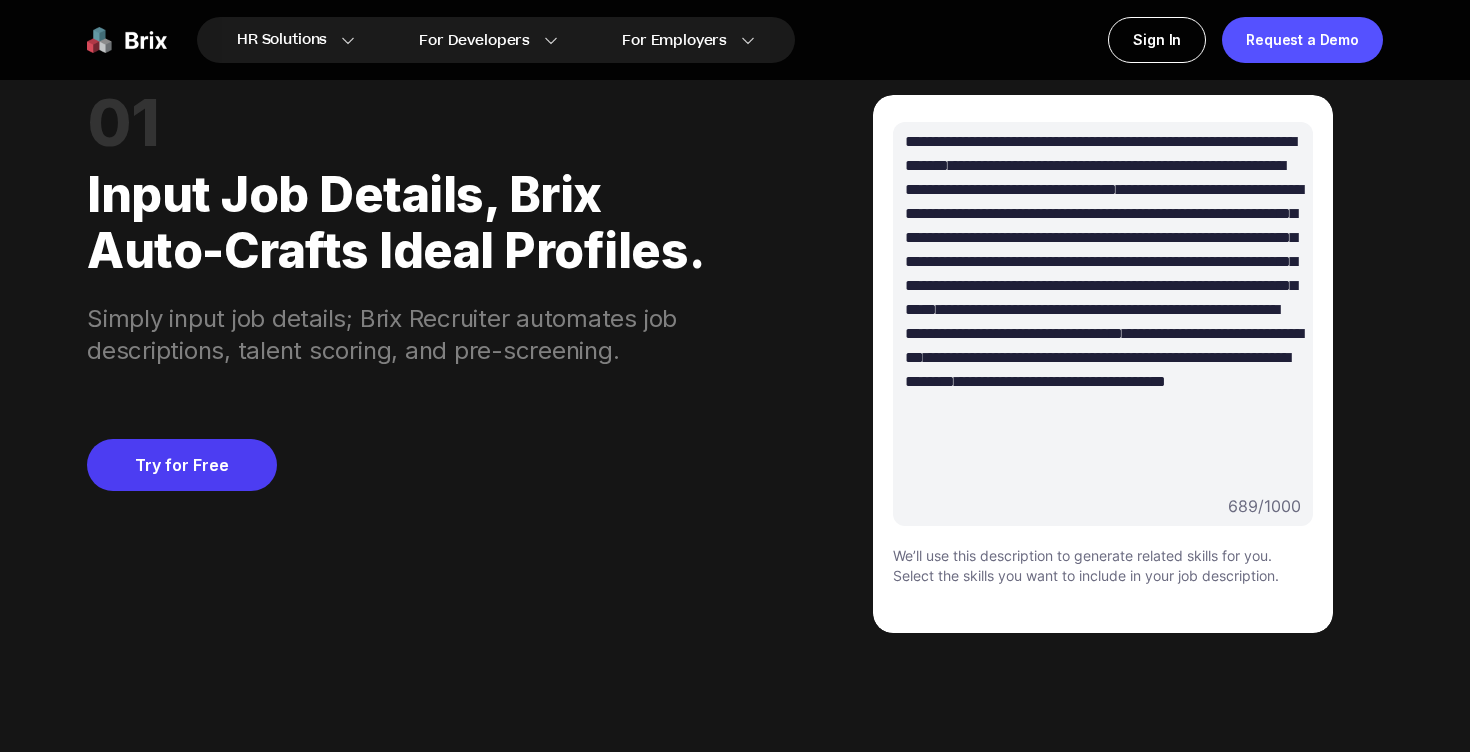 scroll, scrollTop: 170, scrollLeft: 0, axis: vertical 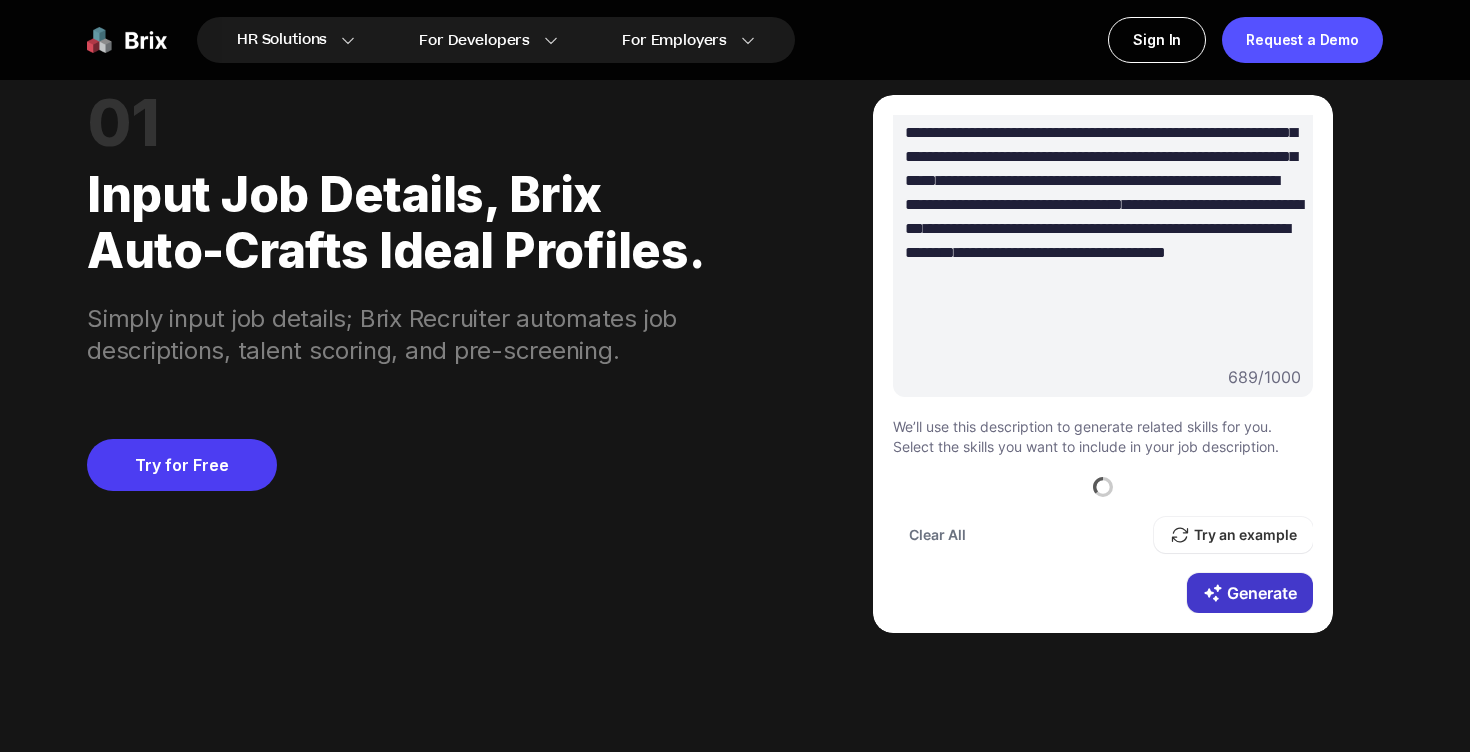 click on "Generate" at bounding box center [1250, 593] 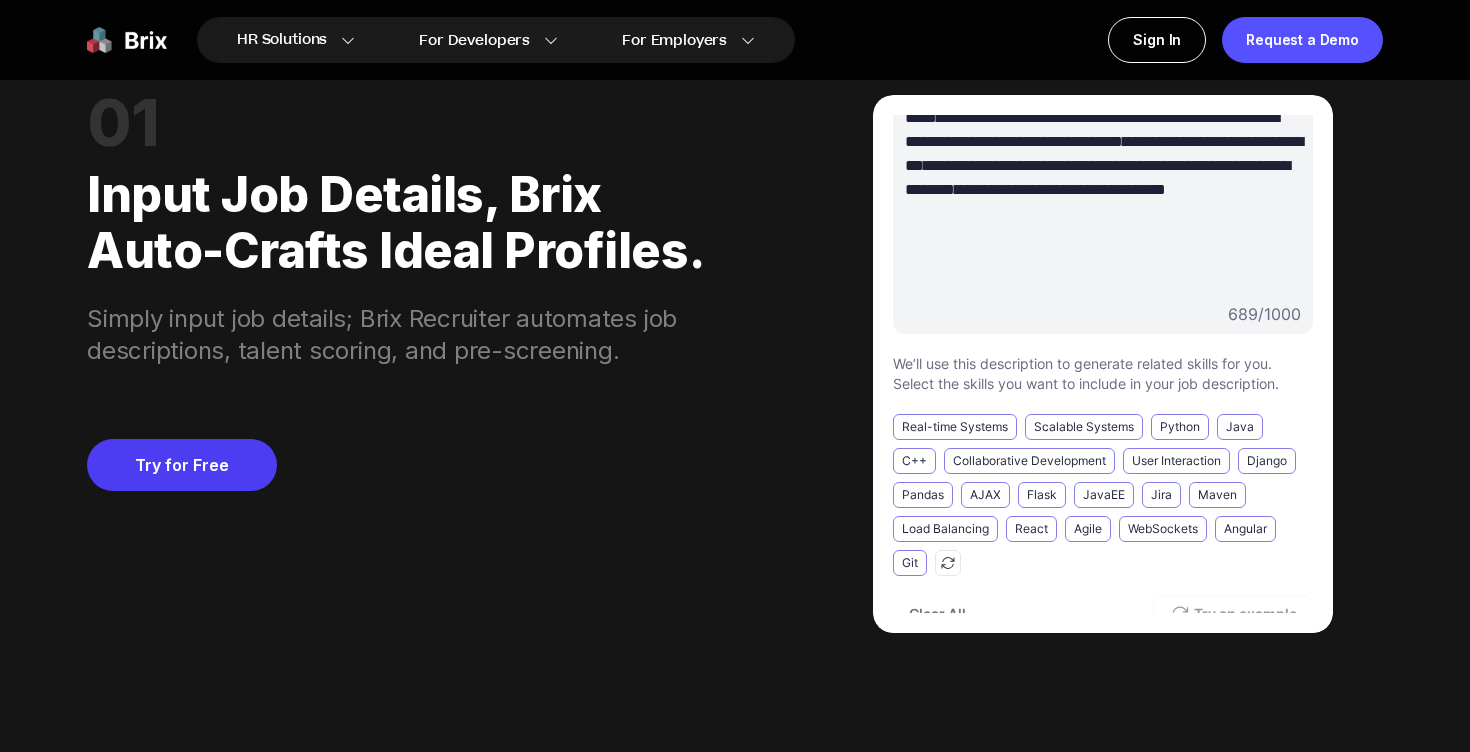 scroll, scrollTop: 312, scrollLeft: 0, axis: vertical 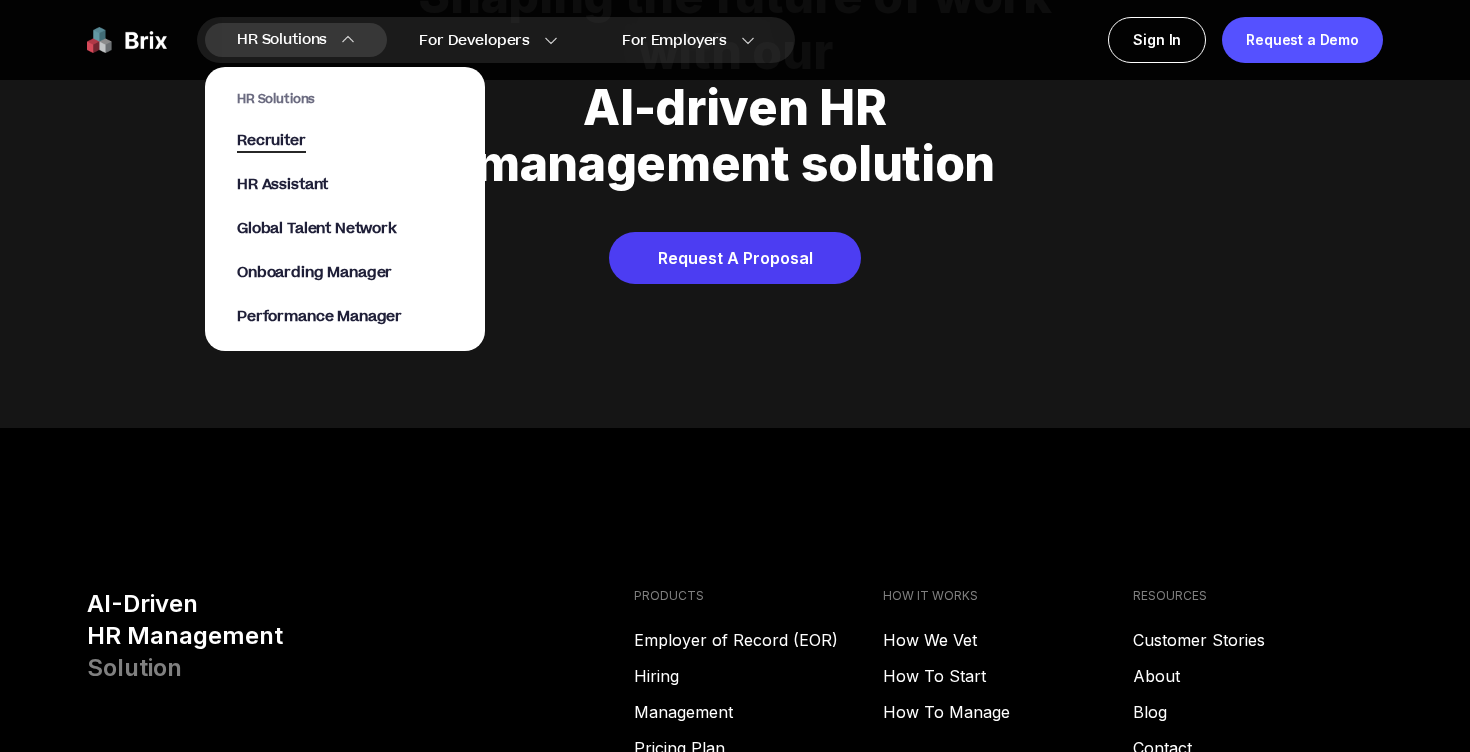 click on "Recruiter" at bounding box center [271, 141] 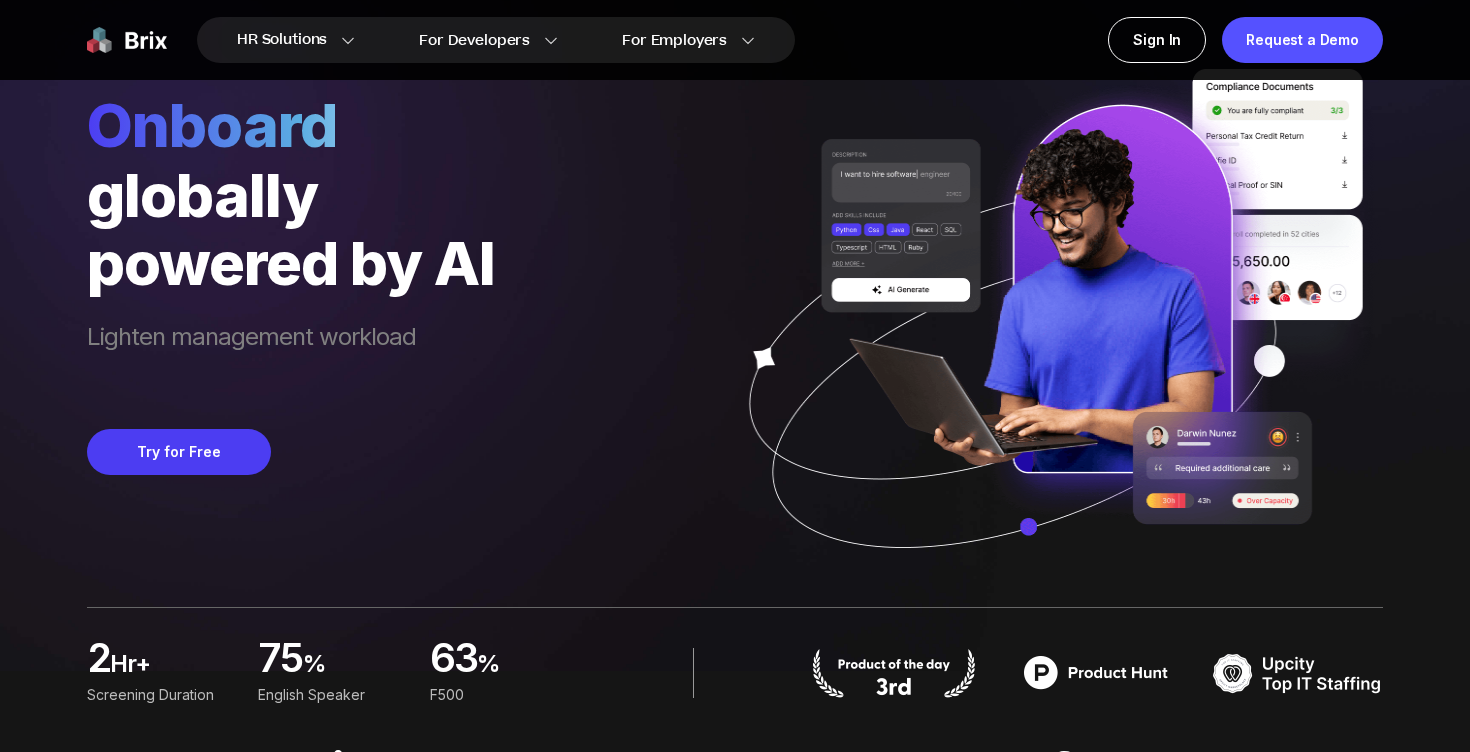 scroll, scrollTop: 0, scrollLeft: 0, axis: both 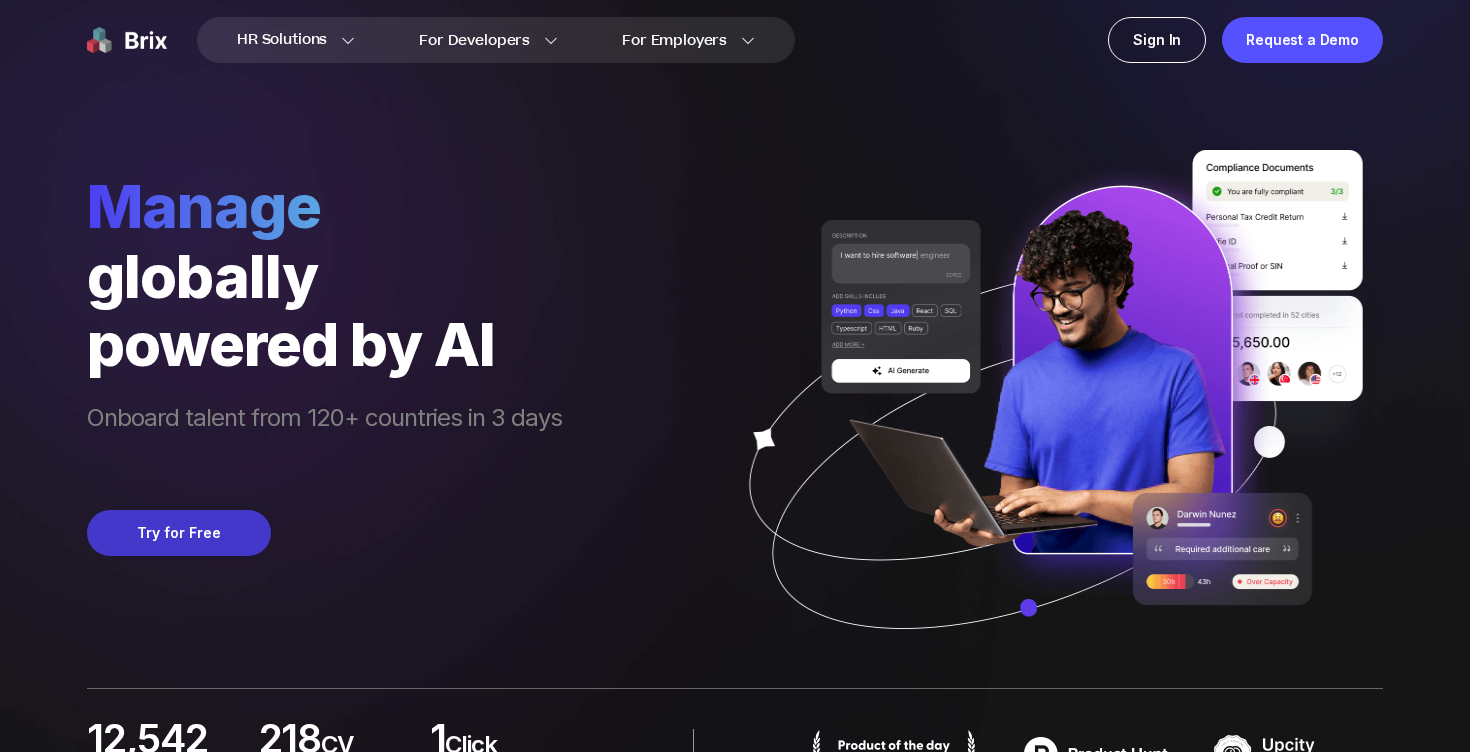 click on "Try for Free" at bounding box center [179, 533] 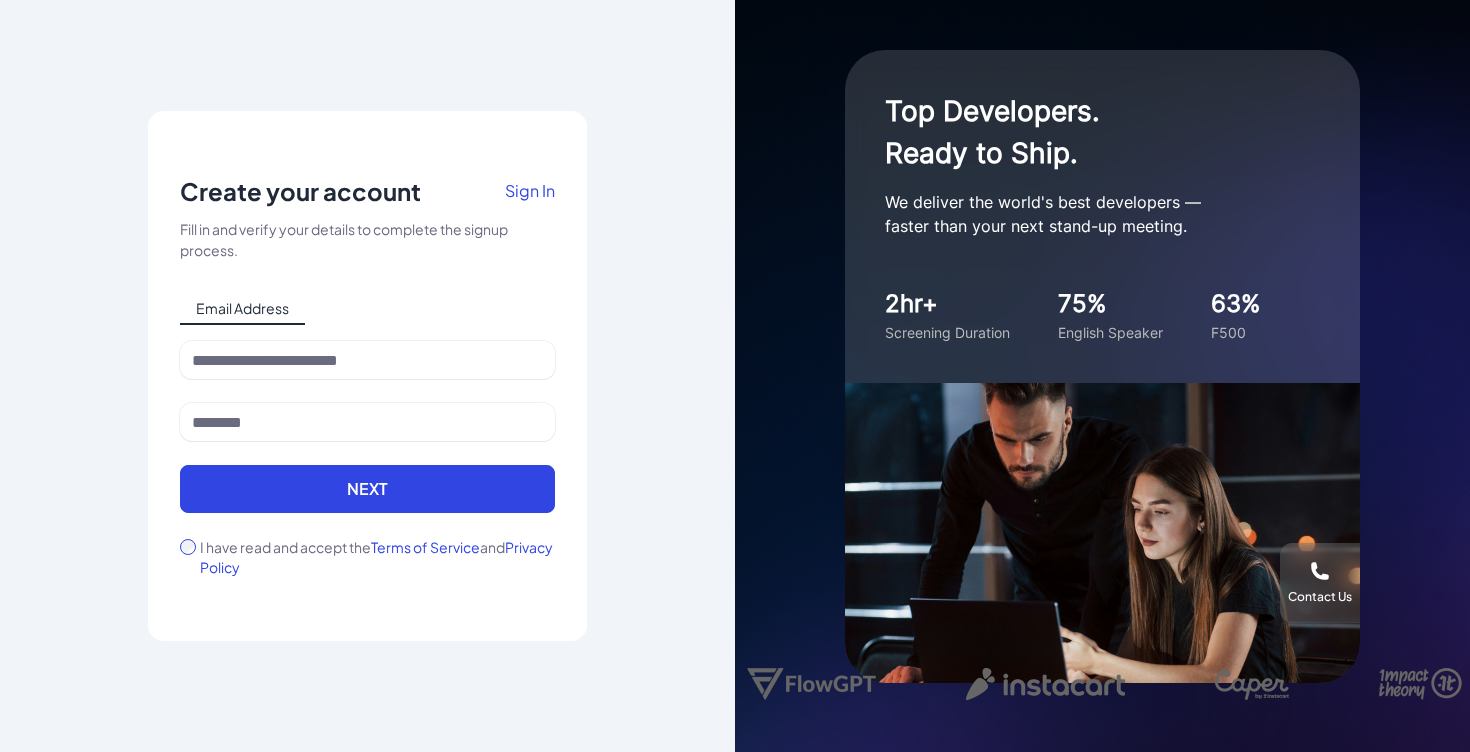 scroll, scrollTop: 0, scrollLeft: 0, axis: both 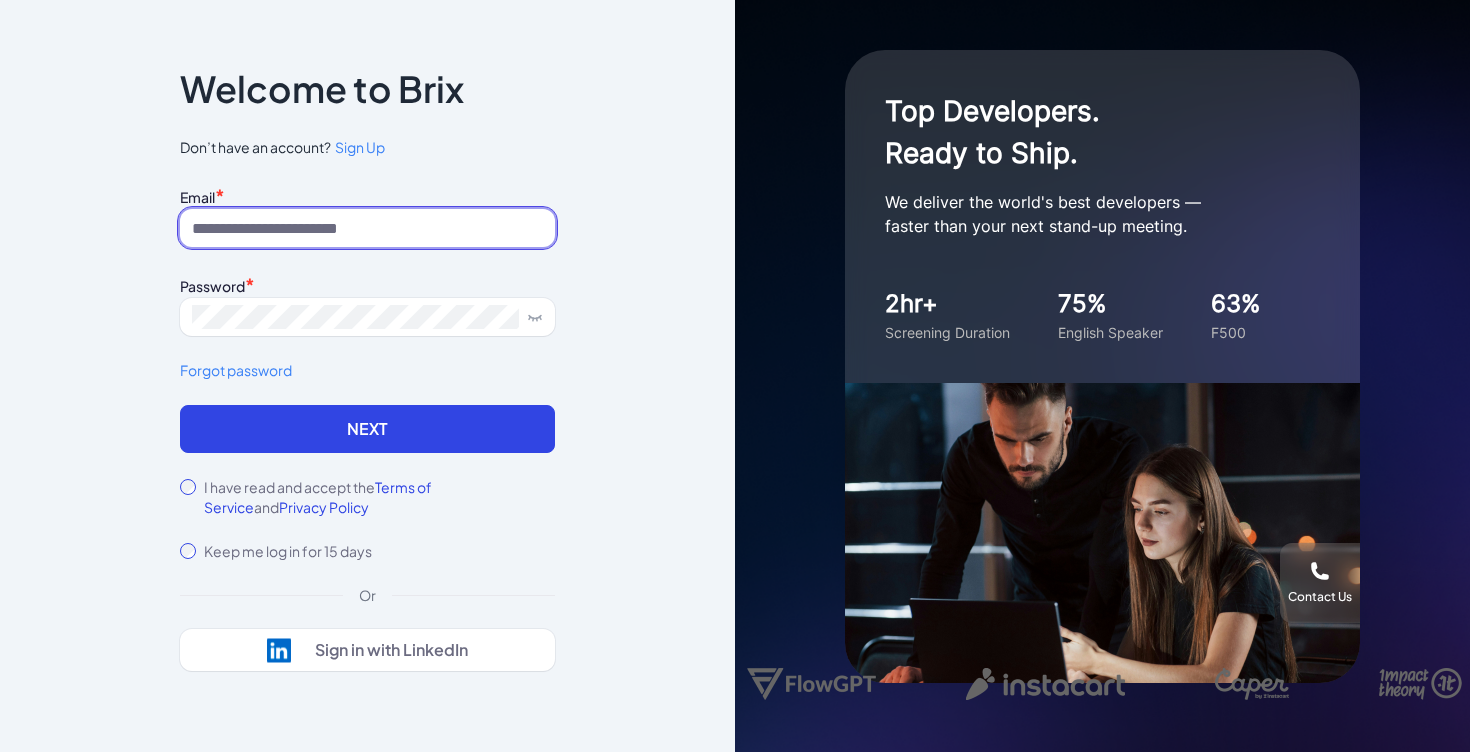 click at bounding box center [367, 228] 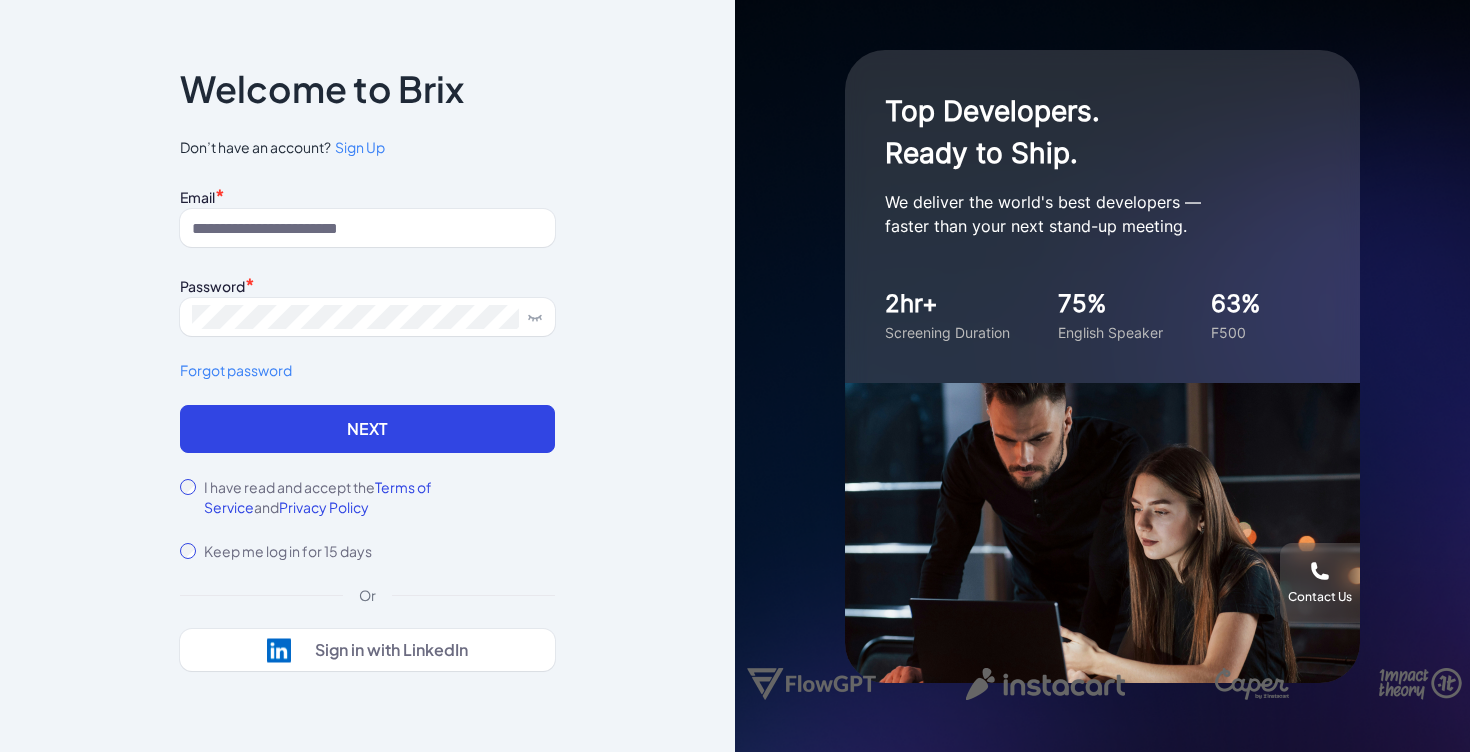 click on "Notice To proceed, please agree to the  Terms of Service  and  Privary Policy . Cancel Confirm Welcome to Brix Don’t have an account? Sign Up Email * Password * Forgot password Next I have read and accept the  Terms of Service  and  Privacy Policy Keep me log in for 15 days Or Sign in with LinkedIn Back Check your phone A 6-digit code was sent to    . Enter it within 5 mins. Send code Account temporarily locked. Please try again later. 120s Next" at bounding box center (367, 376) 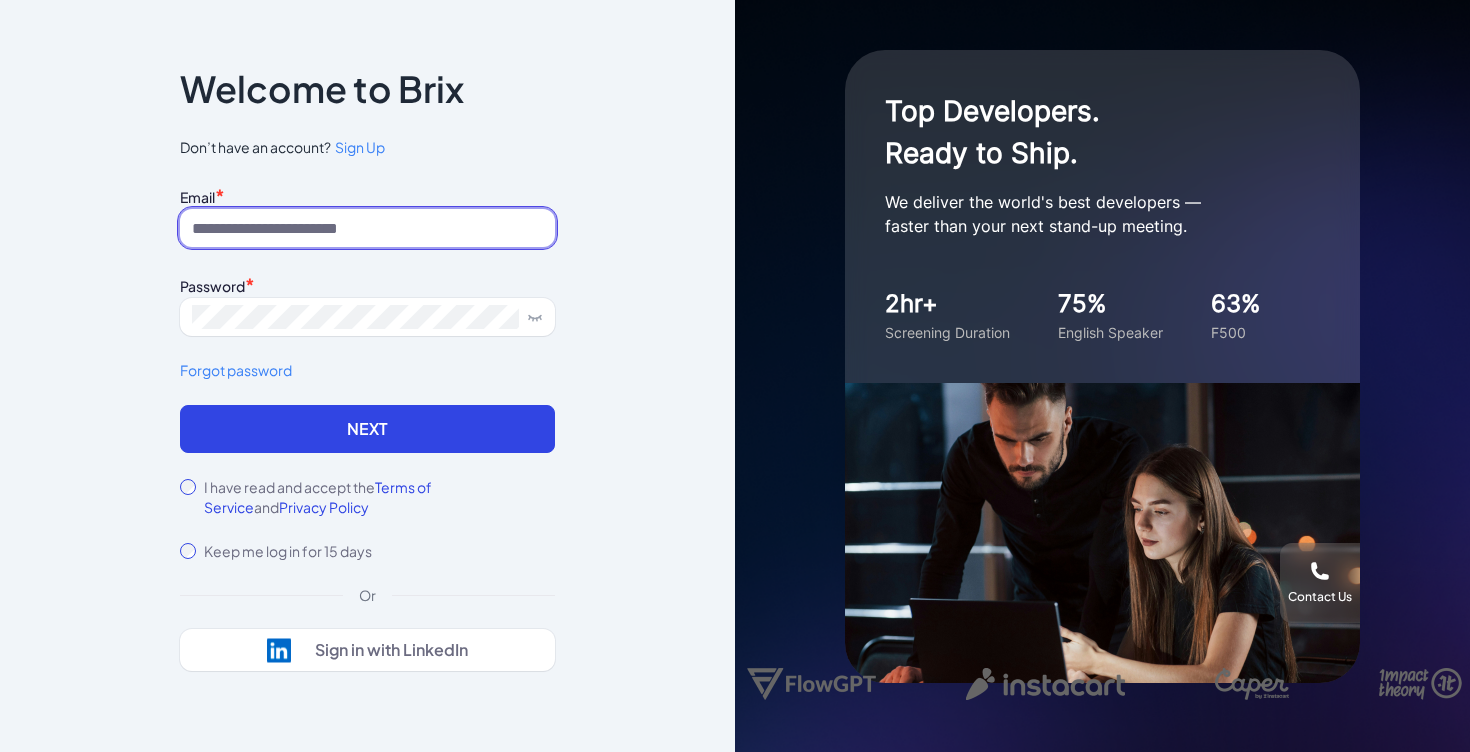 click at bounding box center [367, 228] 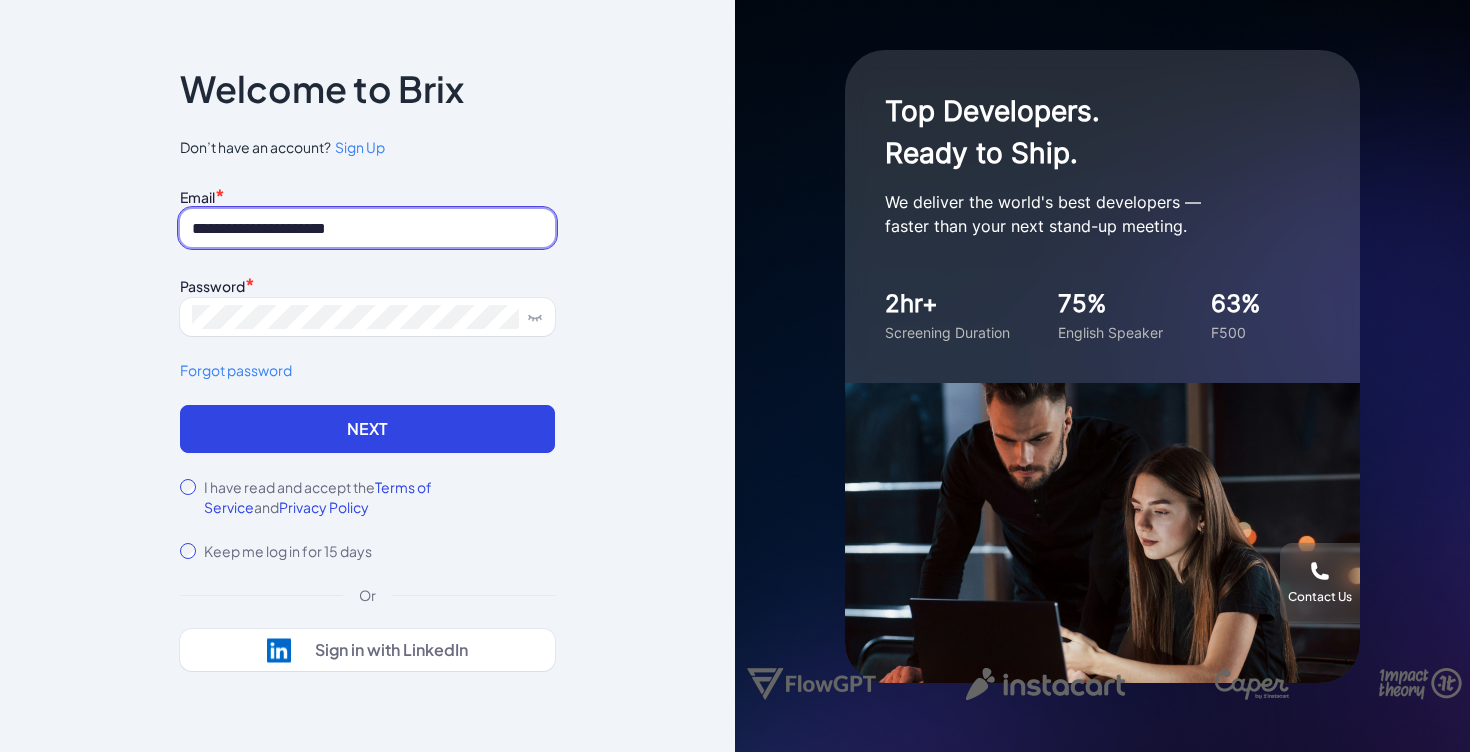 type on "**********" 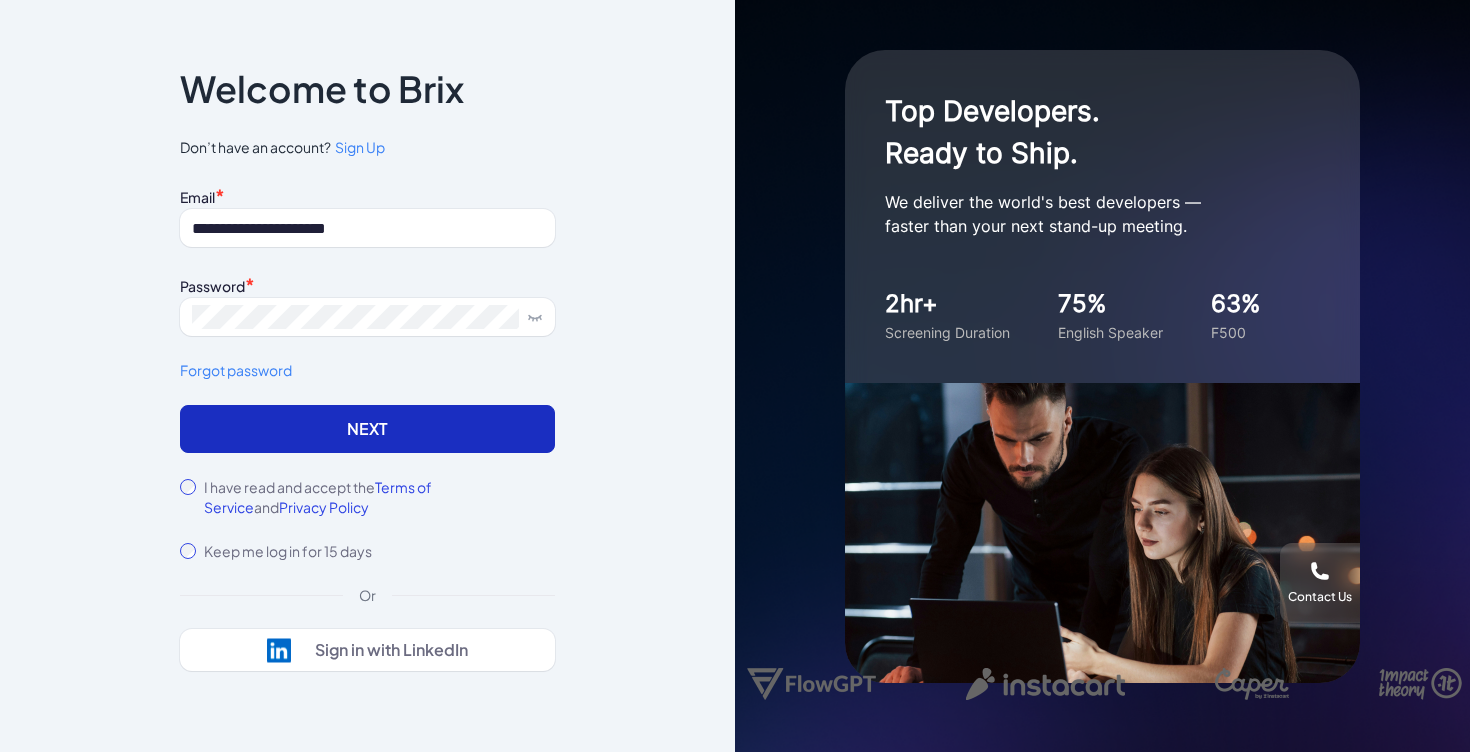 click on "Next" at bounding box center (367, 429) 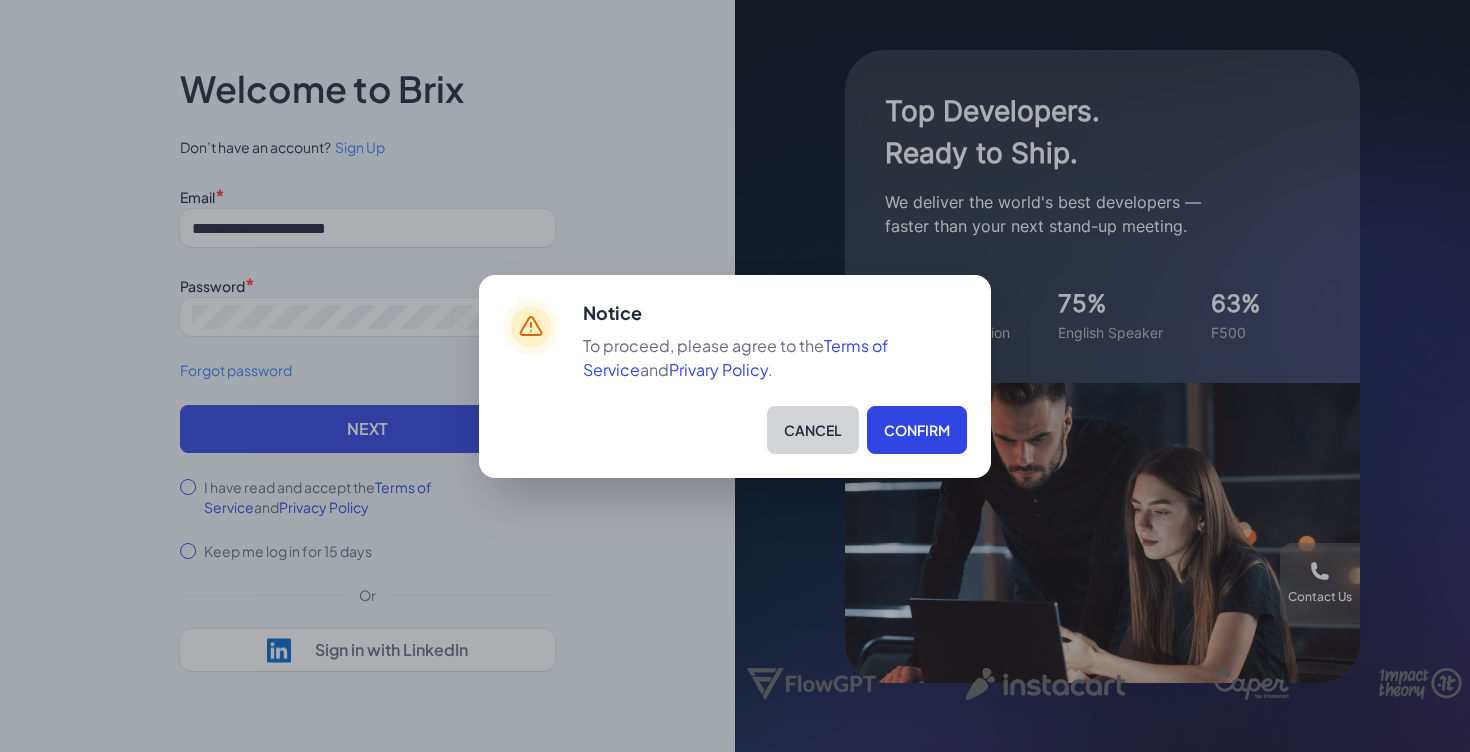 click on "Cancel" at bounding box center [813, 430] 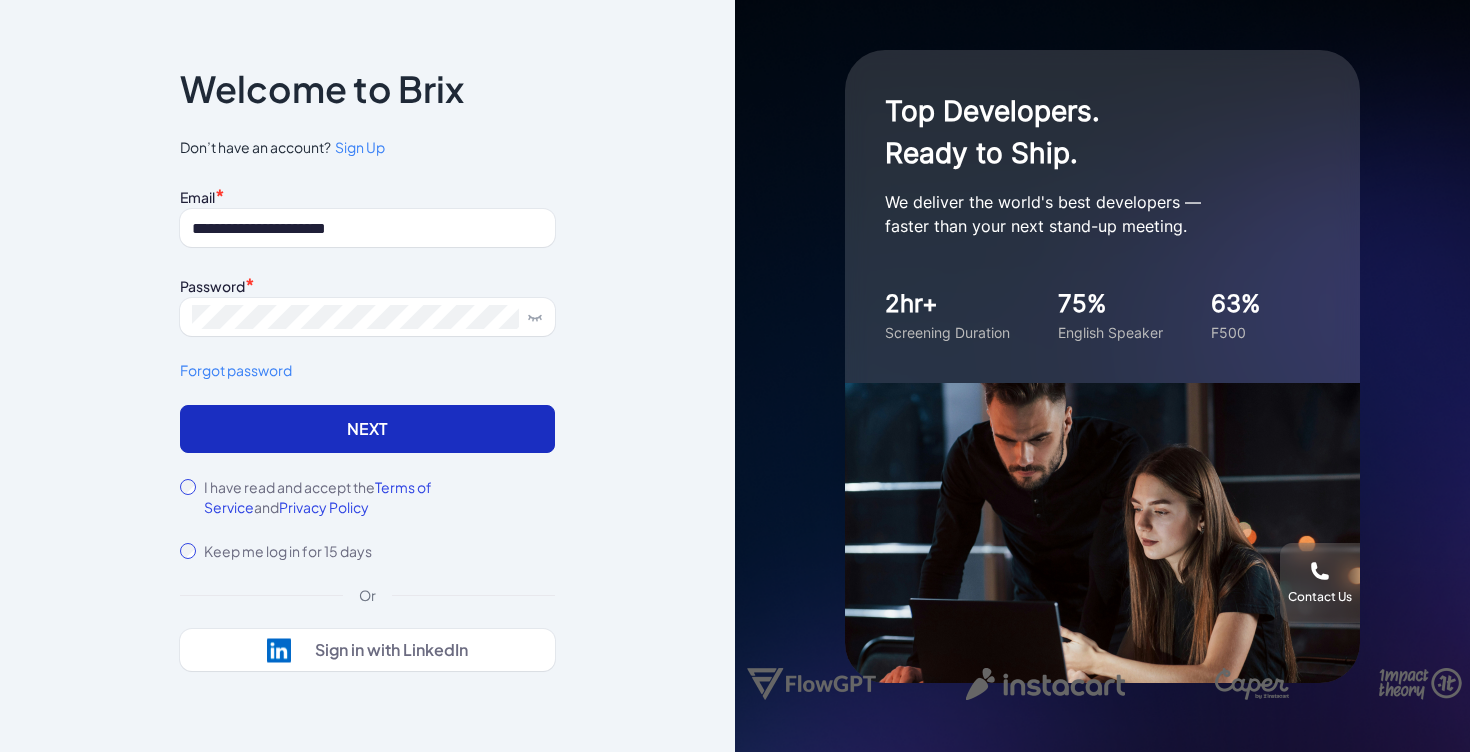 click on "Next" at bounding box center (367, 429) 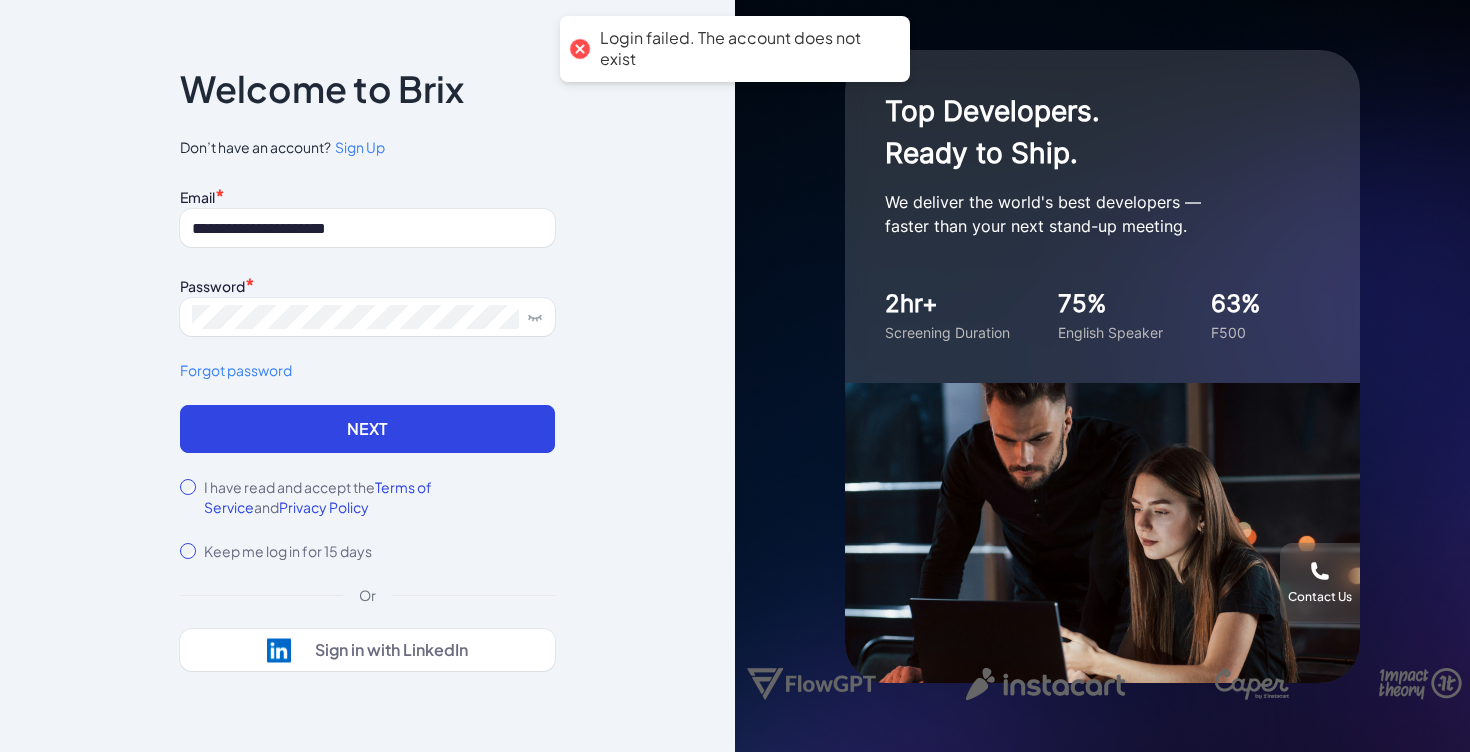 click at bounding box center [580, 49] 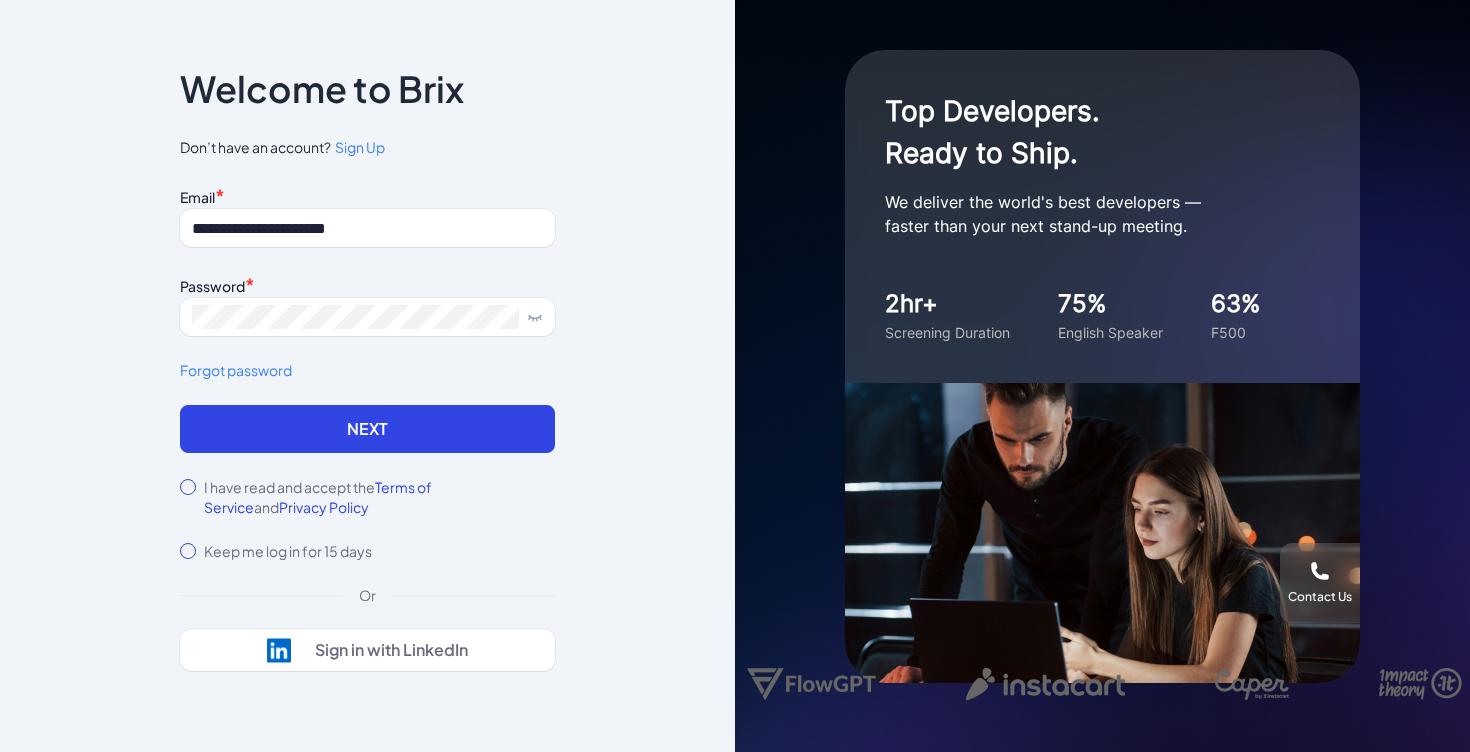 click on "Sign Up" at bounding box center (360, 147) 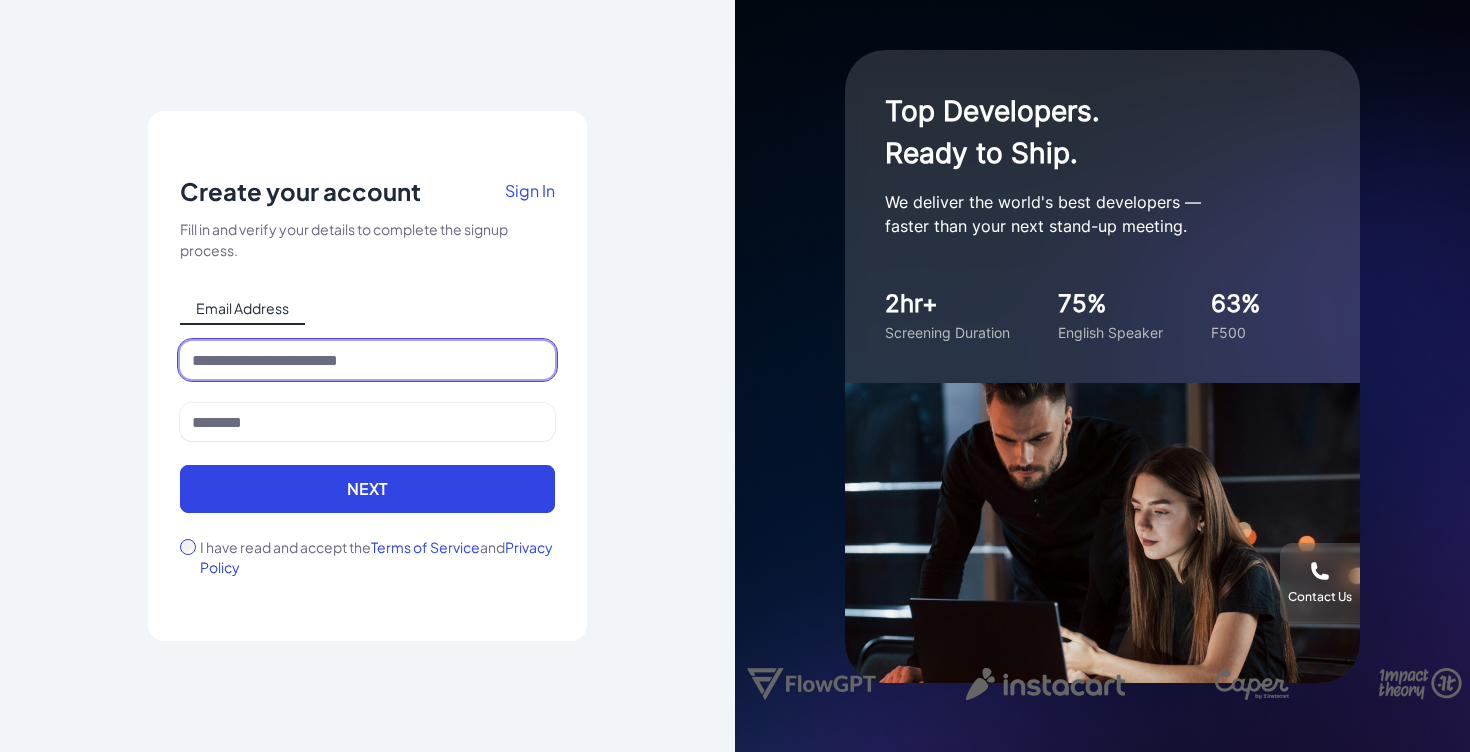 click at bounding box center (367, 360) 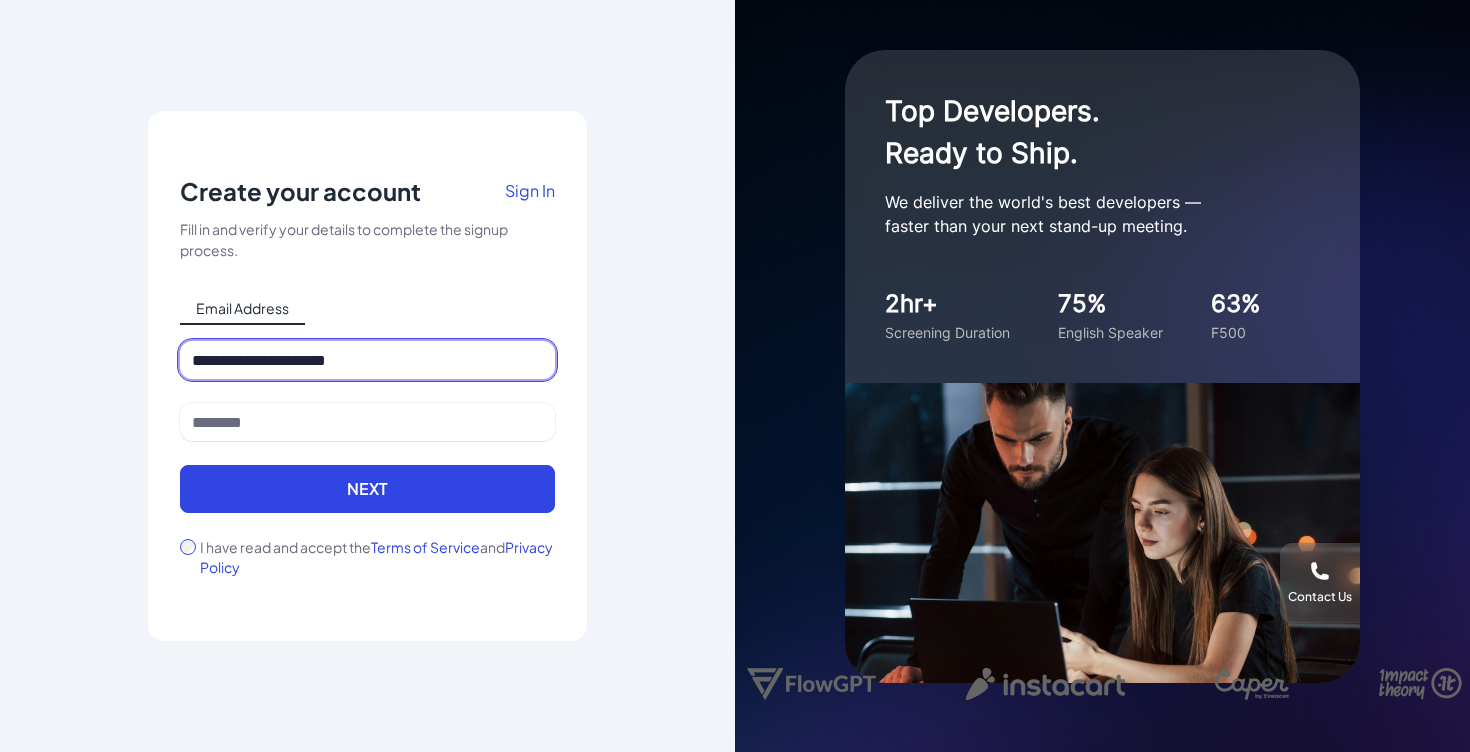 type on "**********" 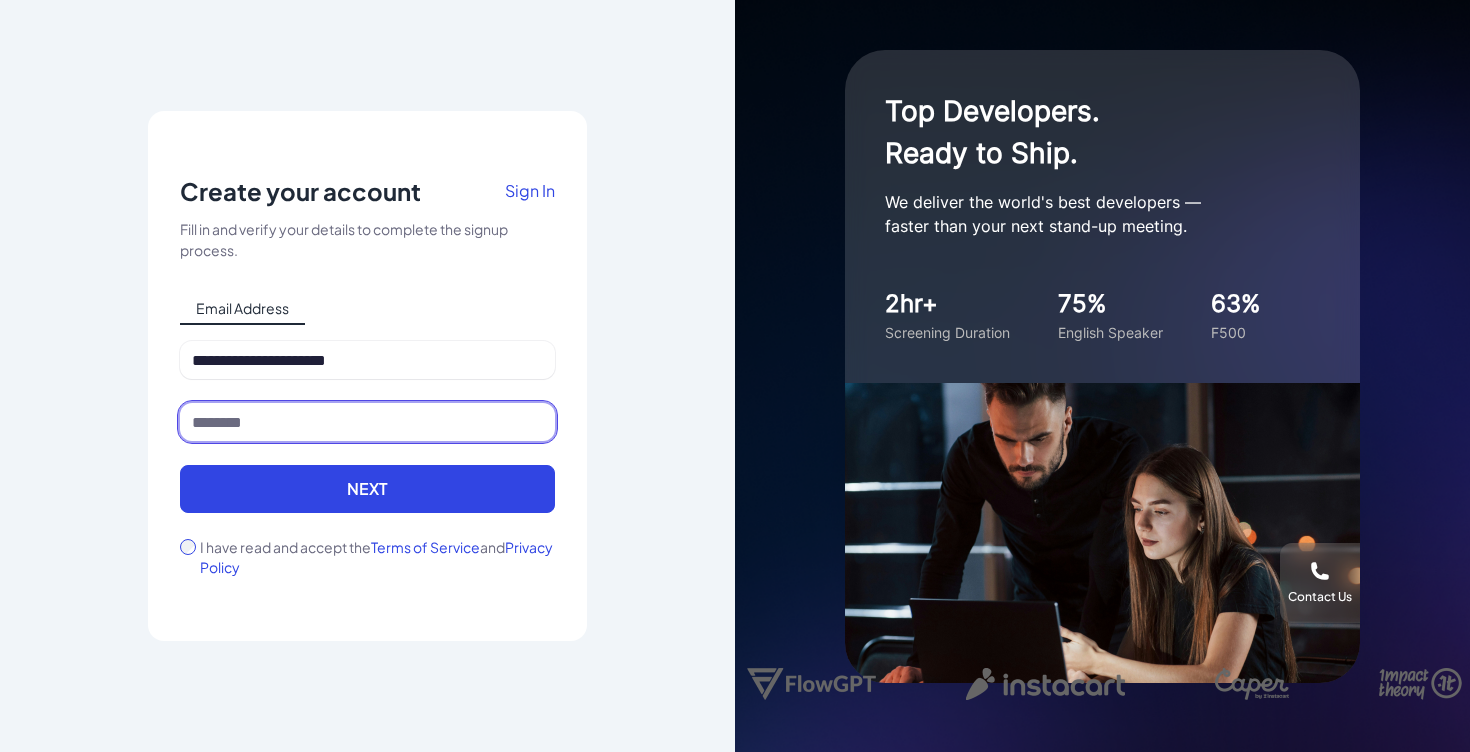 click at bounding box center [367, 422] 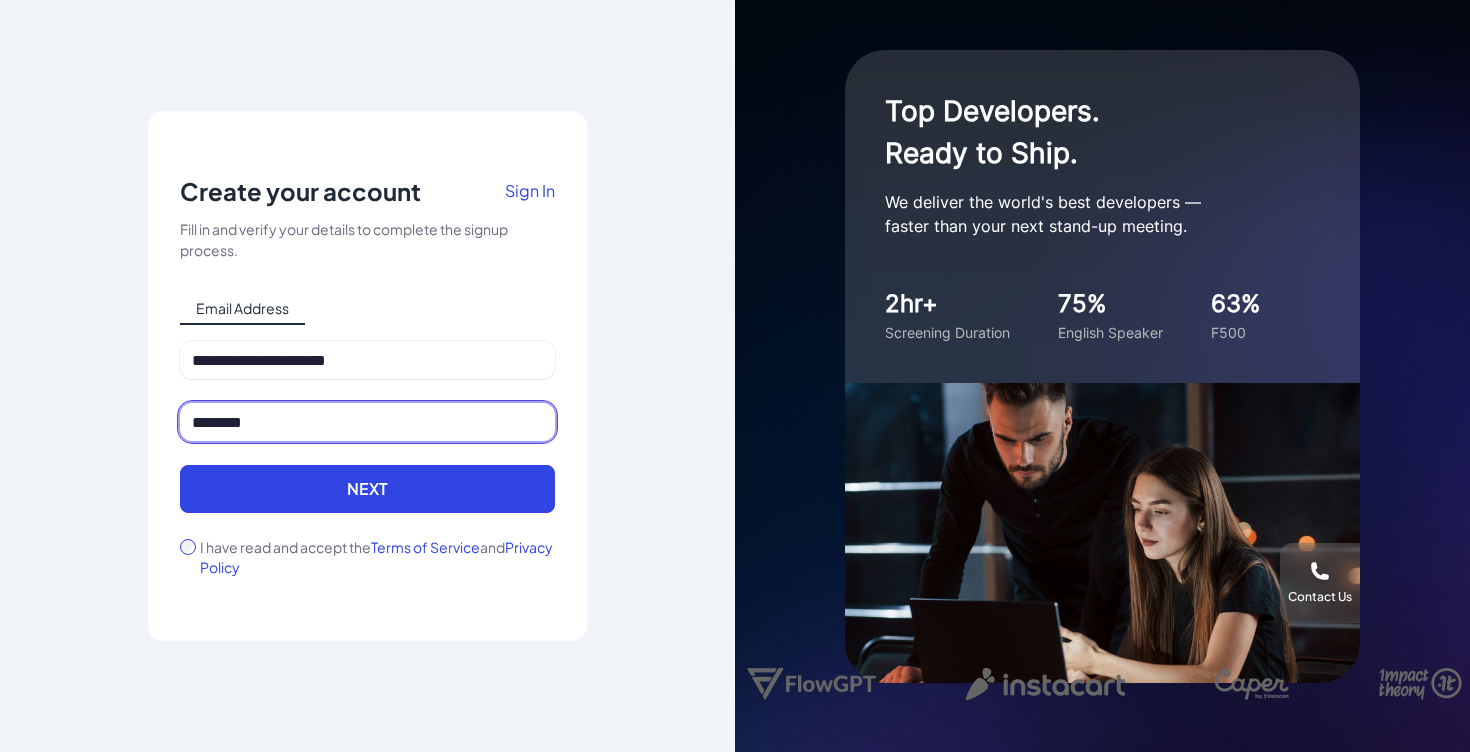 type on "********" 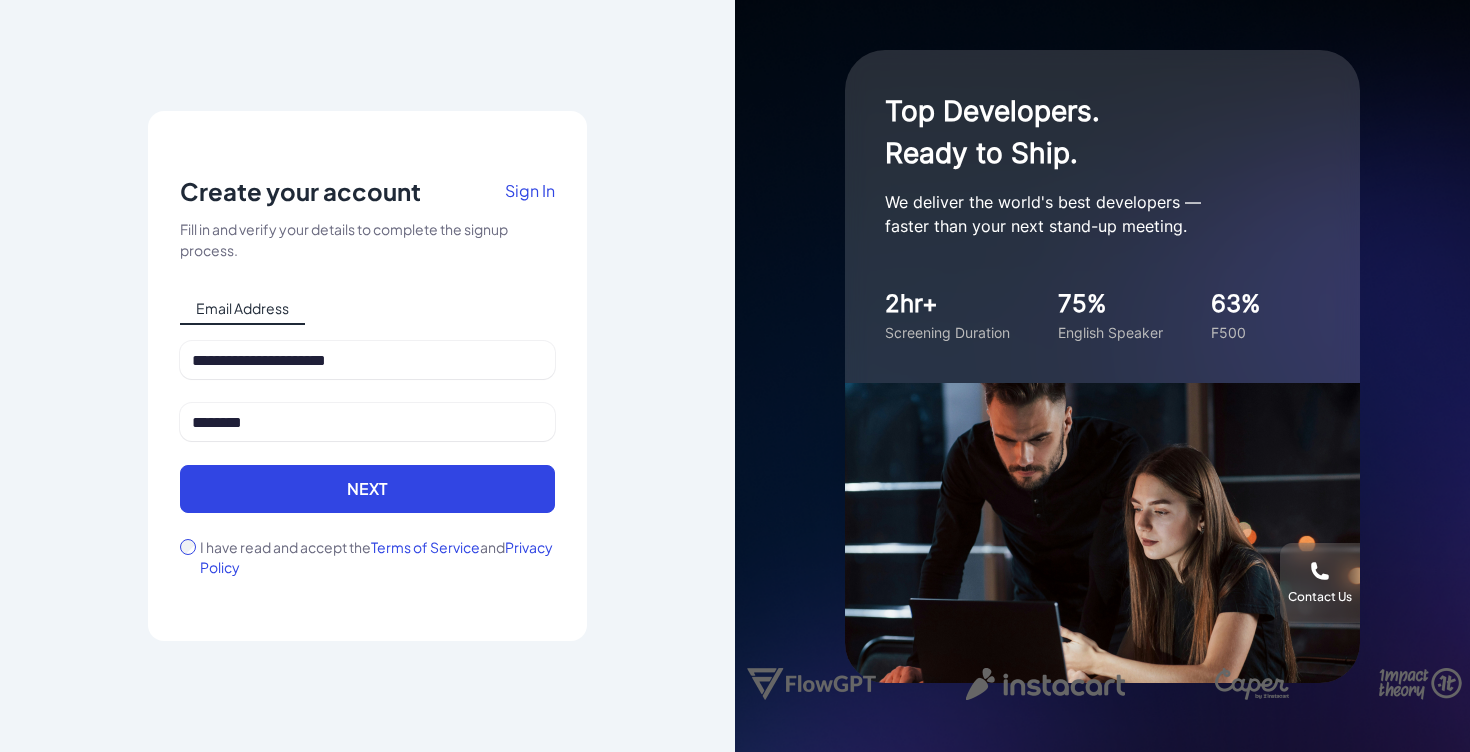 click on "**********" at bounding box center (367, 459) 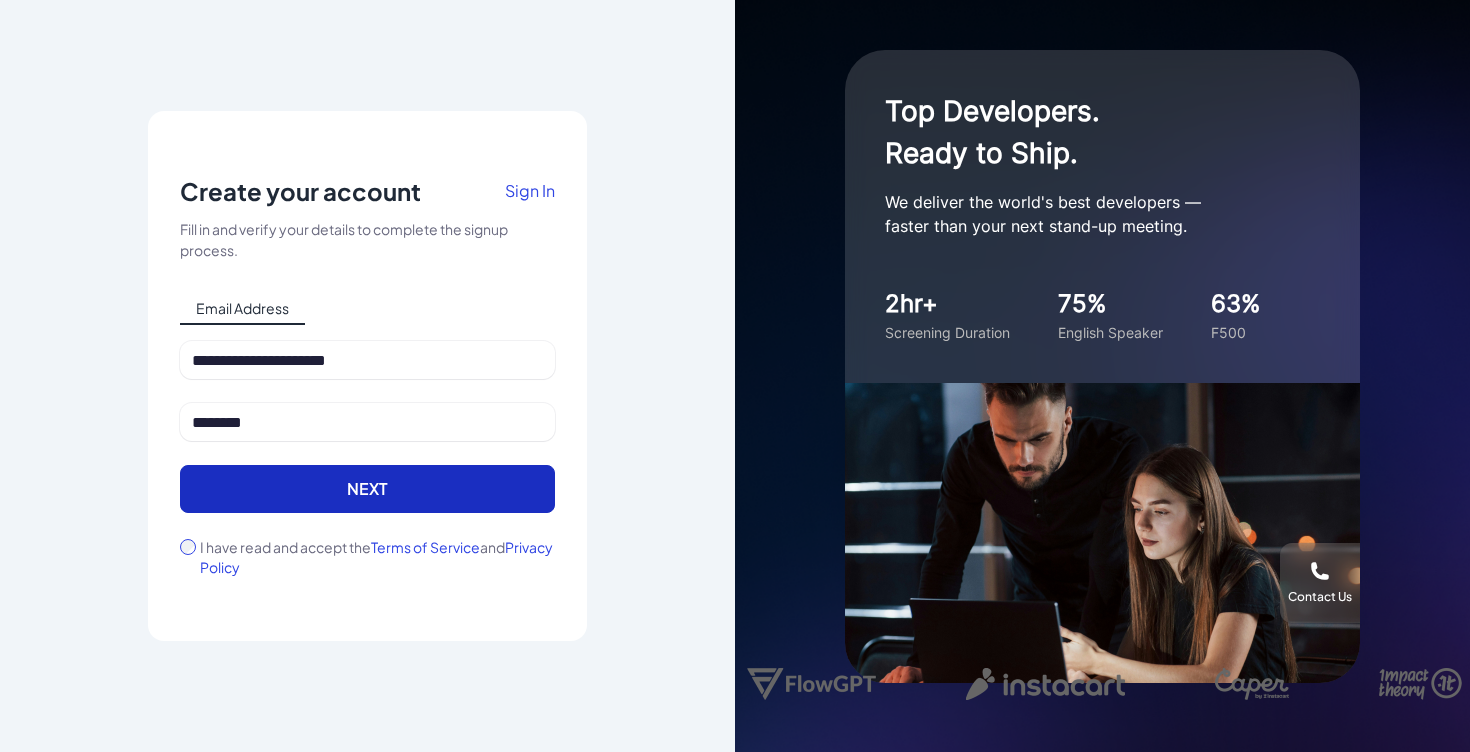 click on "Next" at bounding box center (367, 489) 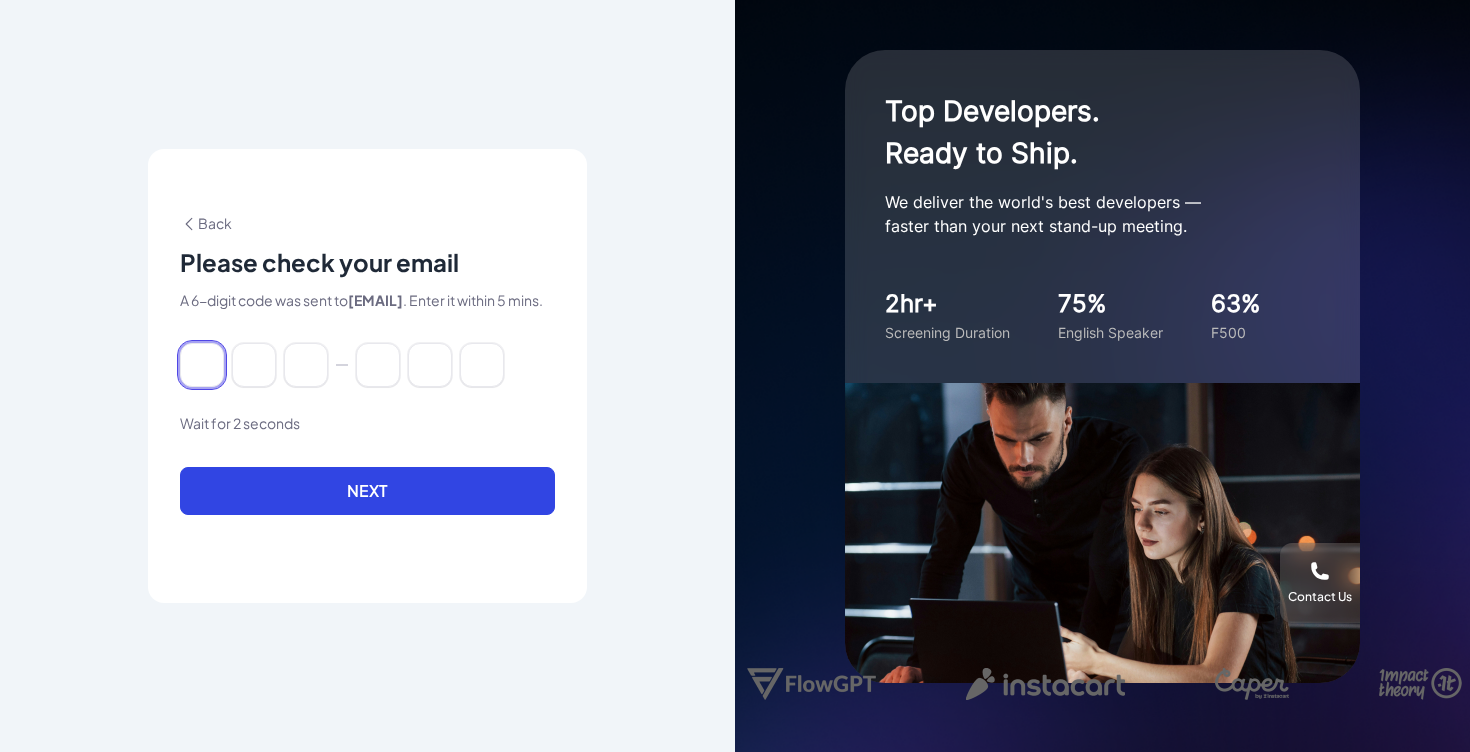 click at bounding box center [202, 365] 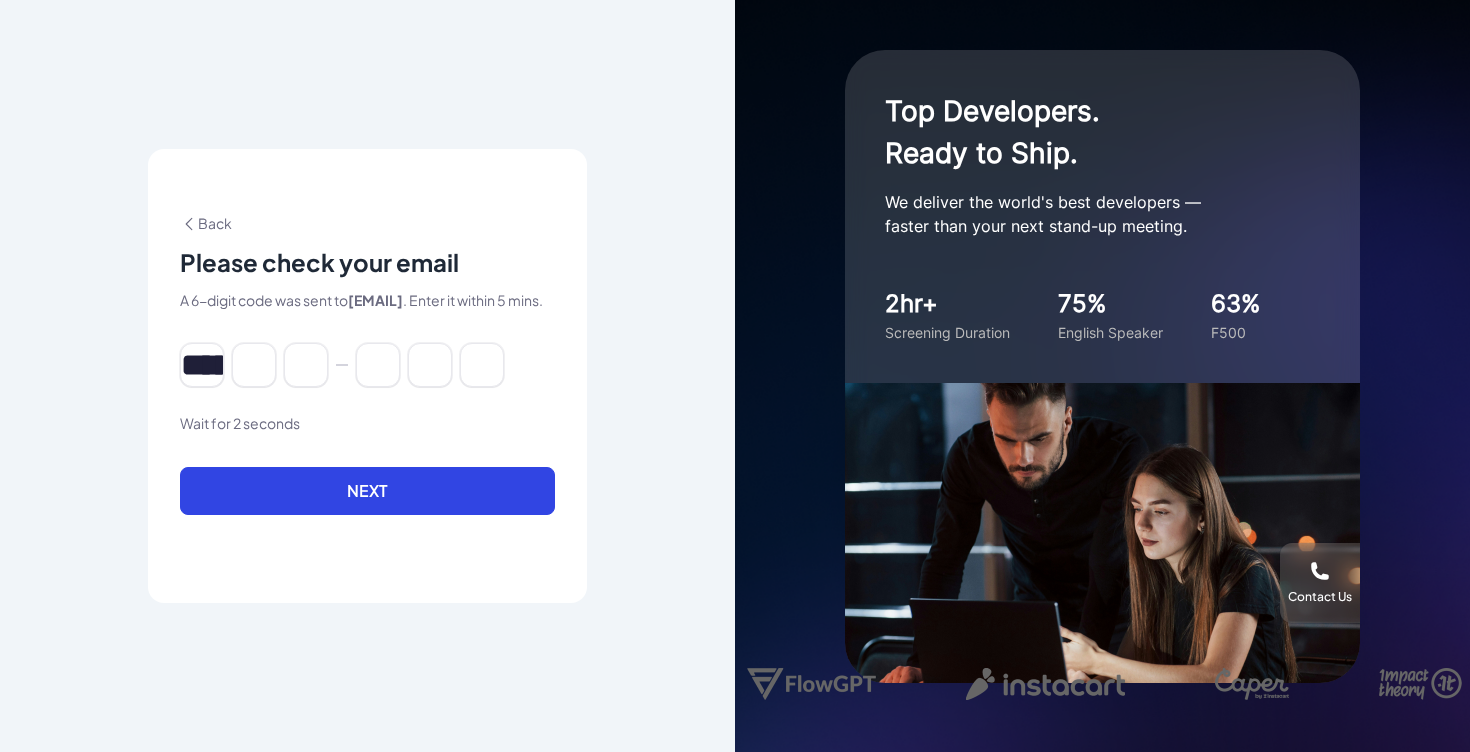 type on "*" 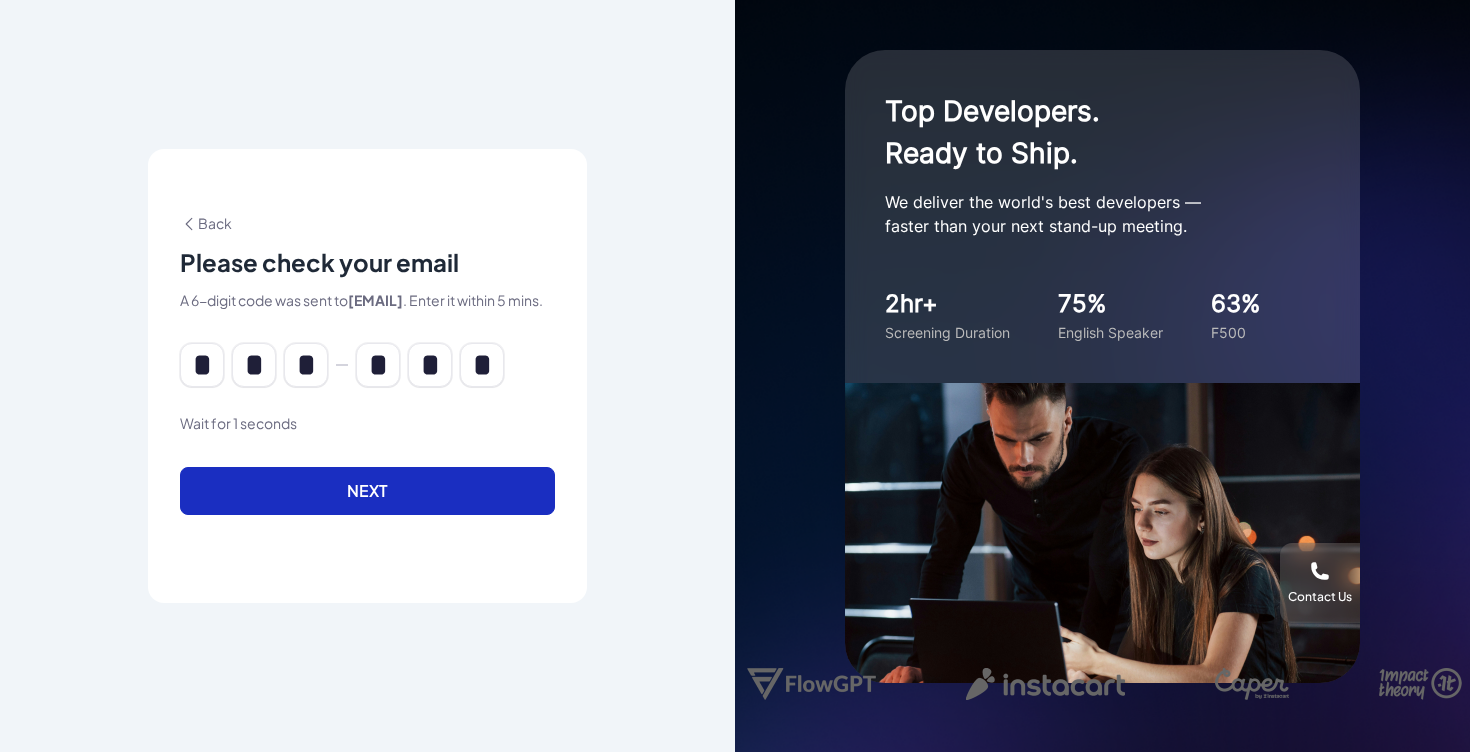 click on "Next" at bounding box center [367, 491] 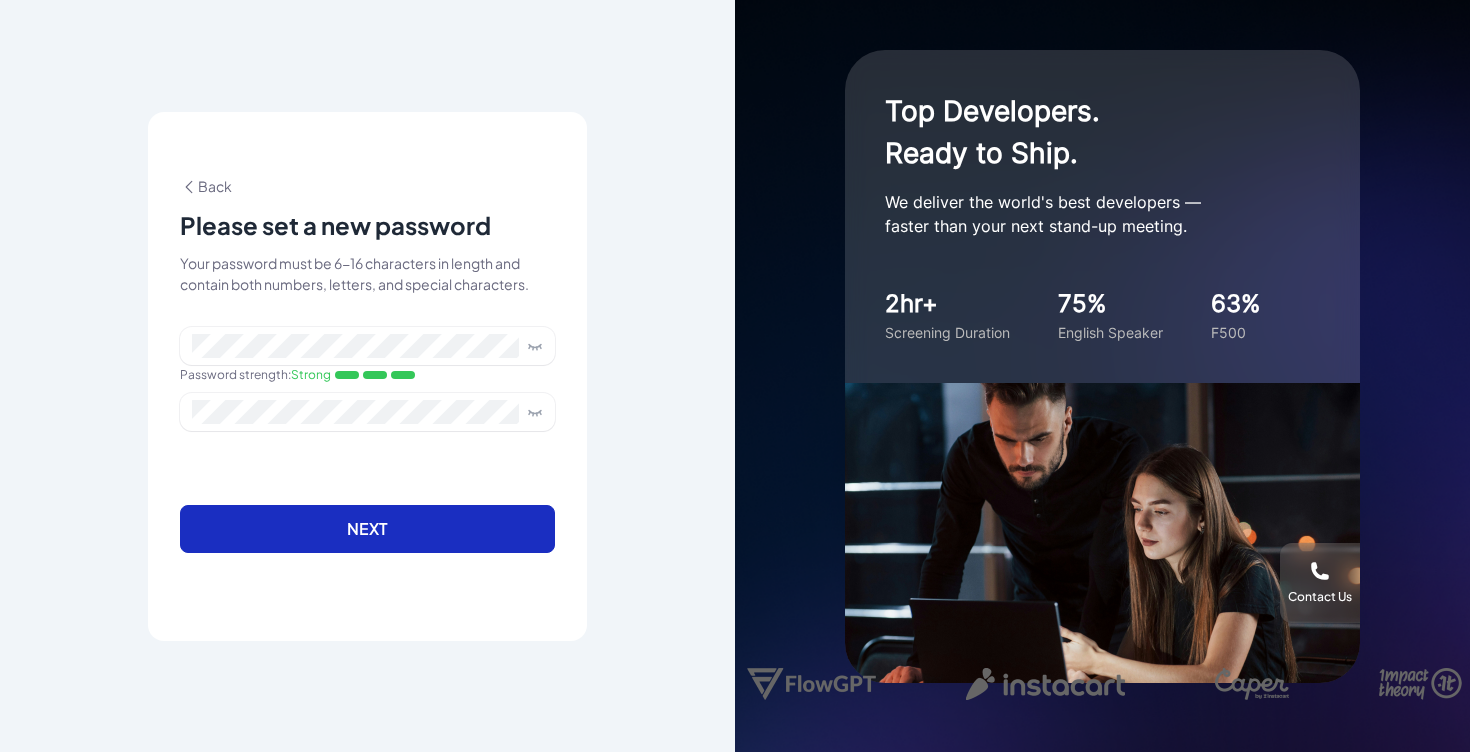 click on "Next" at bounding box center [367, 529] 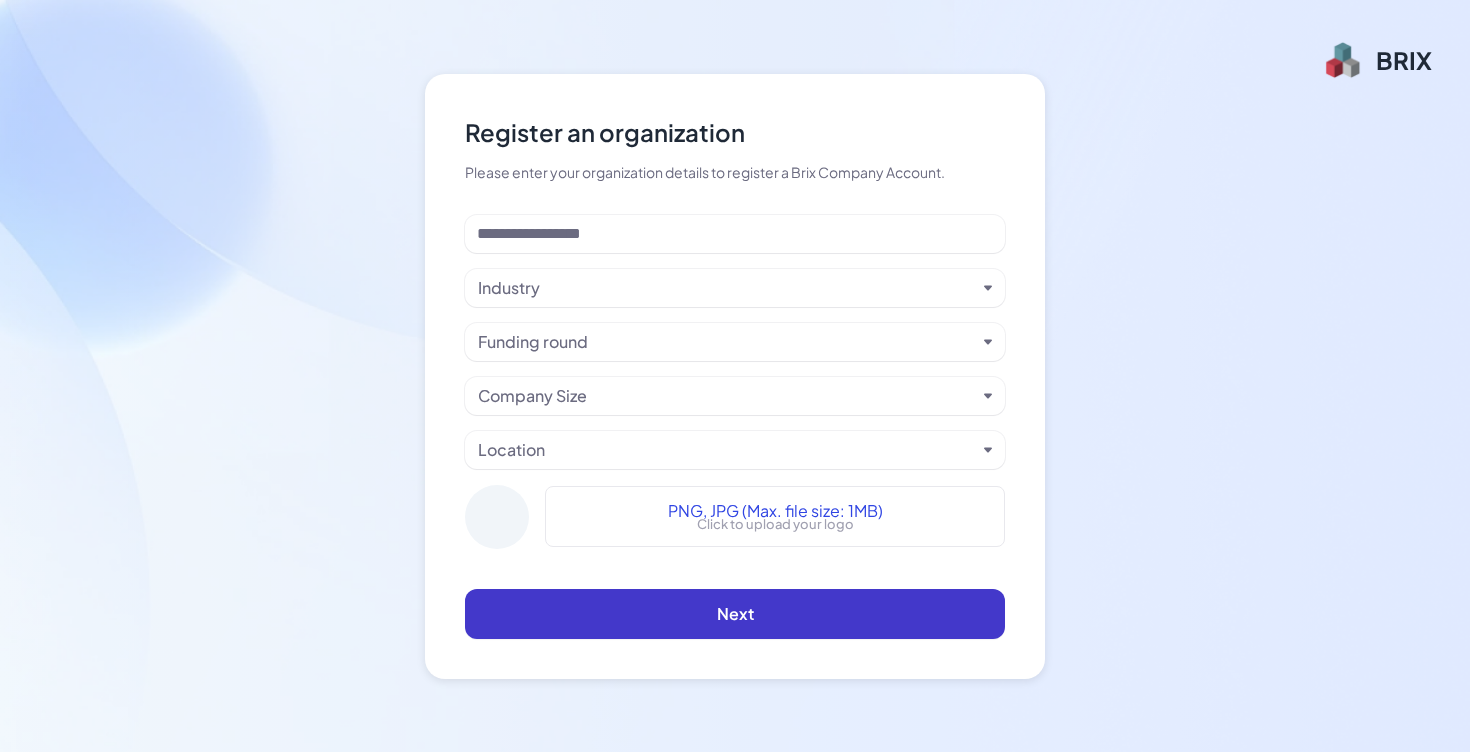 click on "Next" at bounding box center [735, 614] 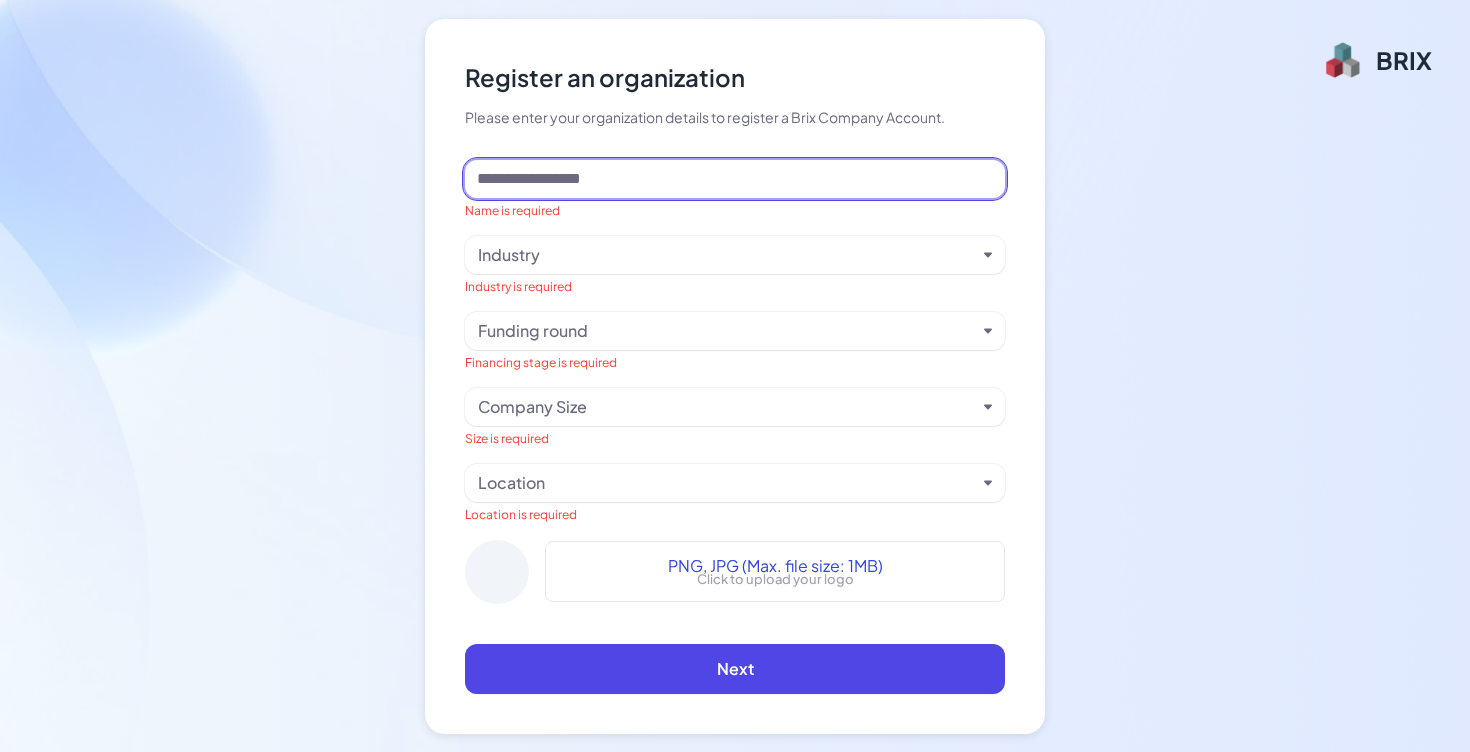 click at bounding box center [735, 179] 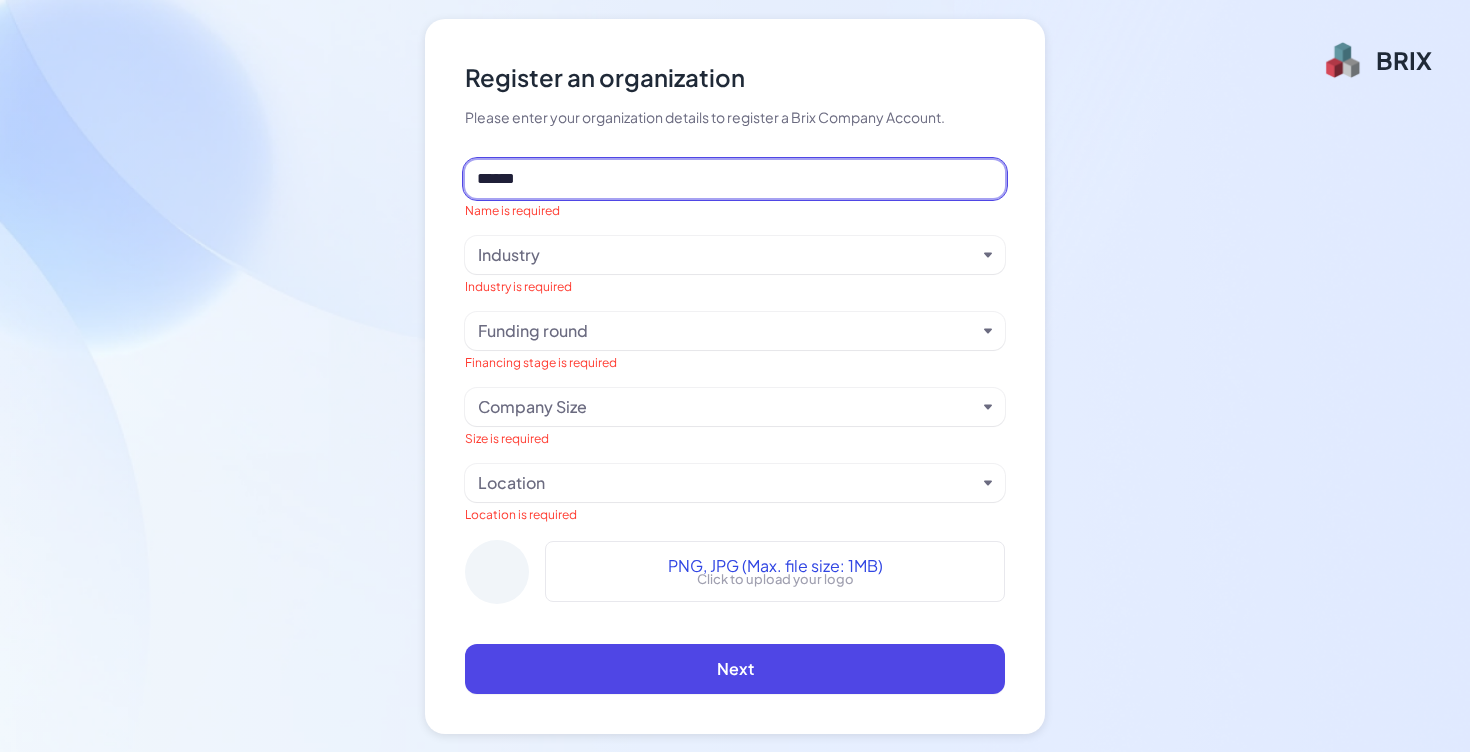 type on "******" 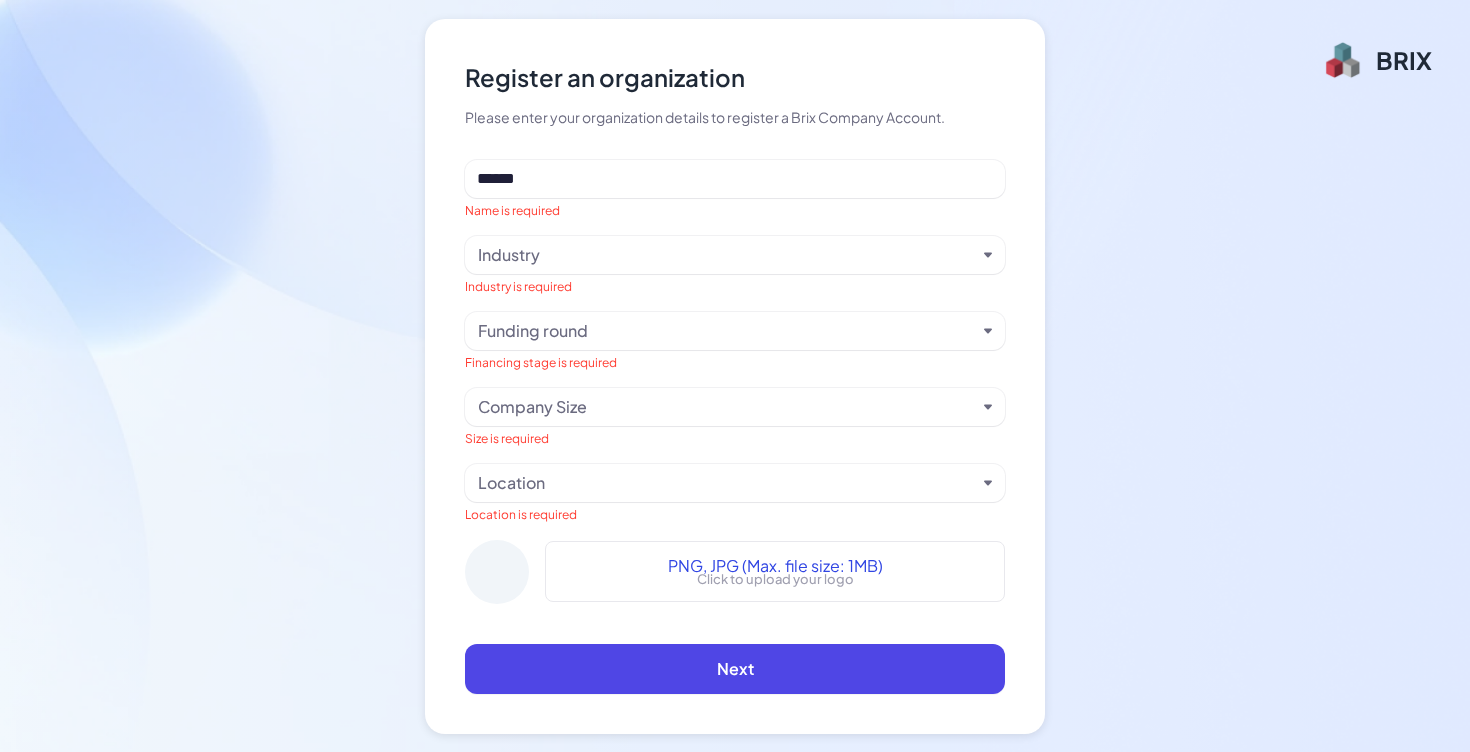 click on "Industry" at bounding box center (727, 255) 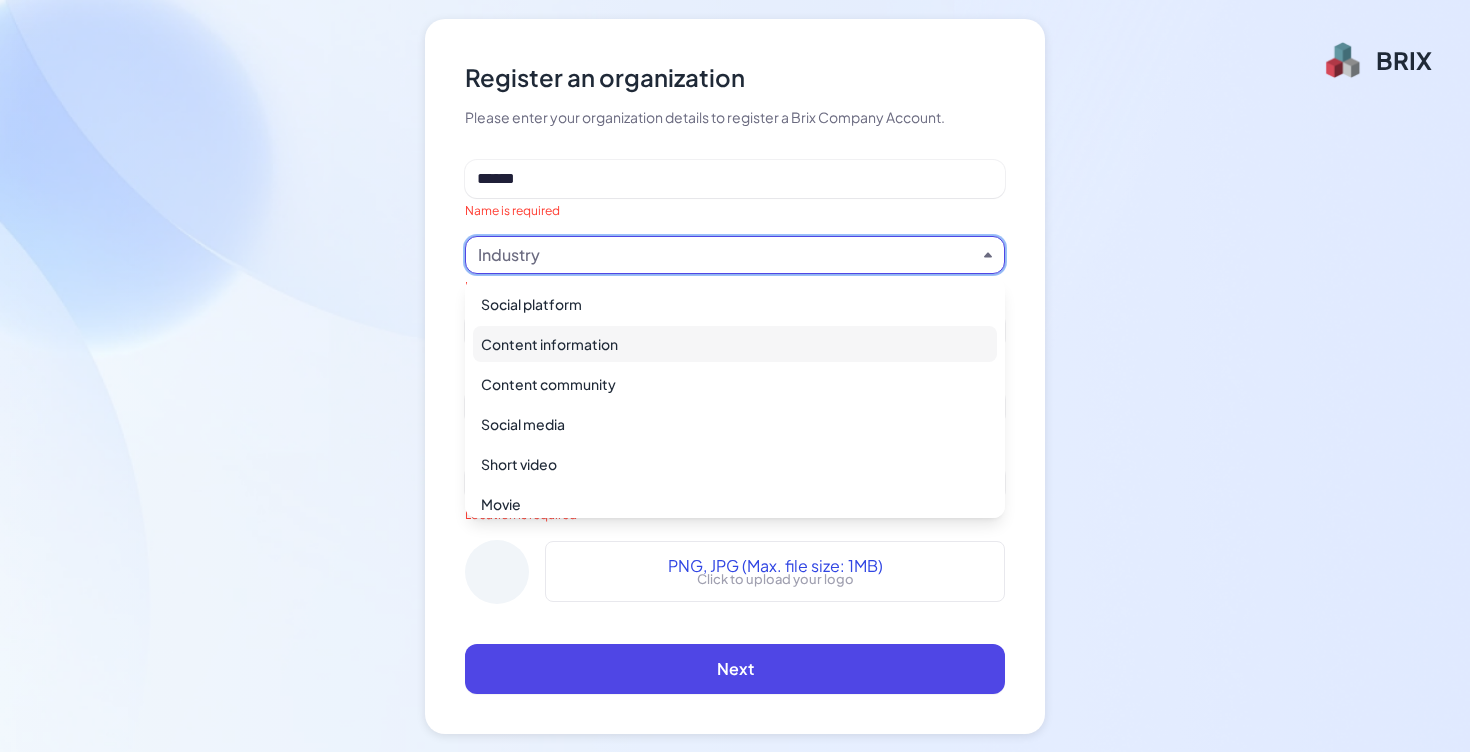 click on "Content information" at bounding box center (735, 344) 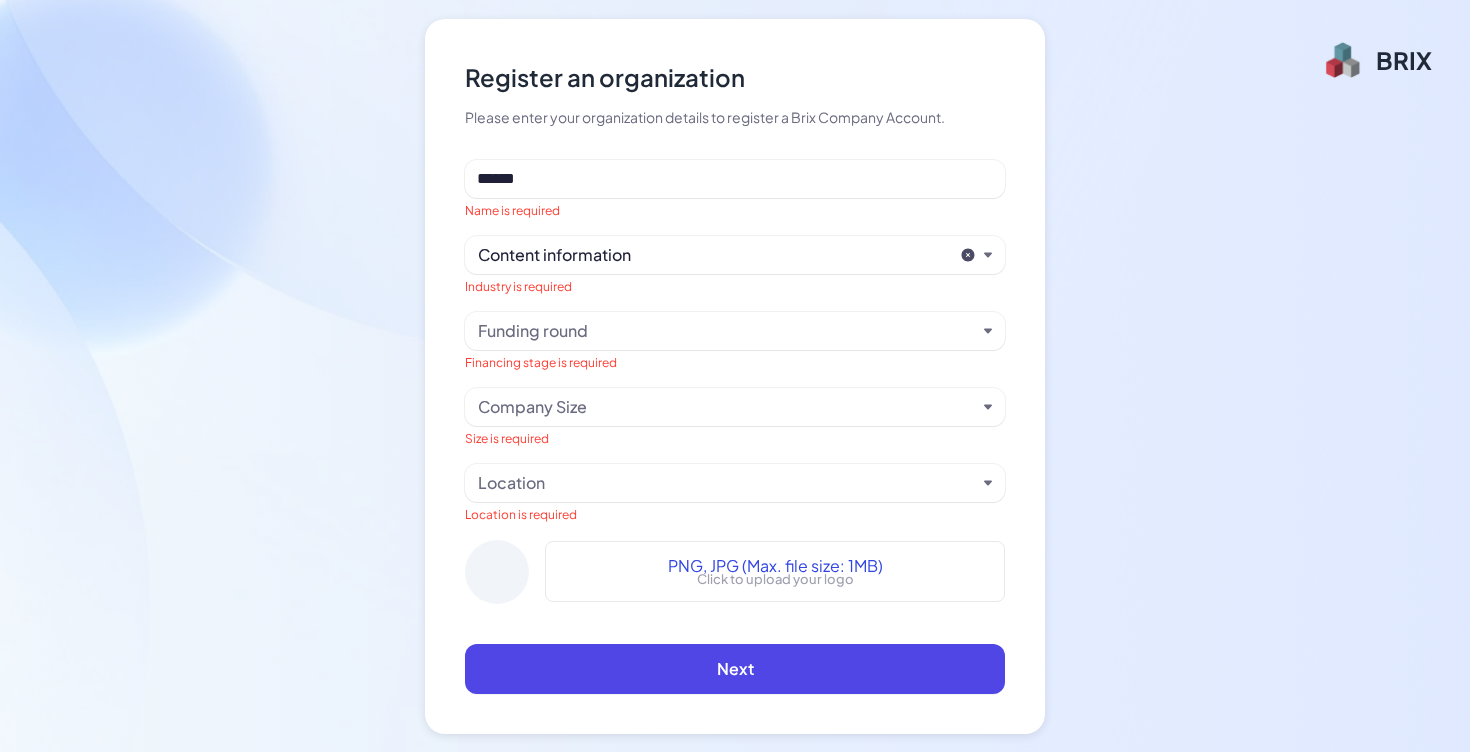 click on "Funding round" at bounding box center (727, 331) 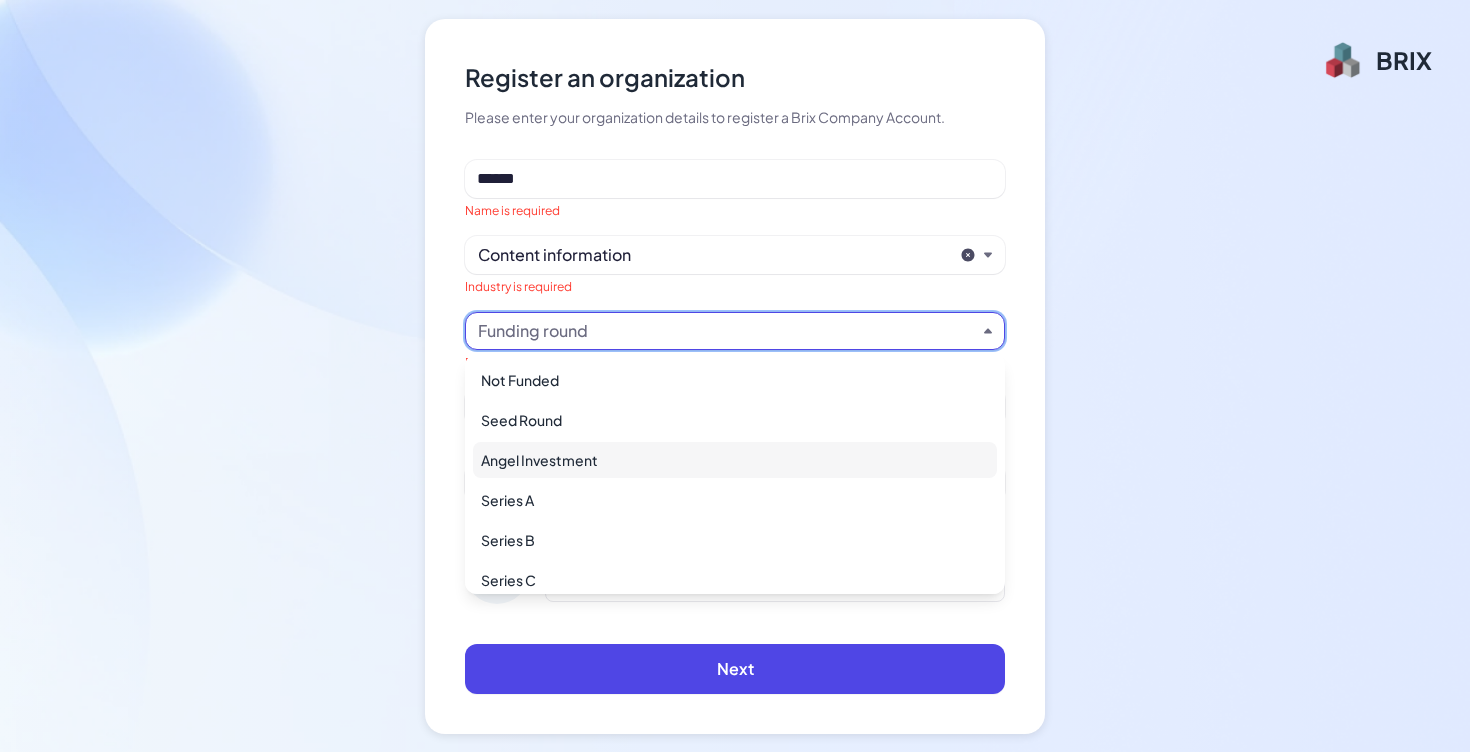 click on "Angel Investment" at bounding box center (735, 460) 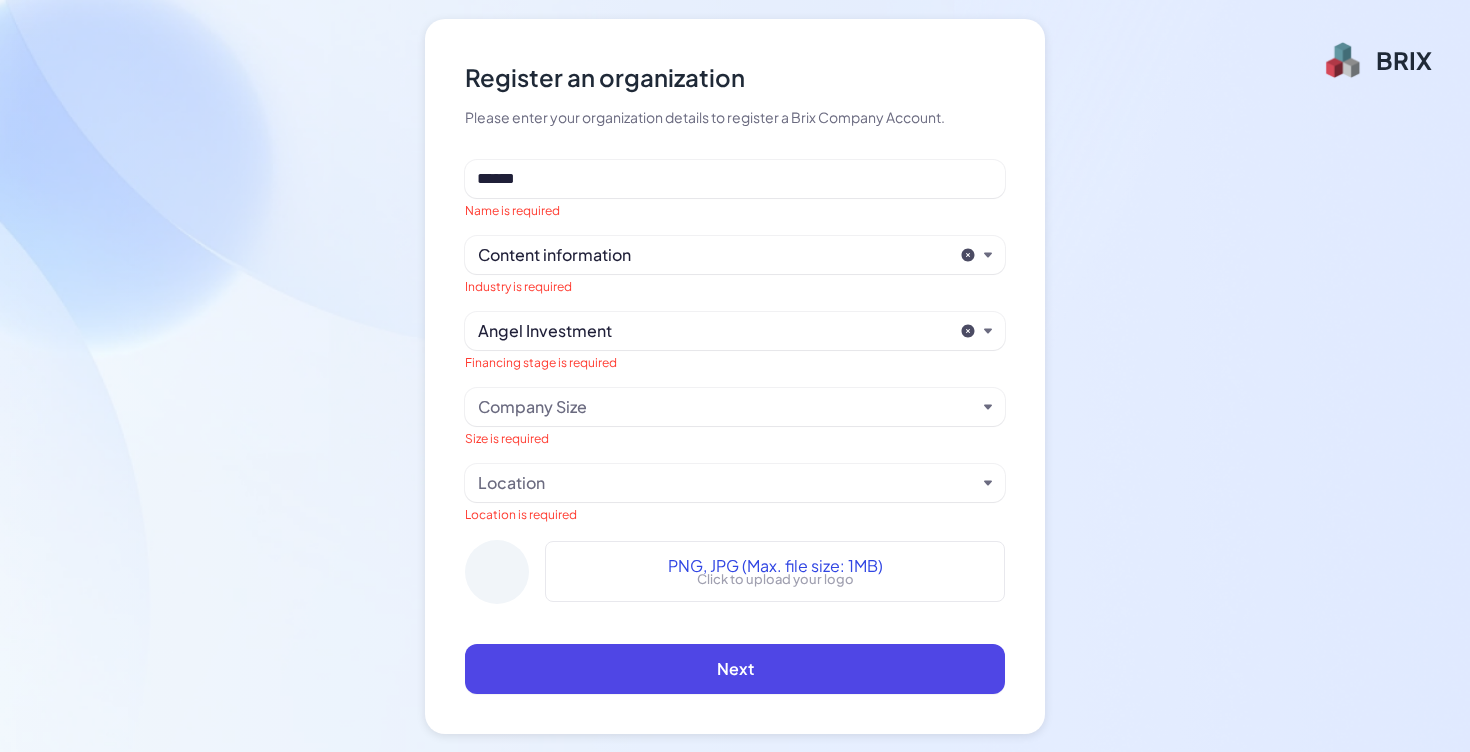 click on "Company Size" at bounding box center (727, 407) 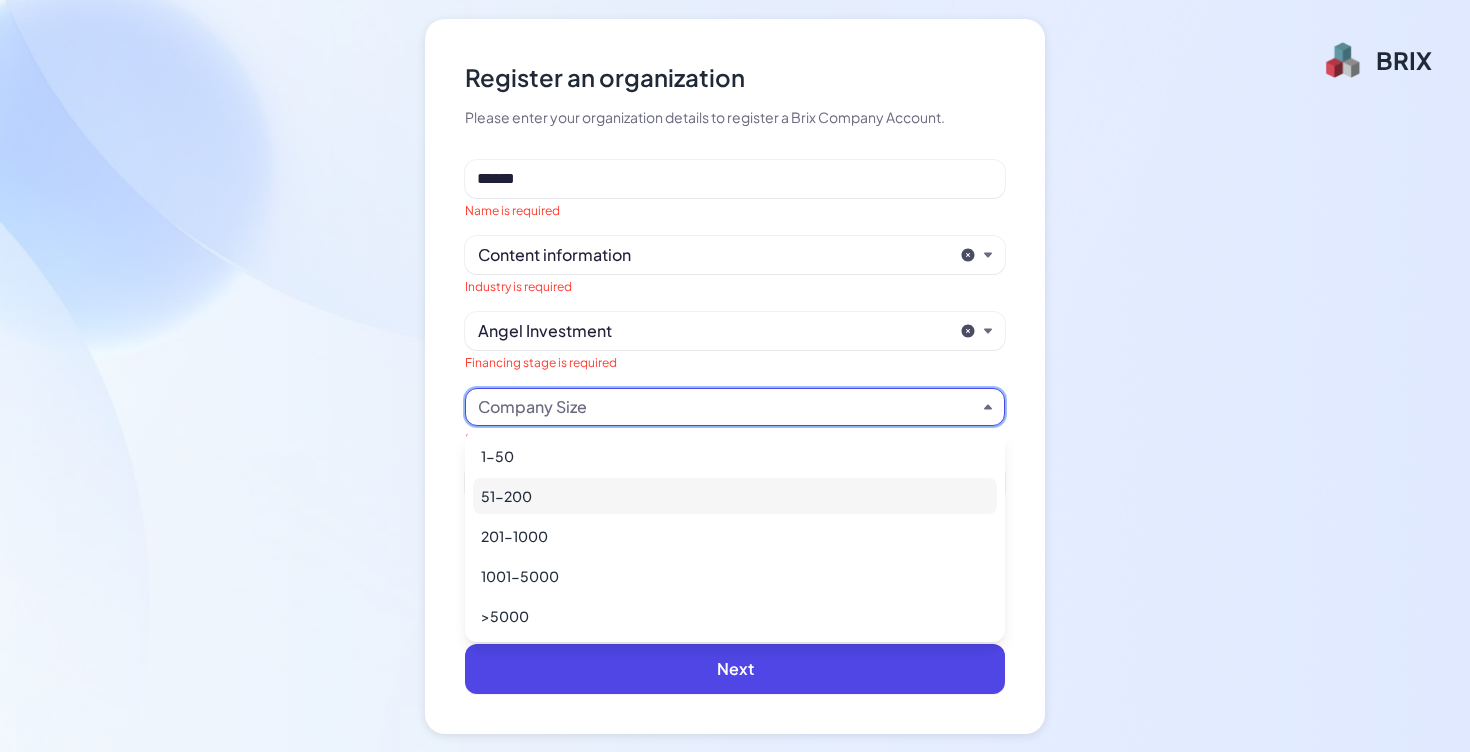 click on "51-200" at bounding box center [735, 496] 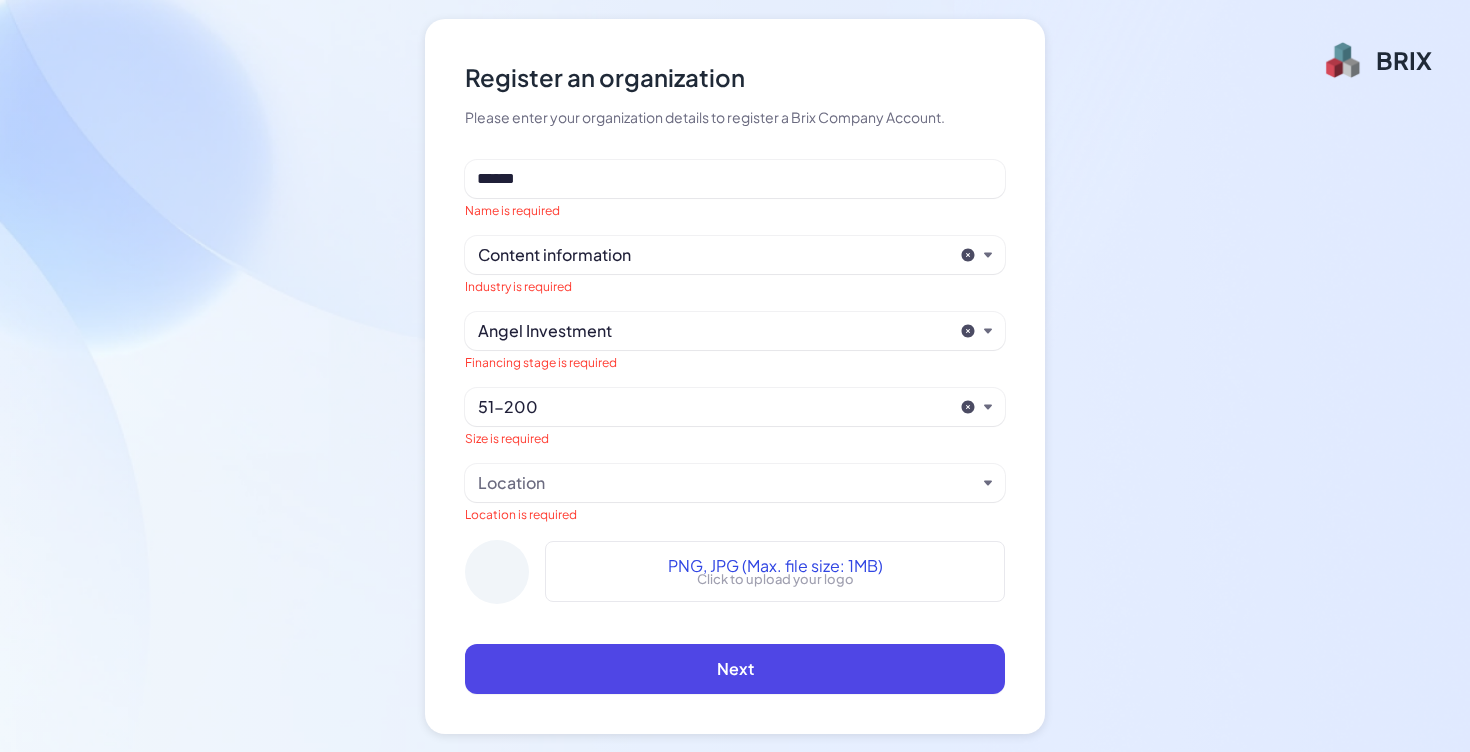 click on "Location" at bounding box center (727, 483) 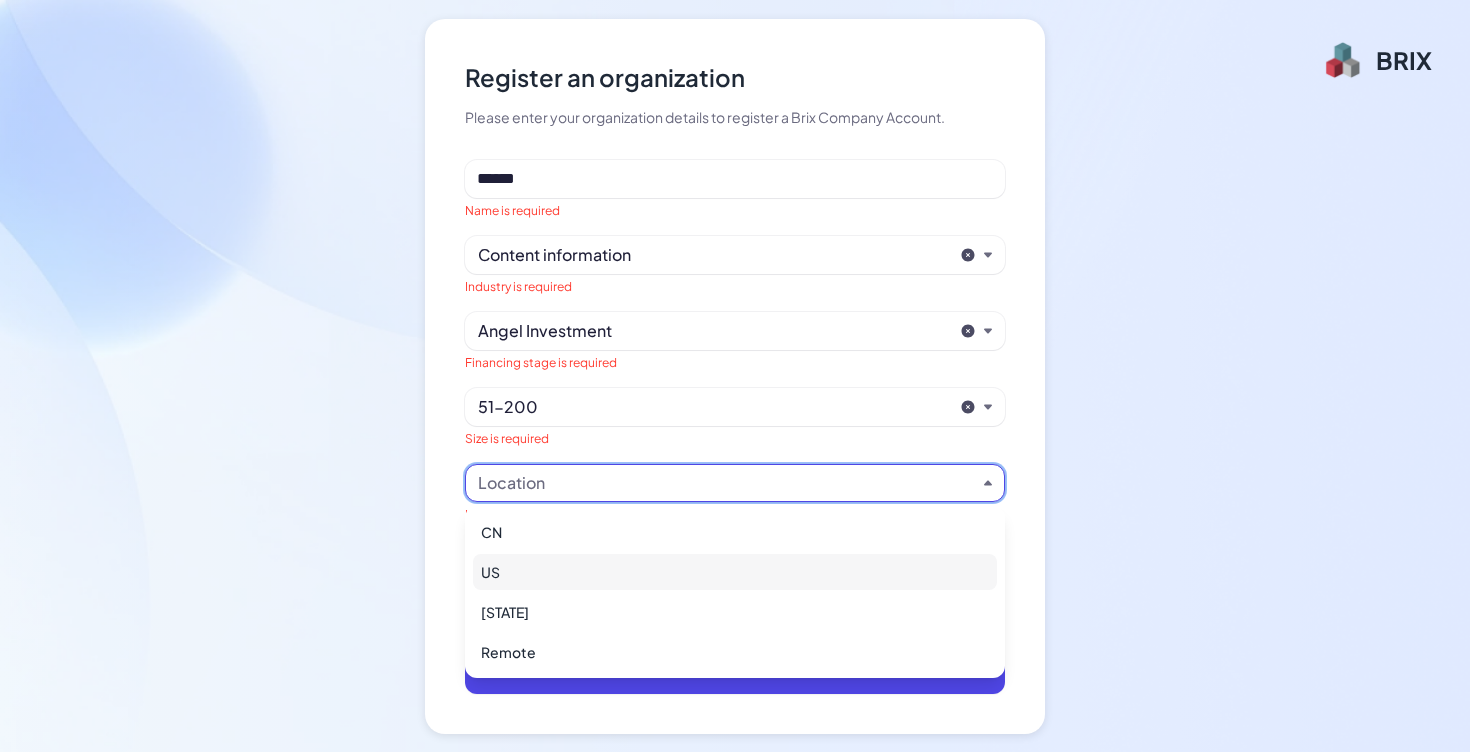 click on "US" at bounding box center [735, 572] 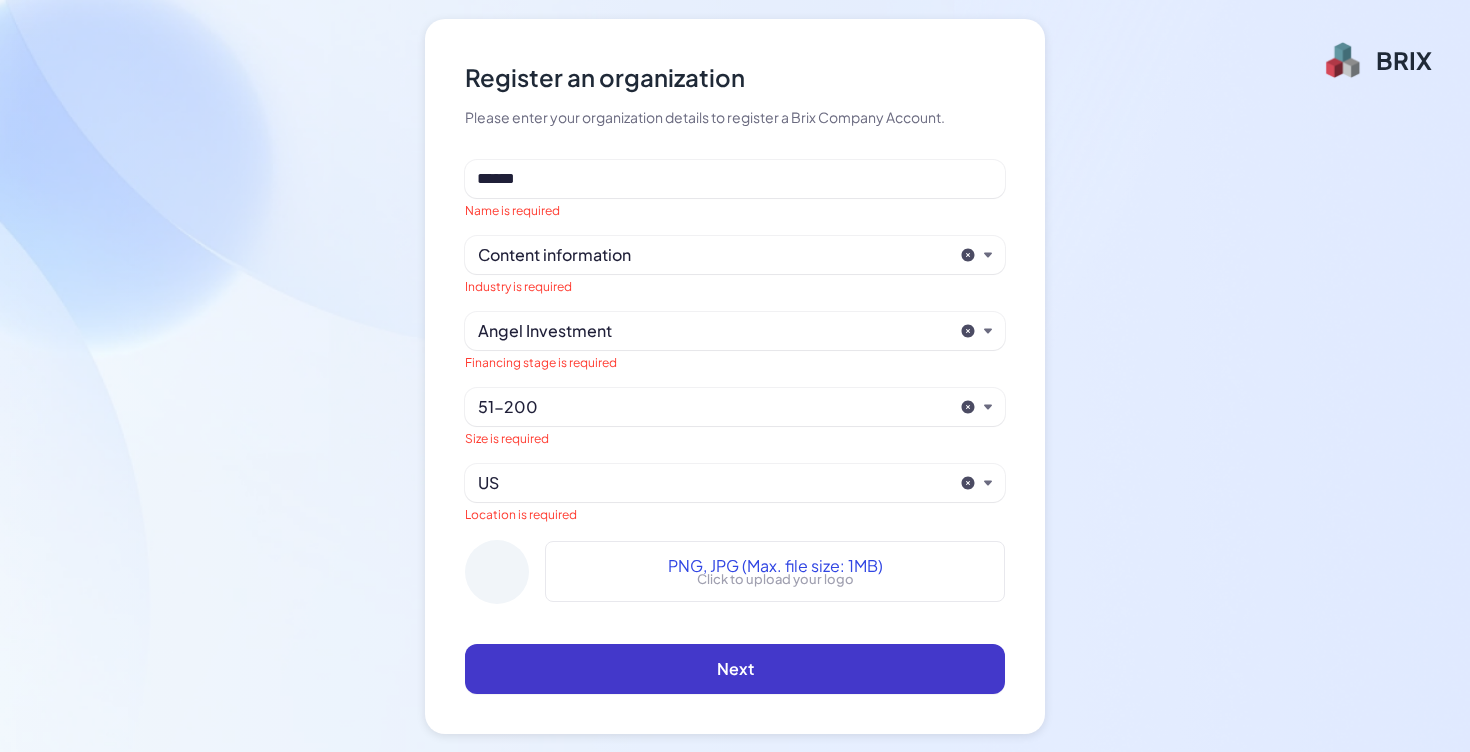 click on "Next" at bounding box center (735, 669) 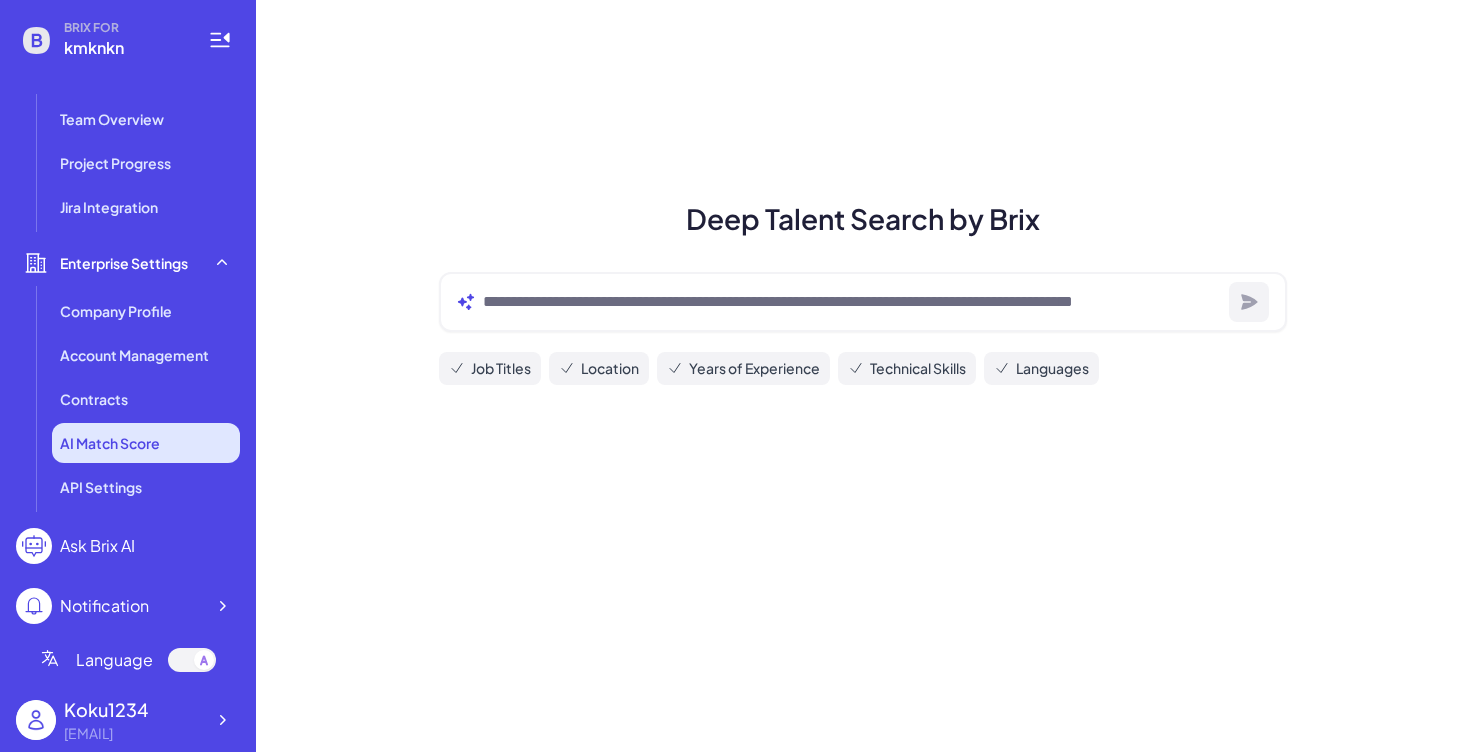 scroll, scrollTop: 0, scrollLeft: 0, axis: both 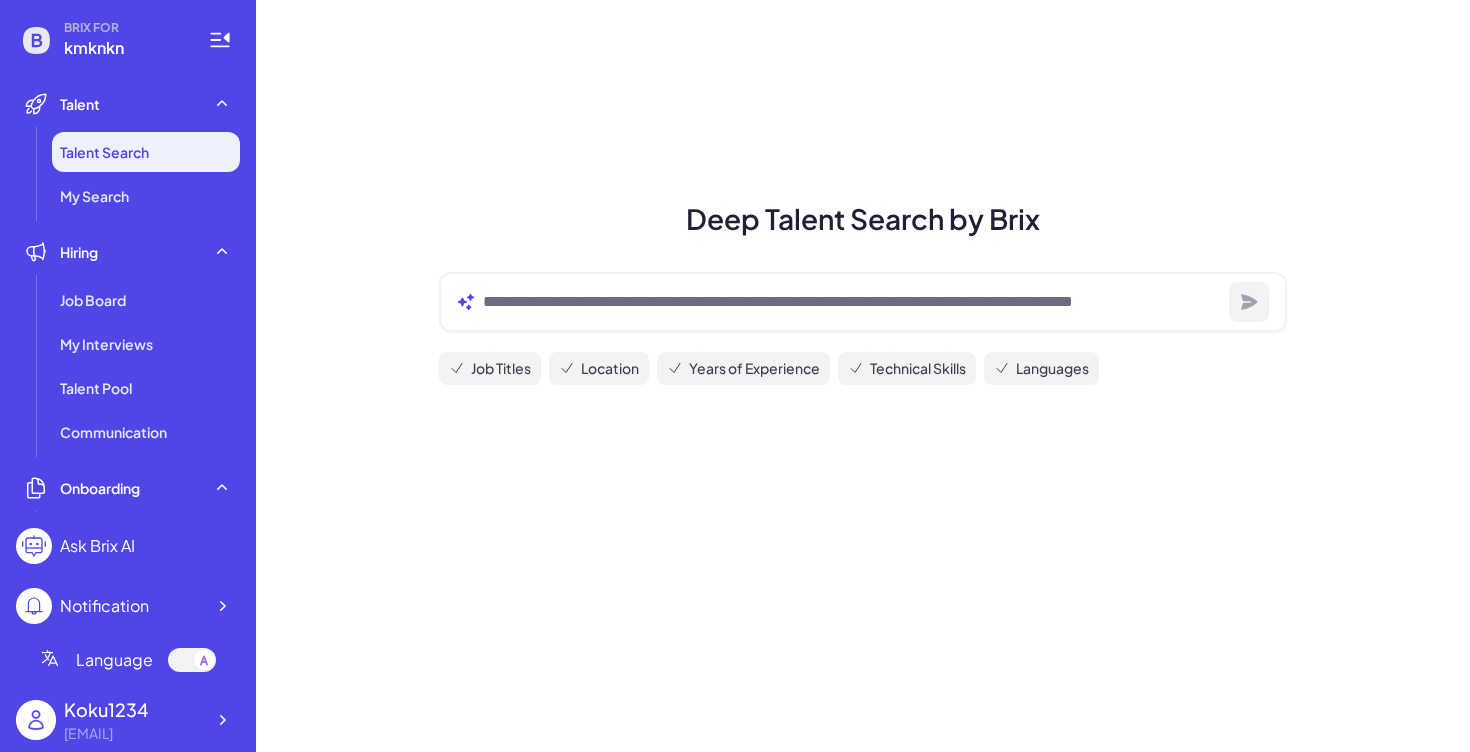 click on "Talent Search" at bounding box center [104, 152] 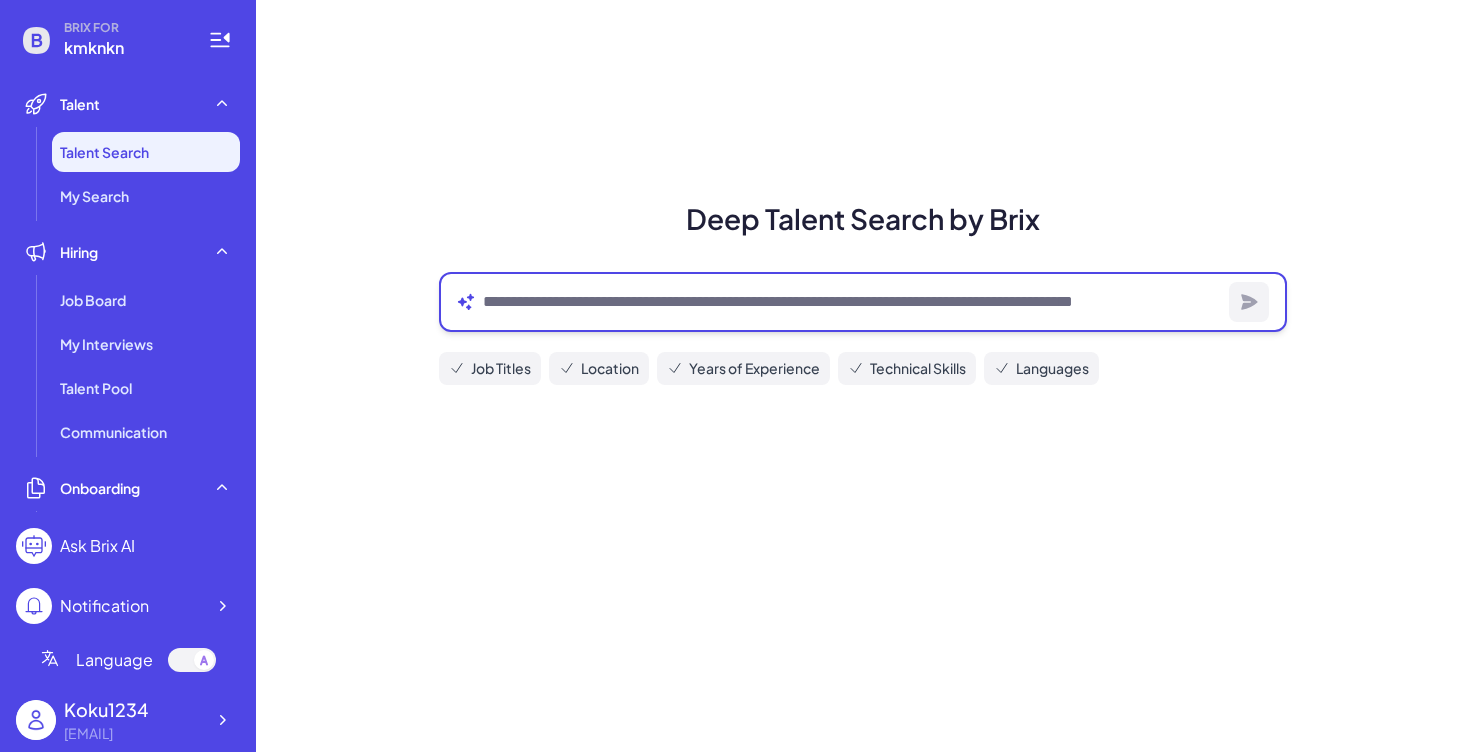 click at bounding box center (852, 302) 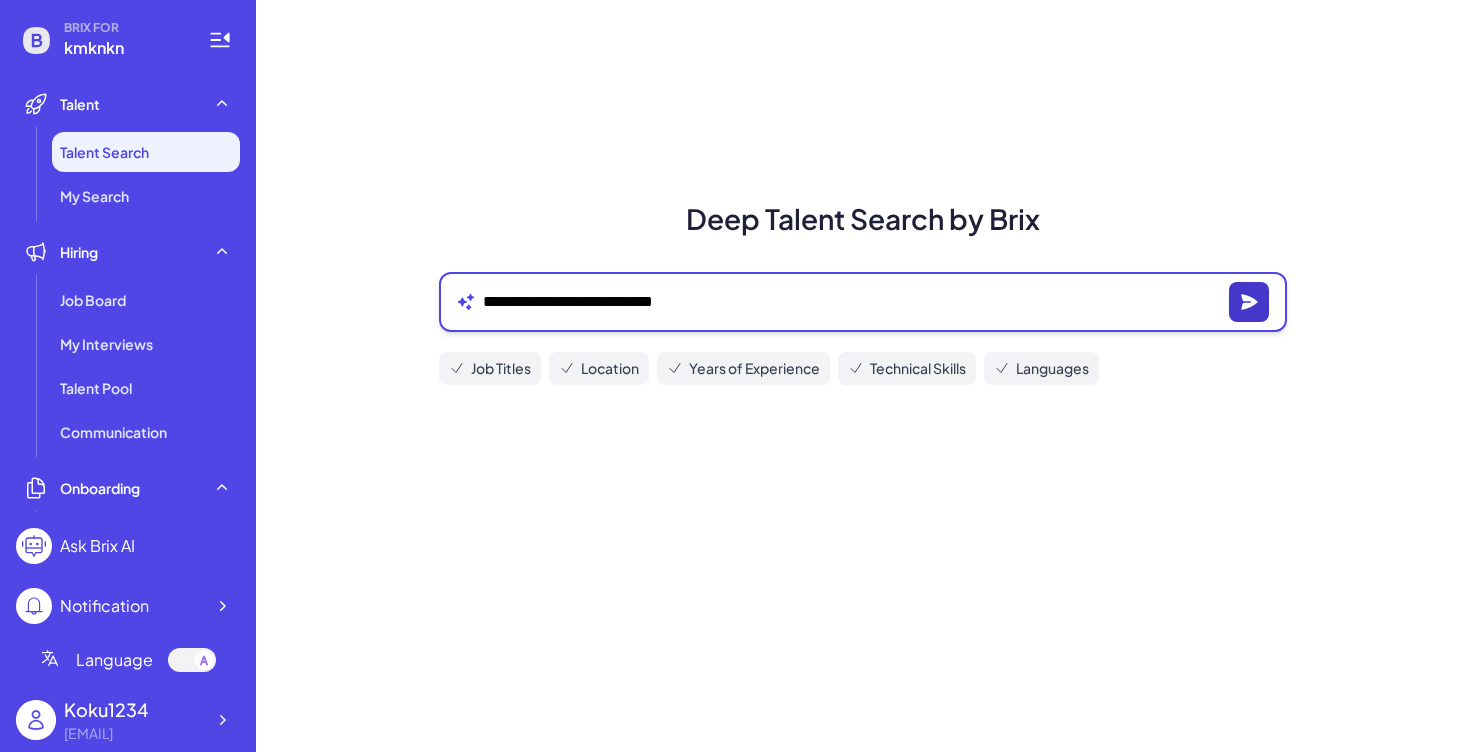 type on "**********" 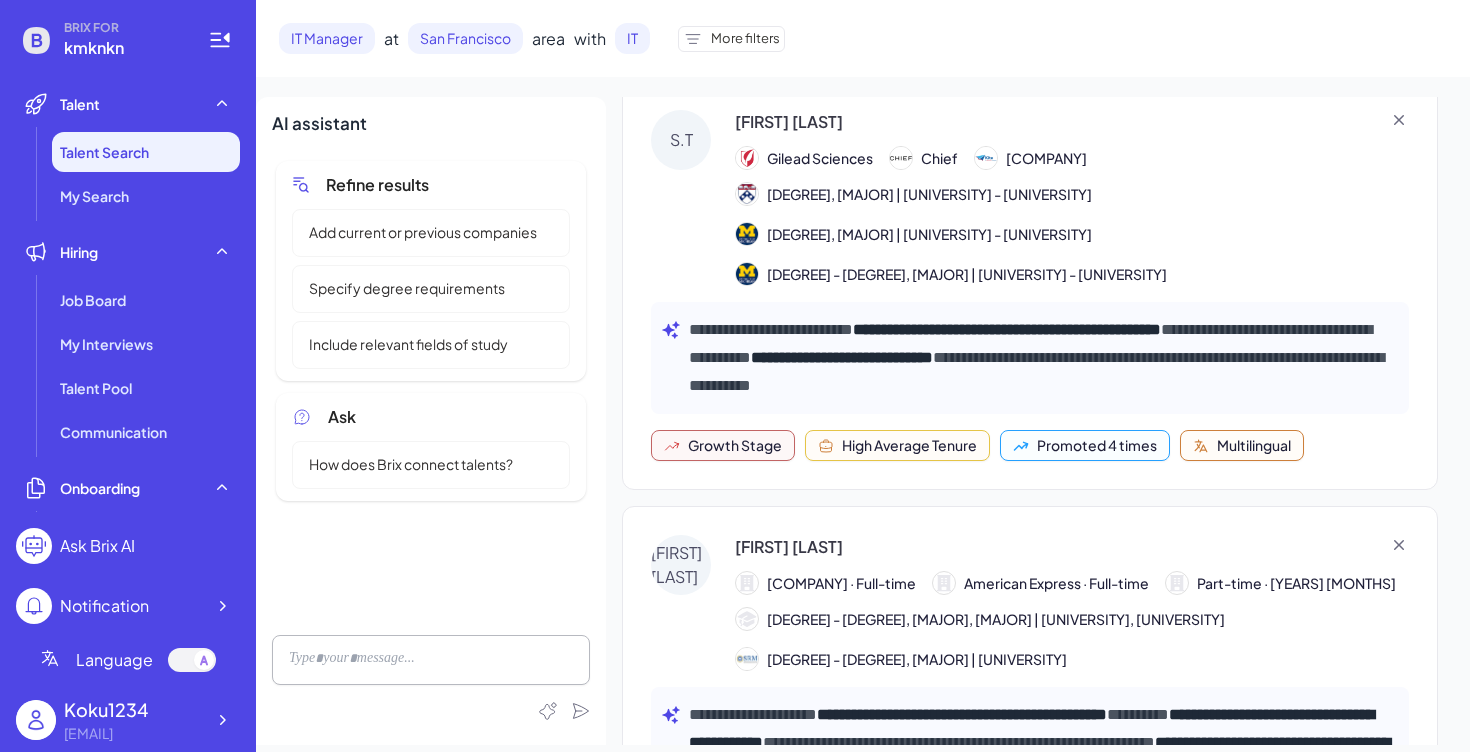 scroll, scrollTop: 0, scrollLeft: 0, axis: both 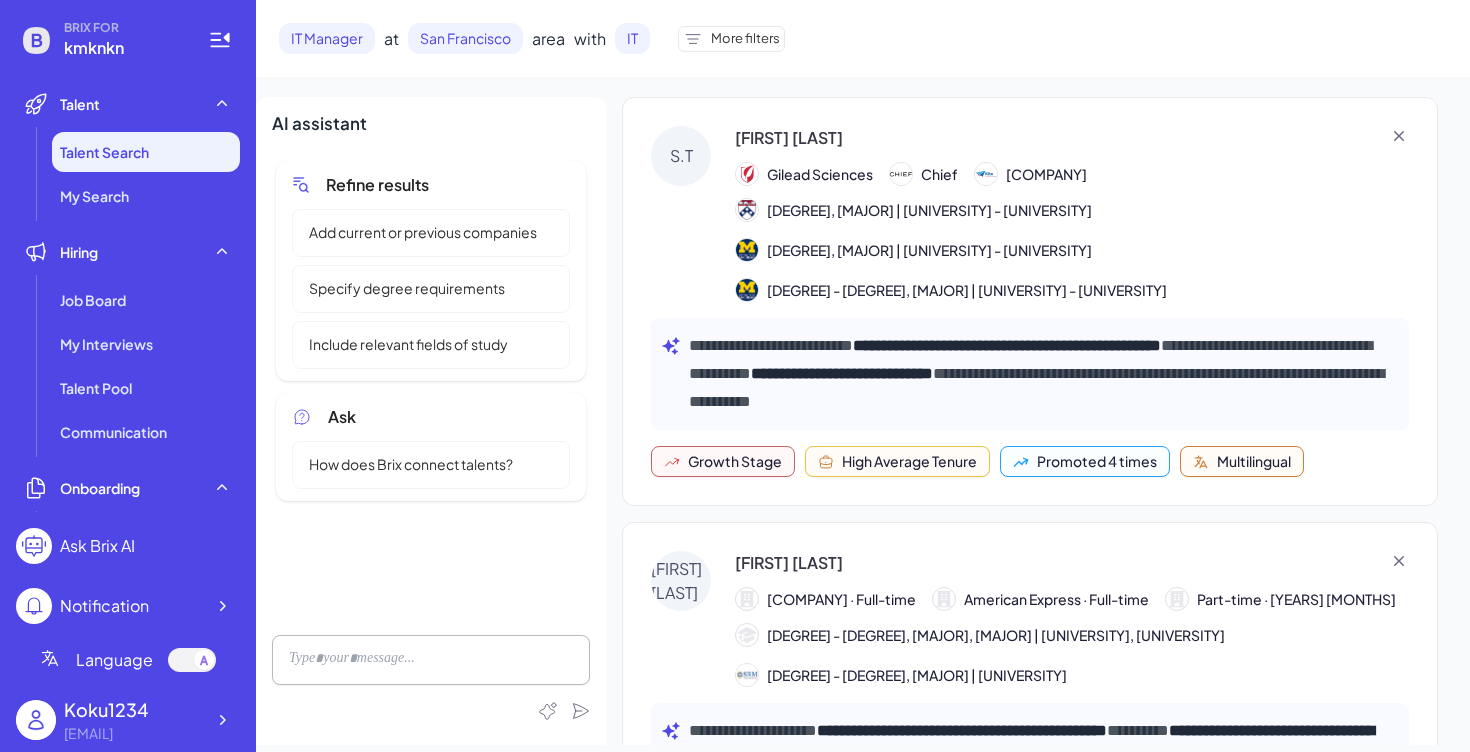 click on "**********" at bounding box center (1030, 301) 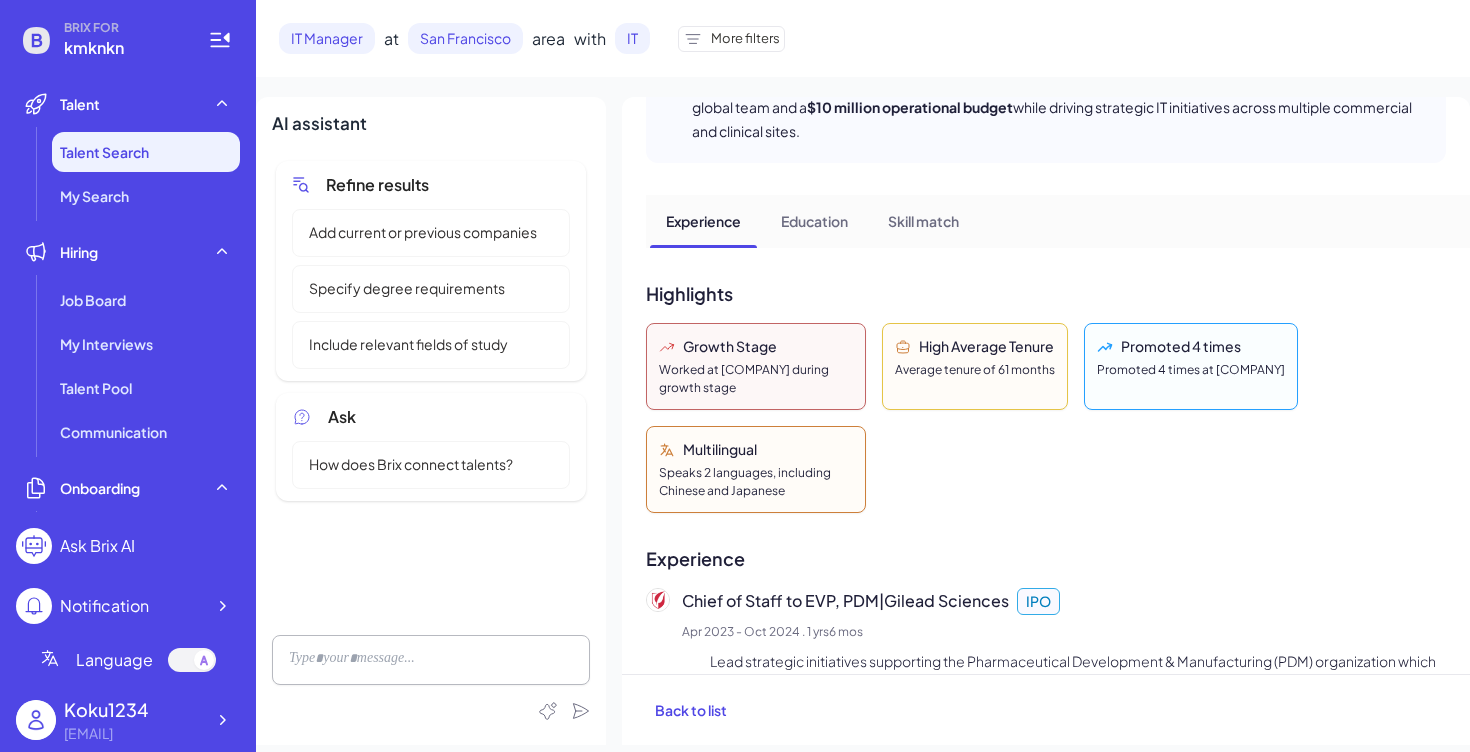 scroll, scrollTop: 320, scrollLeft: 0, axis: vertical 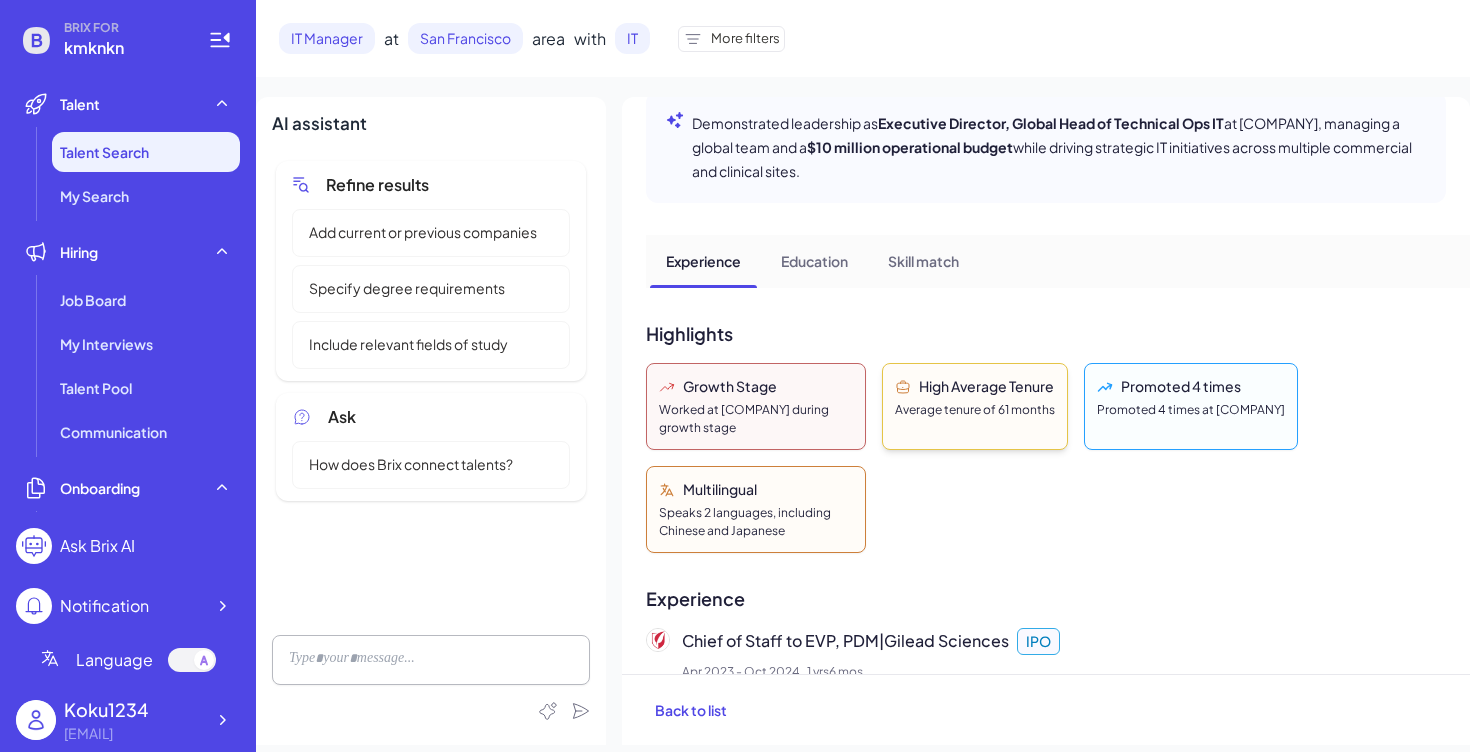 click on "Average tenure of 61 months" at bounding box center (975, 410) 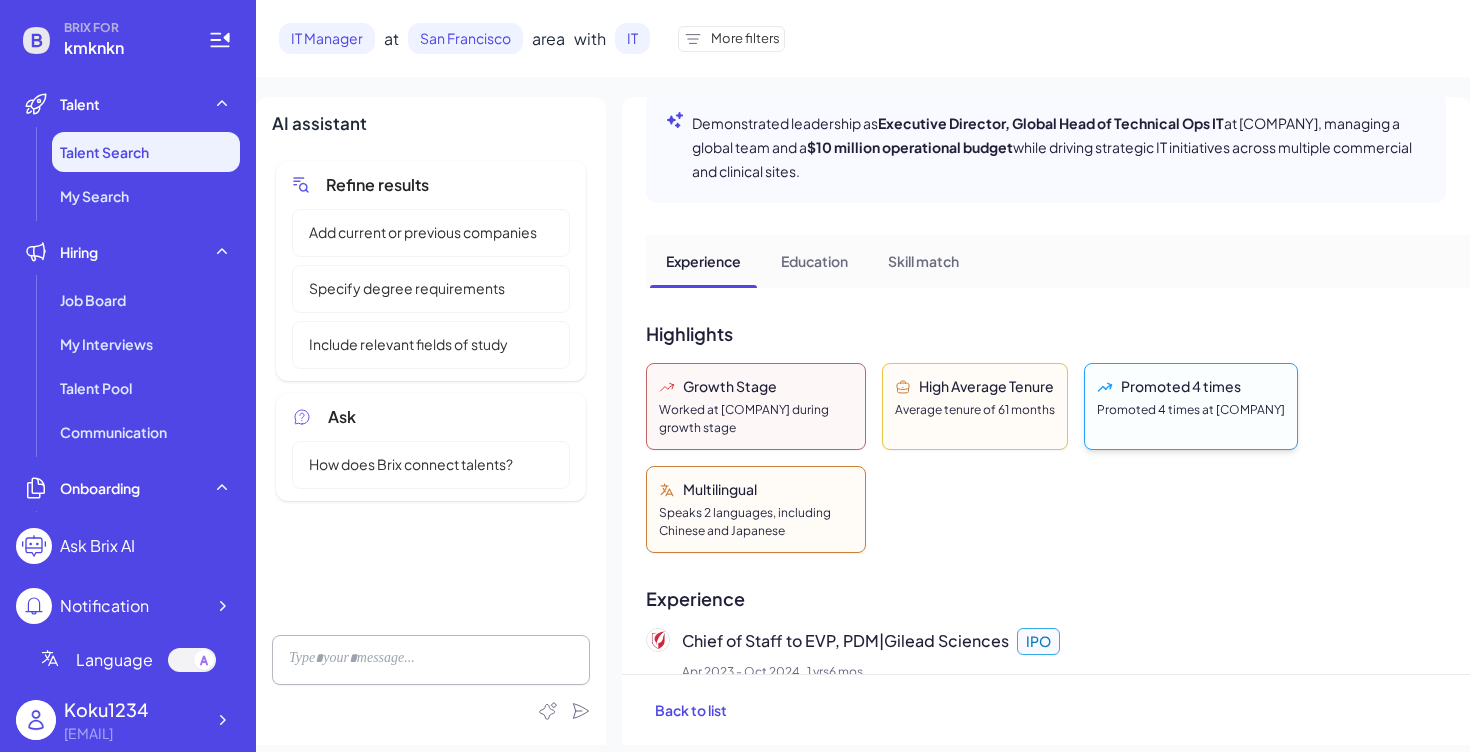 click on "Promoted 4 times at [COMPANY]" at bounding box center [1191, 410] 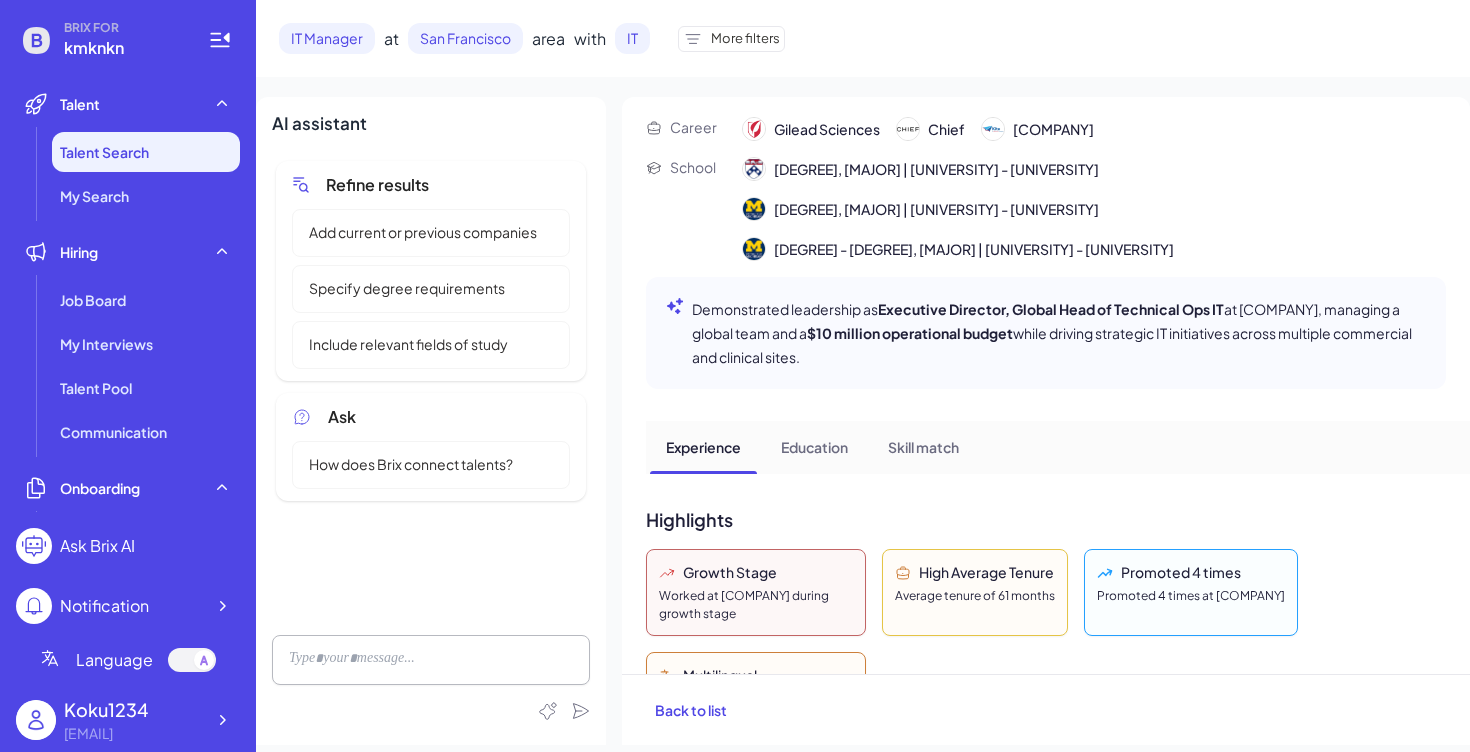 click on "Education" at bounding box center (814, 446) 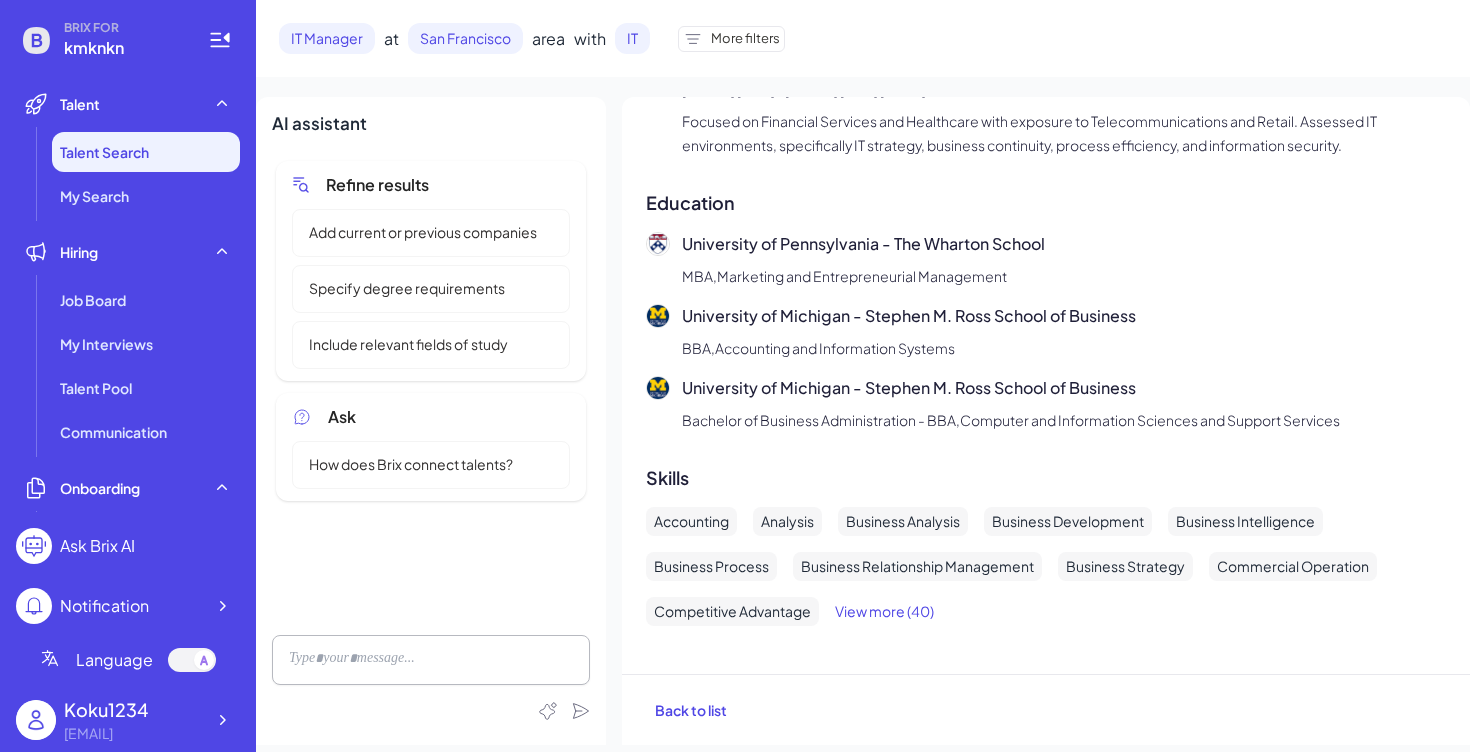 scroll, scrollTop: 0, scrollLeft: 0, axis: both 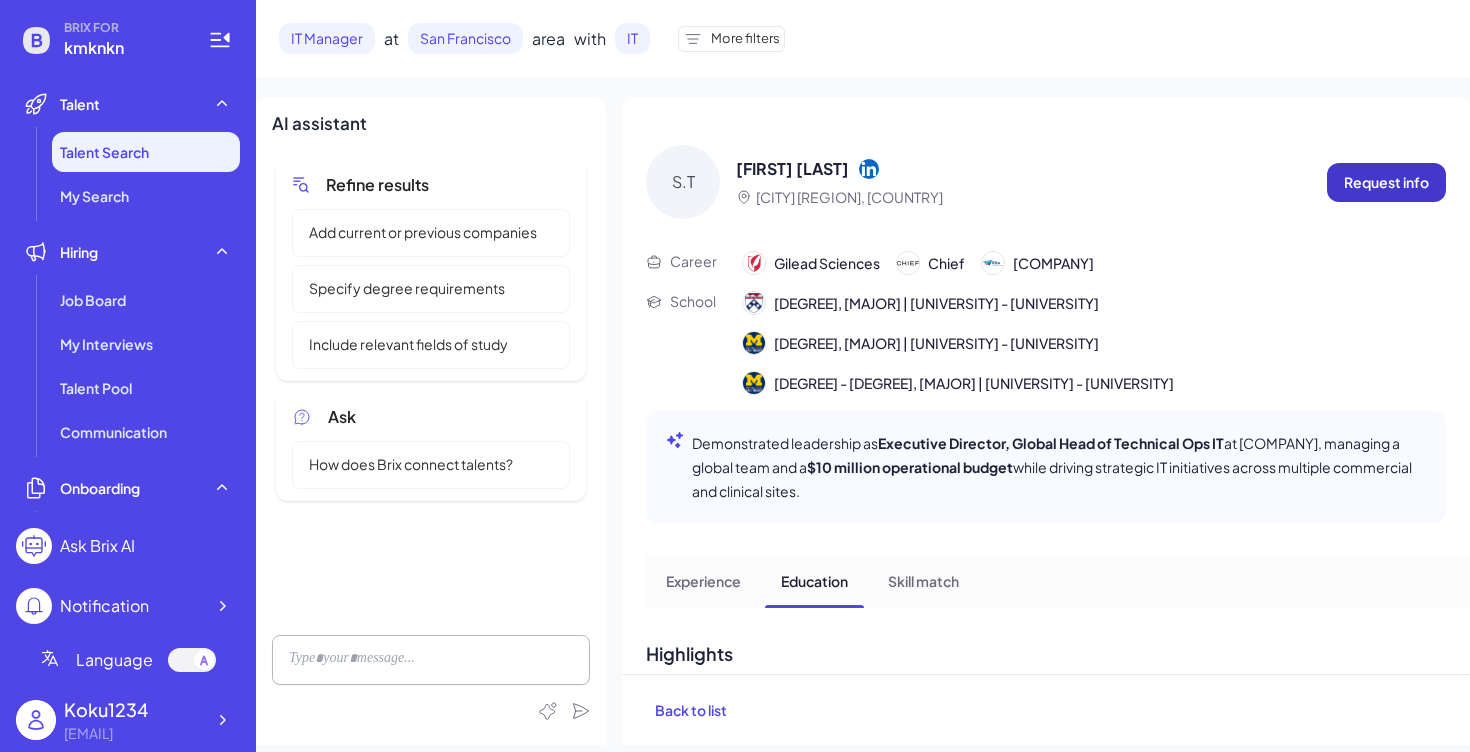 click on "Request info" at bounding box center [1386, 182] 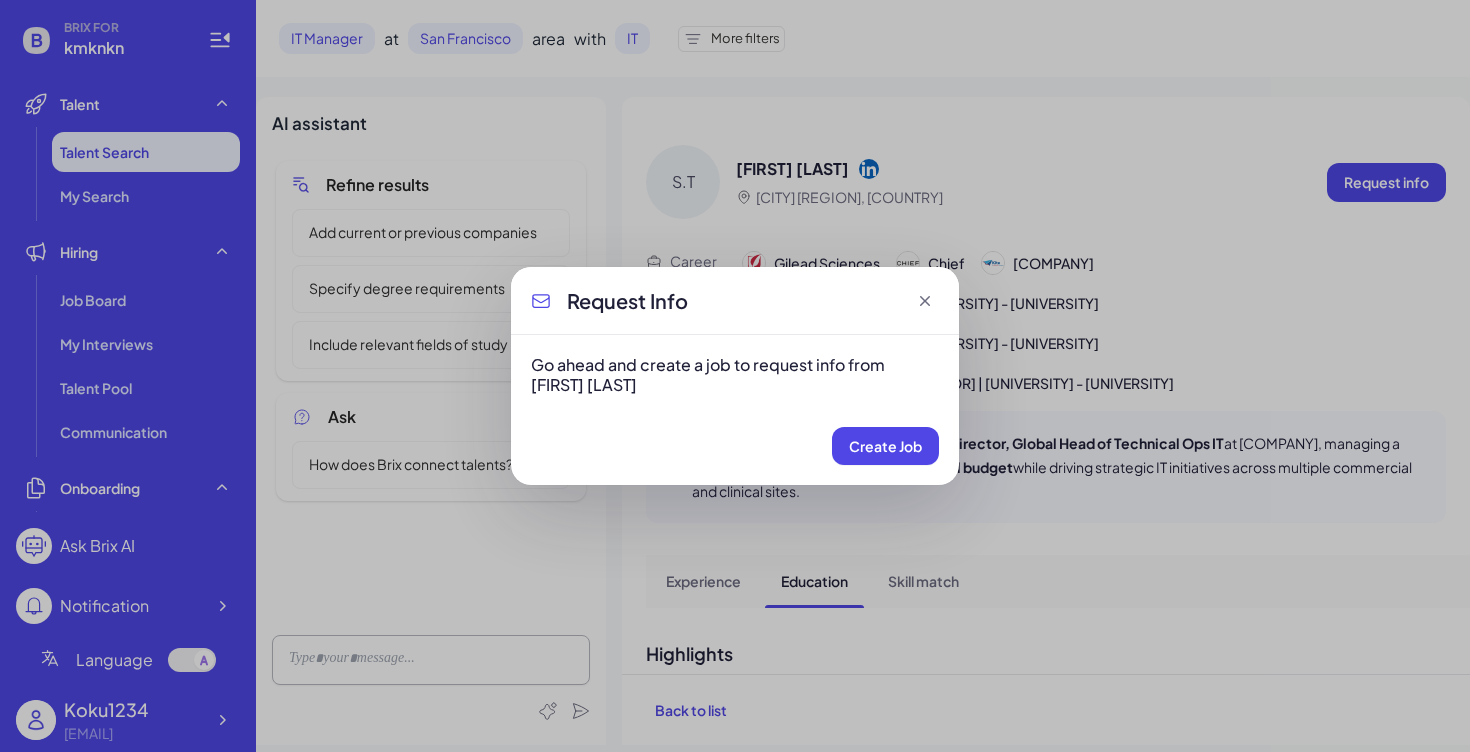 click 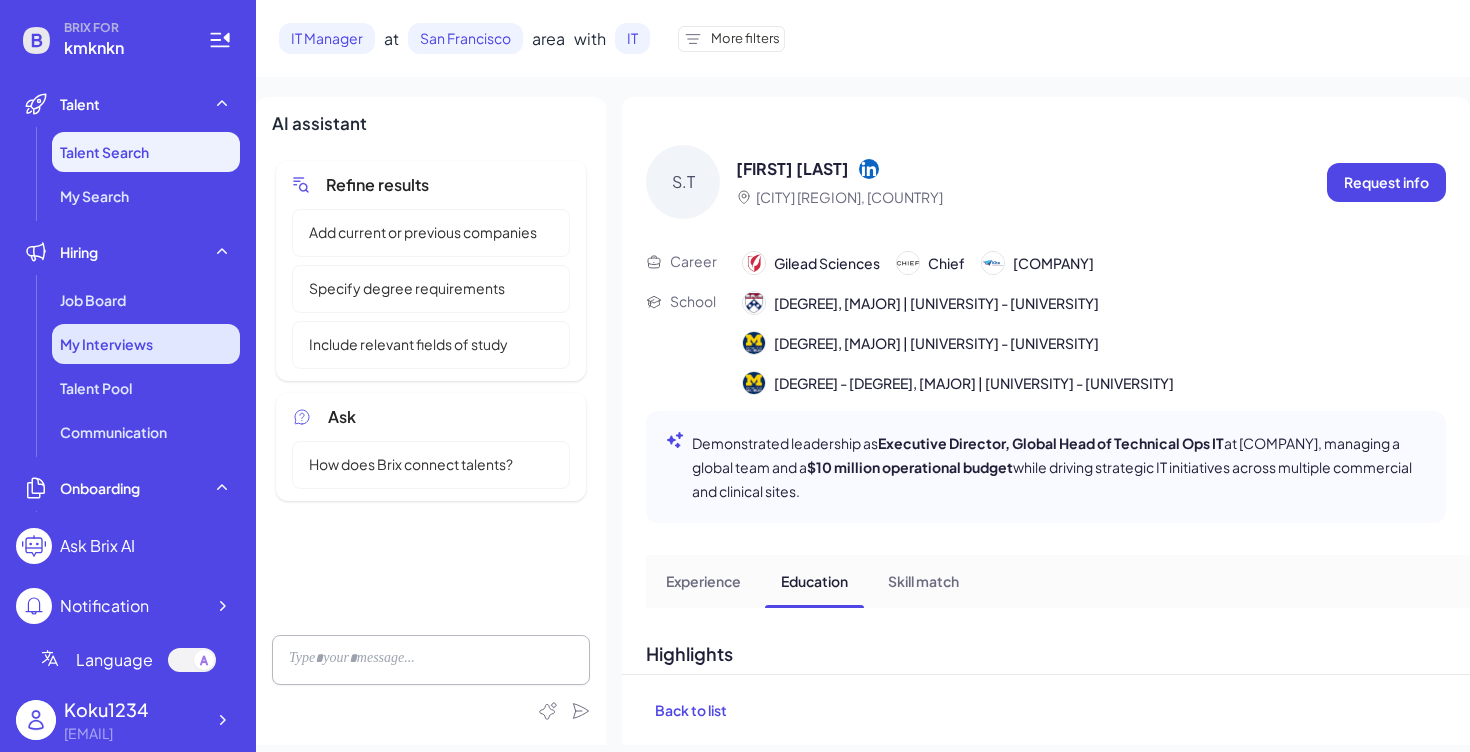 click on "My Interviews" at bounding box center [106, 344] 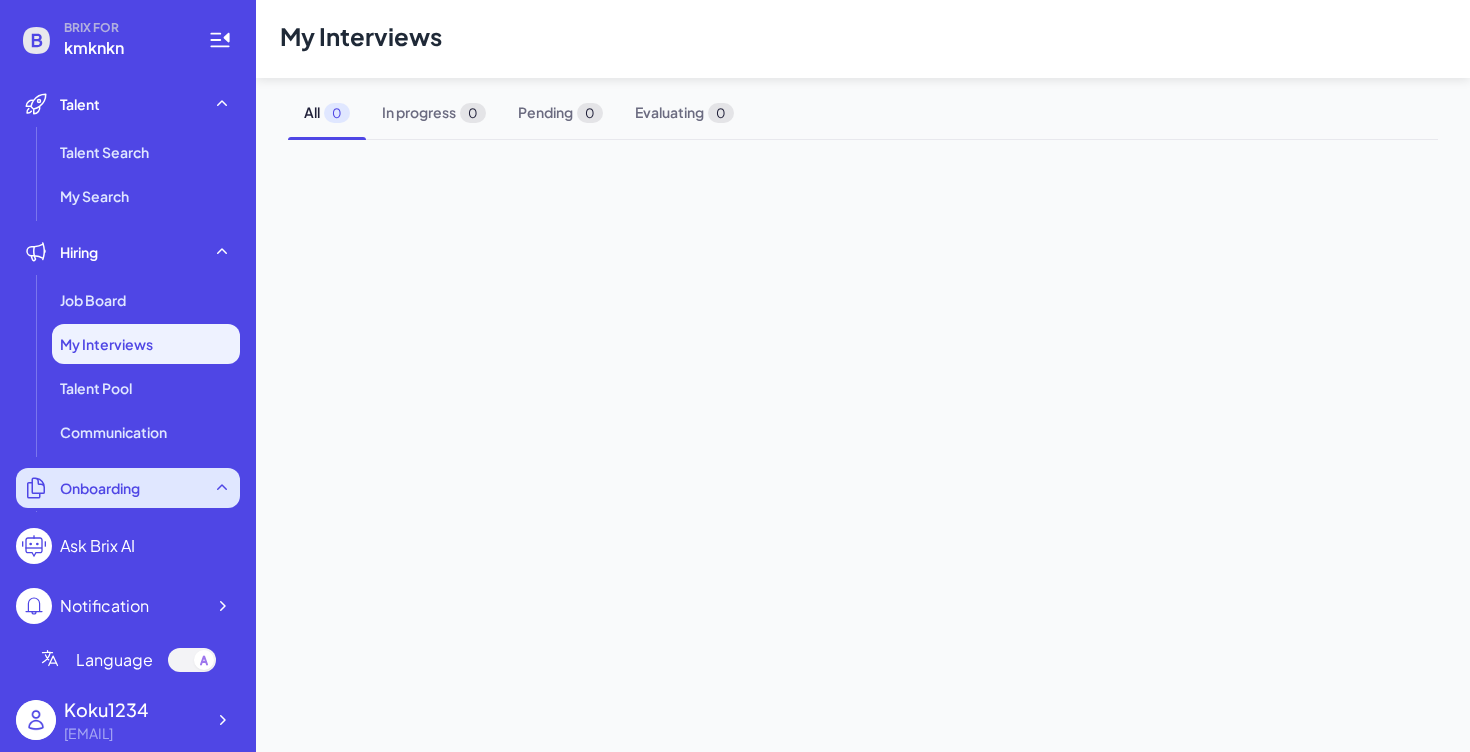 click on "Onboarding" at bounding box center (100, 488) 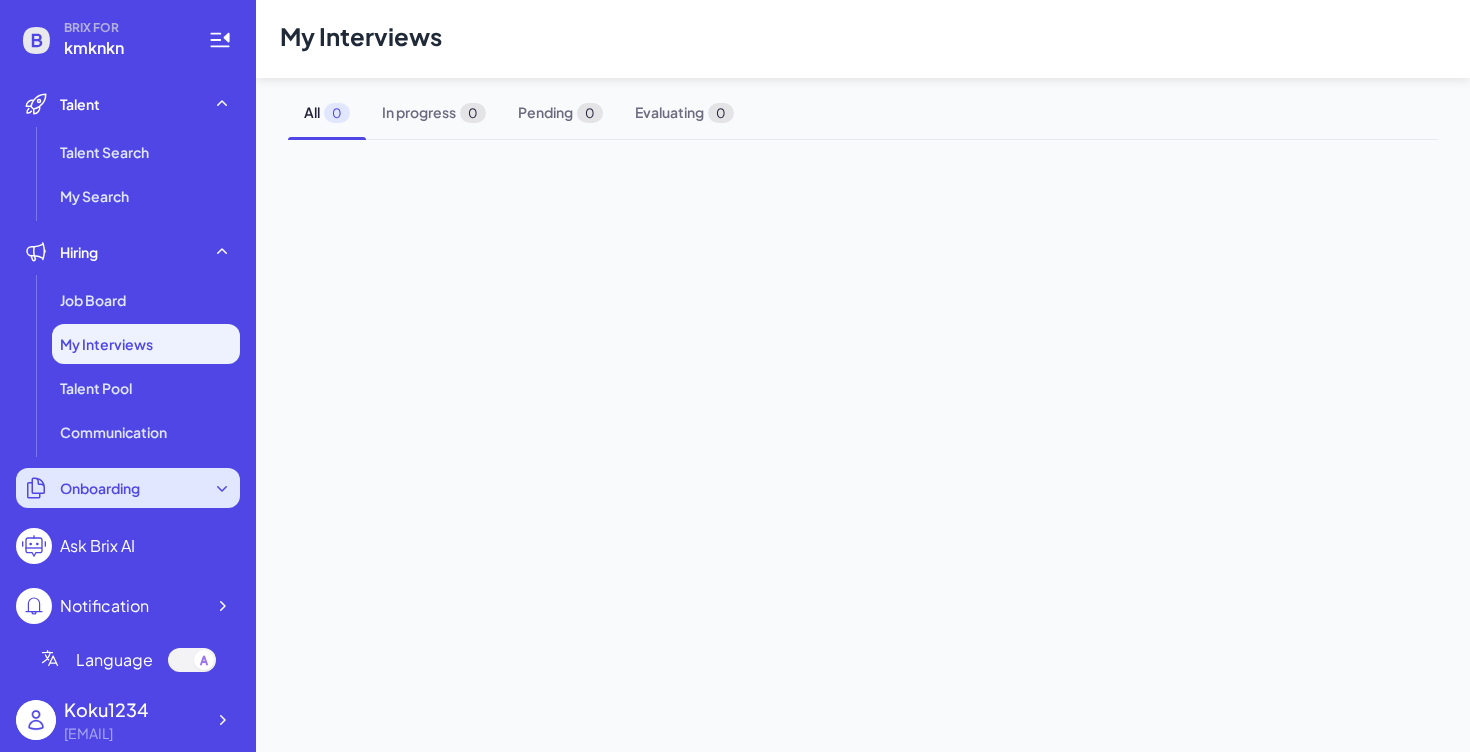 click on "Onboarding" at bounding box center [100, 488] 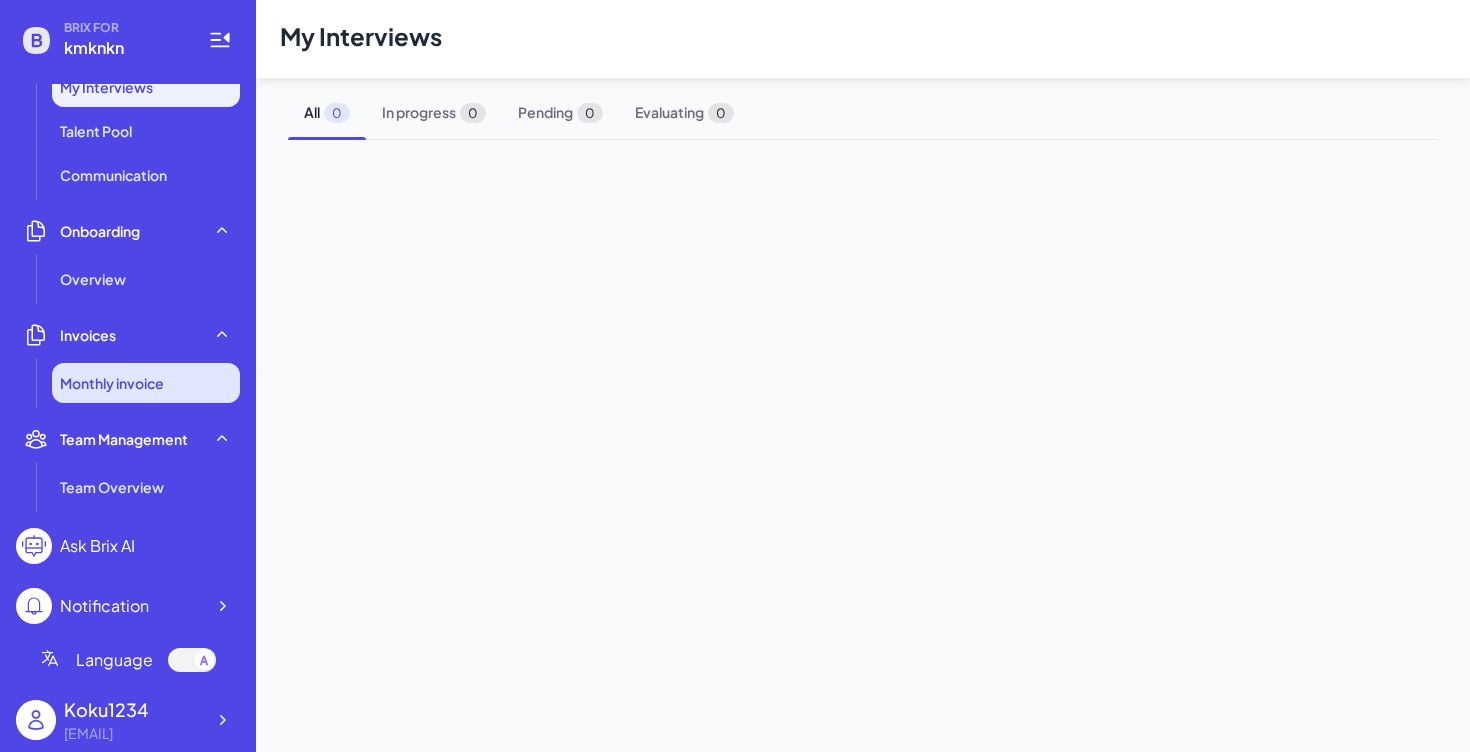scroll, scrollTop: 262, scrollLeft: 0, axis: vertical 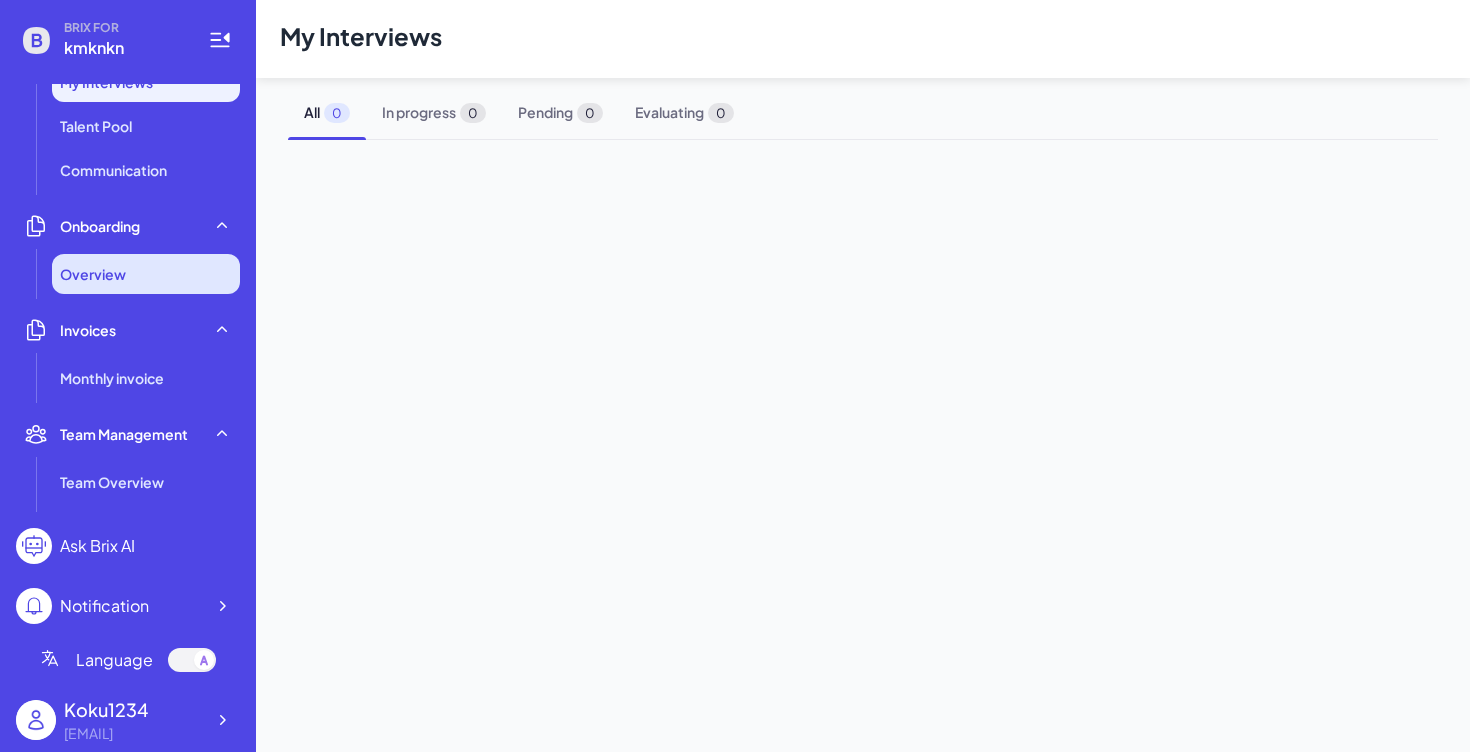 click on "Overview" at bounding box center [146, 274] 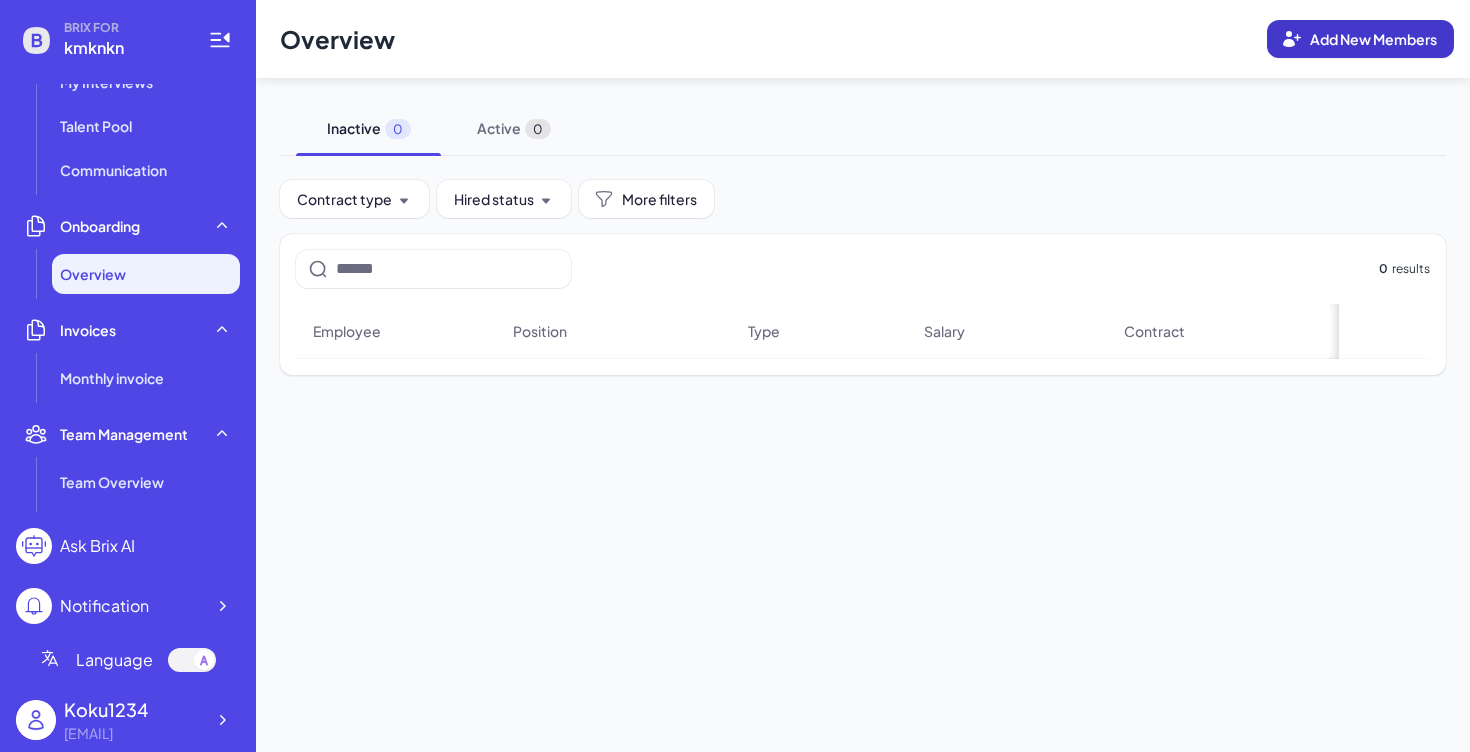 click on "Add New Members" at bounding box center [1360, 39] 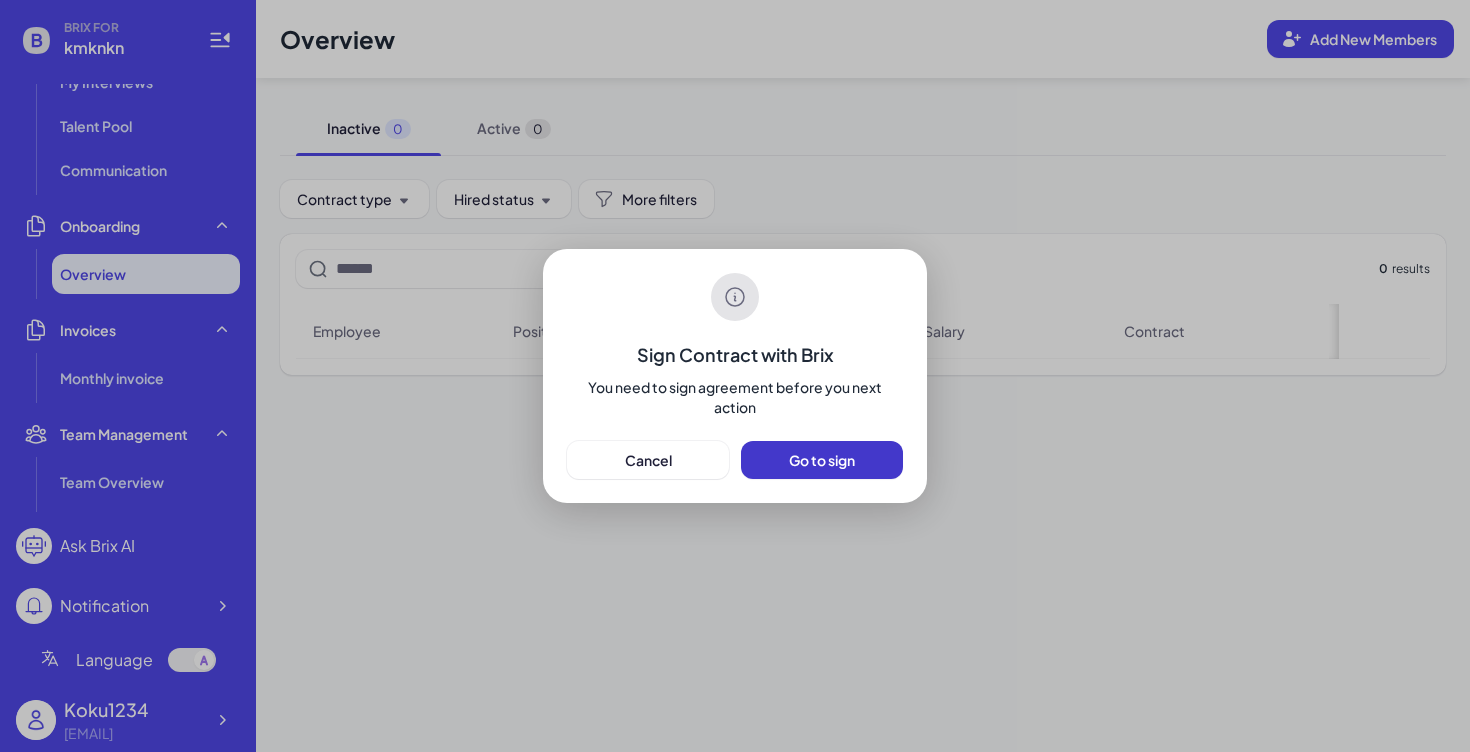 click on "Go to sign" at bounding box center [822, 460] 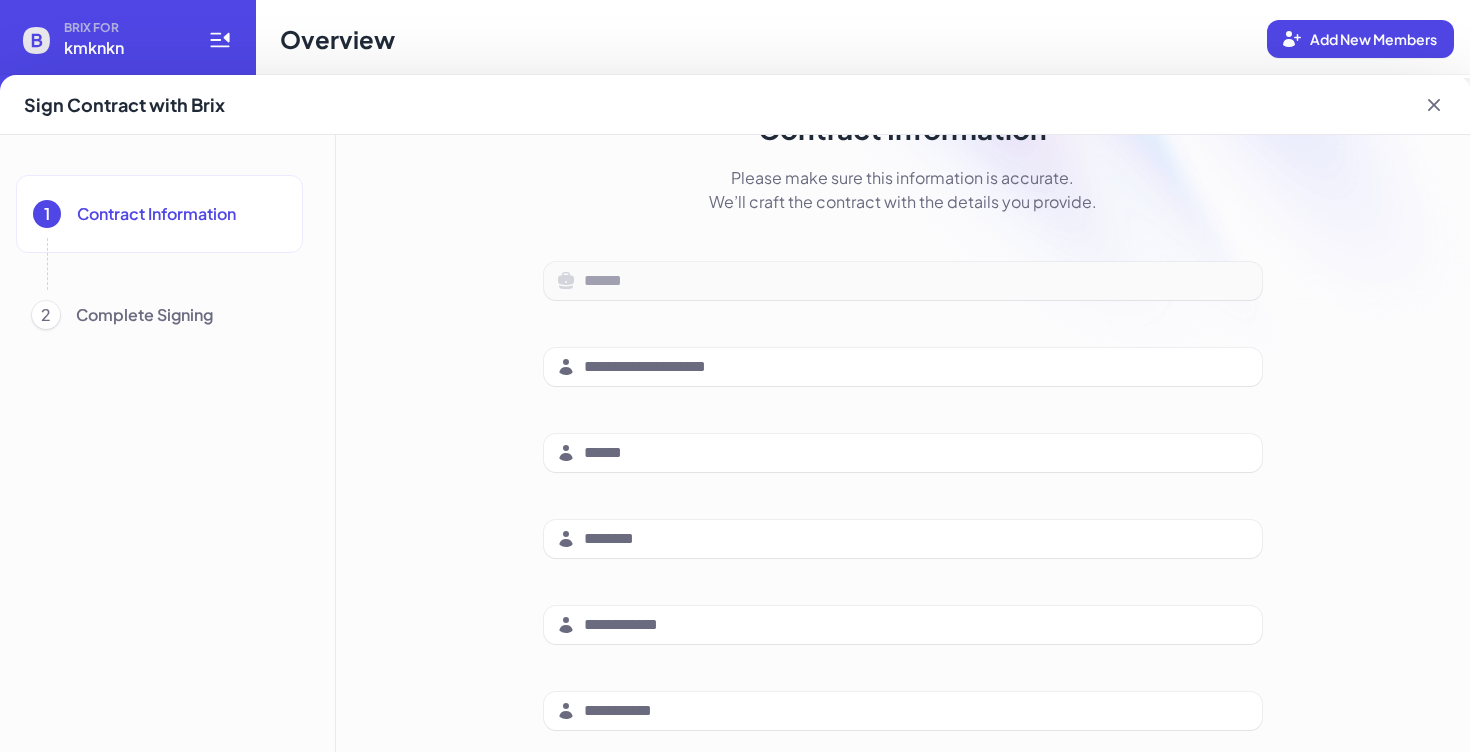 scroll, scrollTop: 265, scrollLeft: 0, axis: vertical 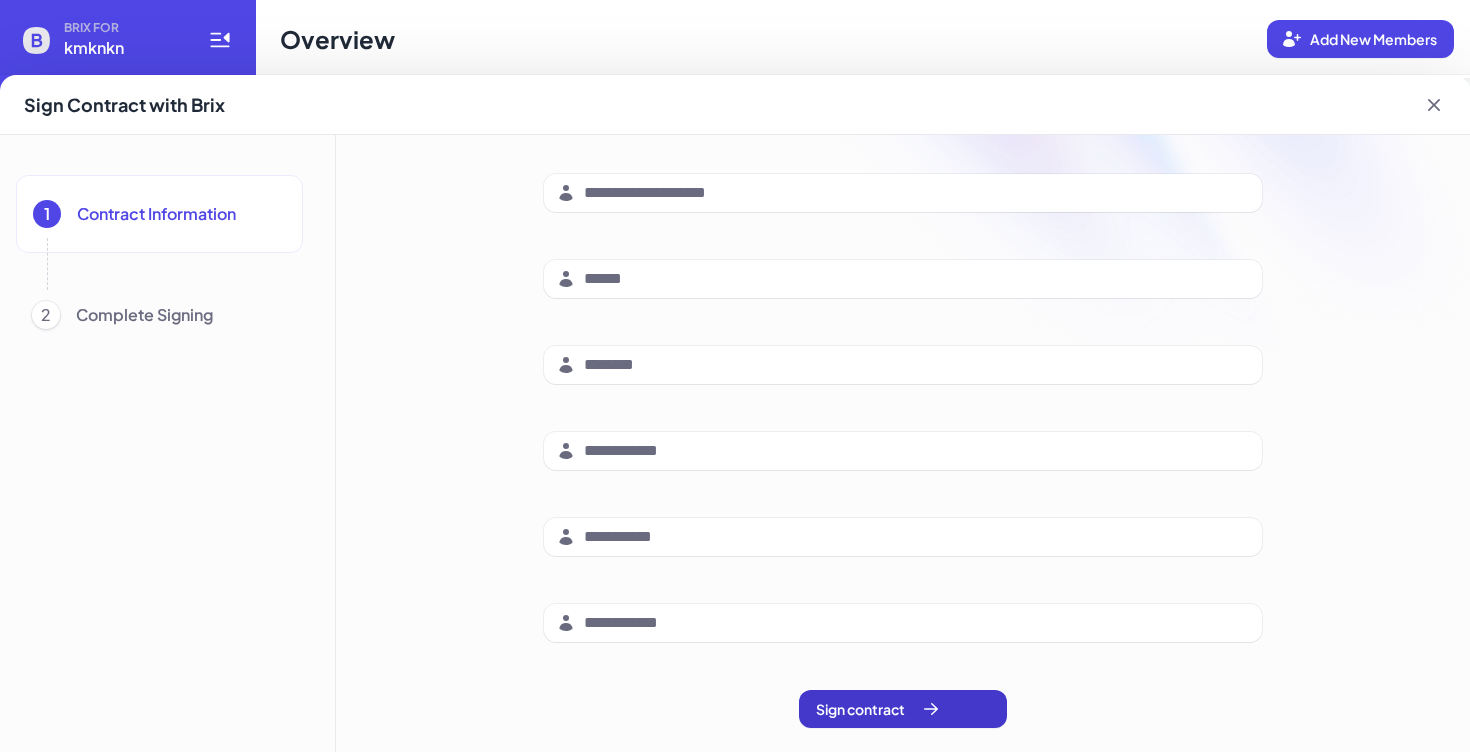 click on "Sign contract" at bounding box center (878, 709) 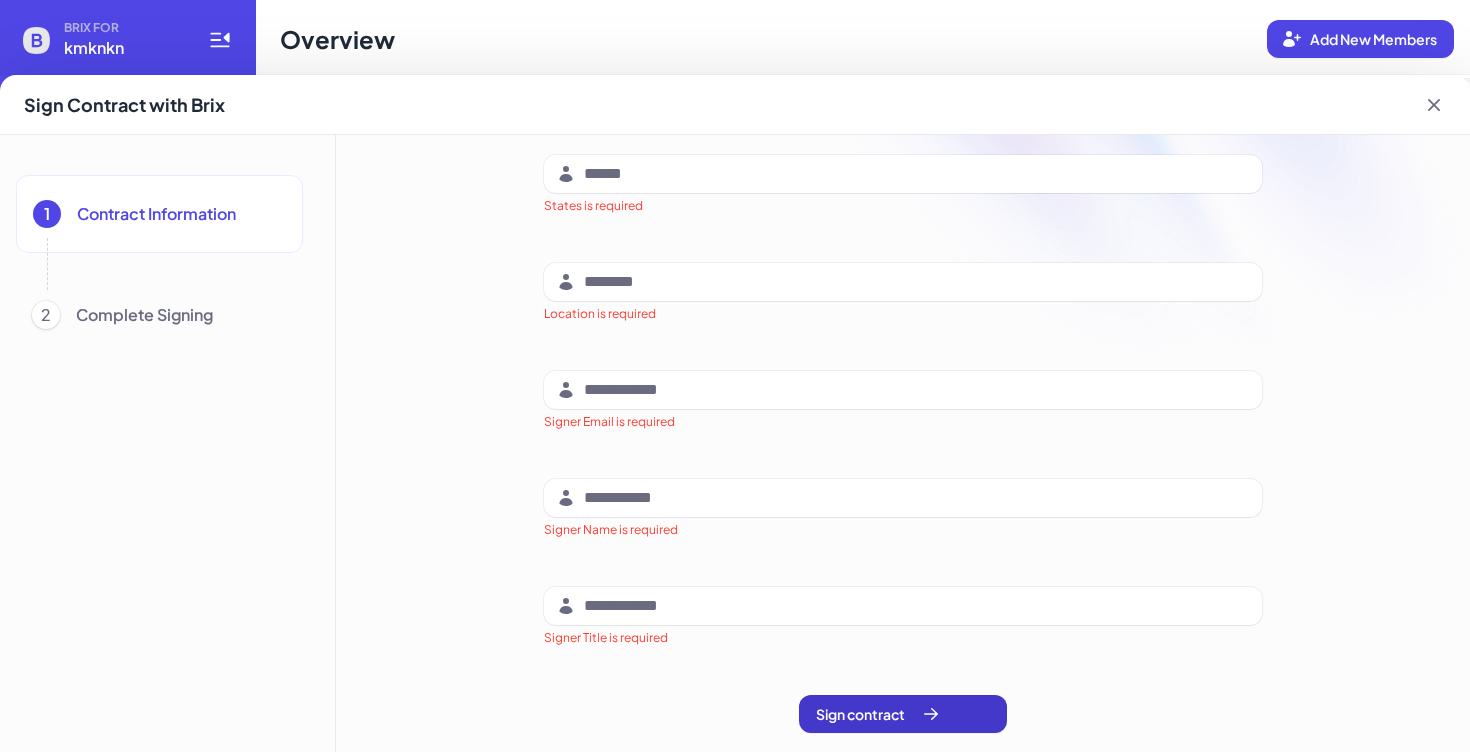 scroll, scrollTop: 397, scrollLeft: 0, axis: vertical 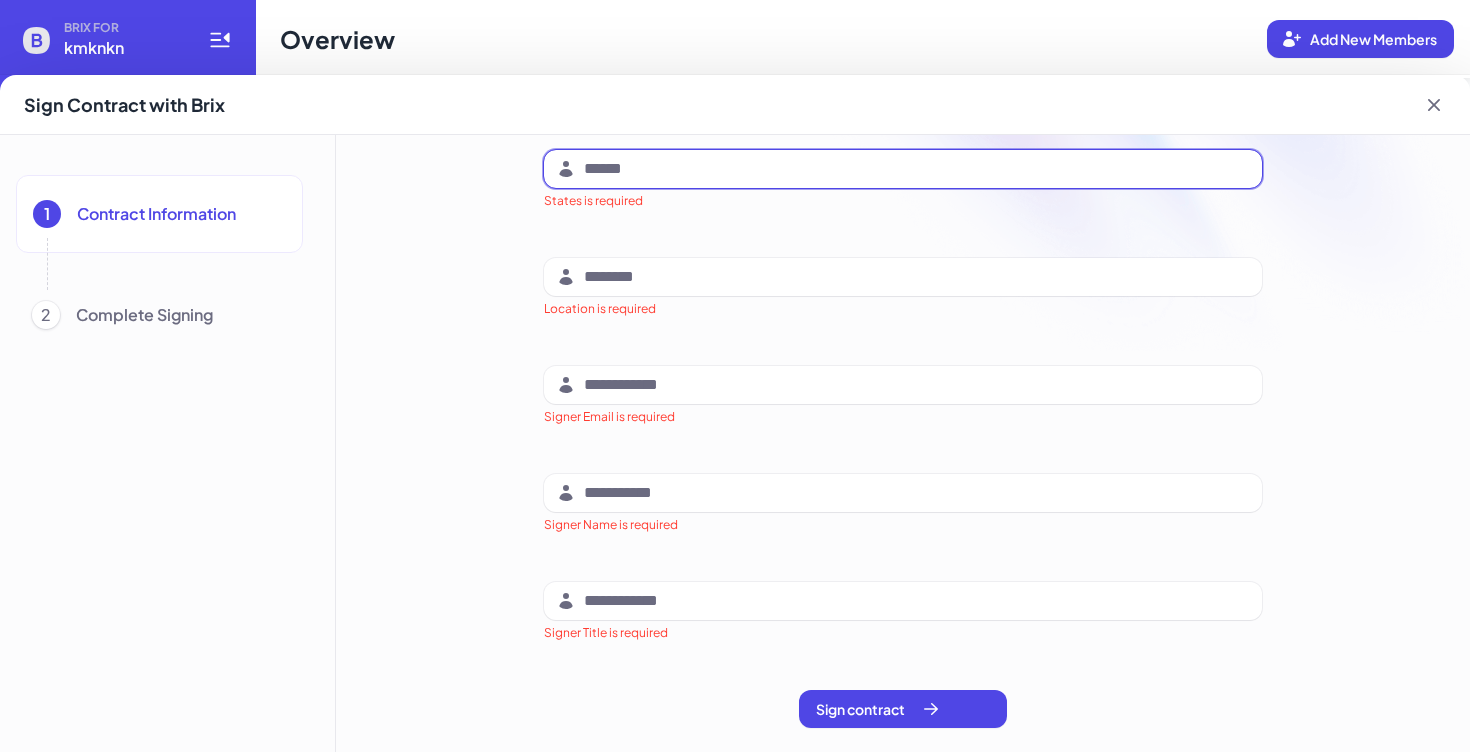 click at bounding box center (917, 169) 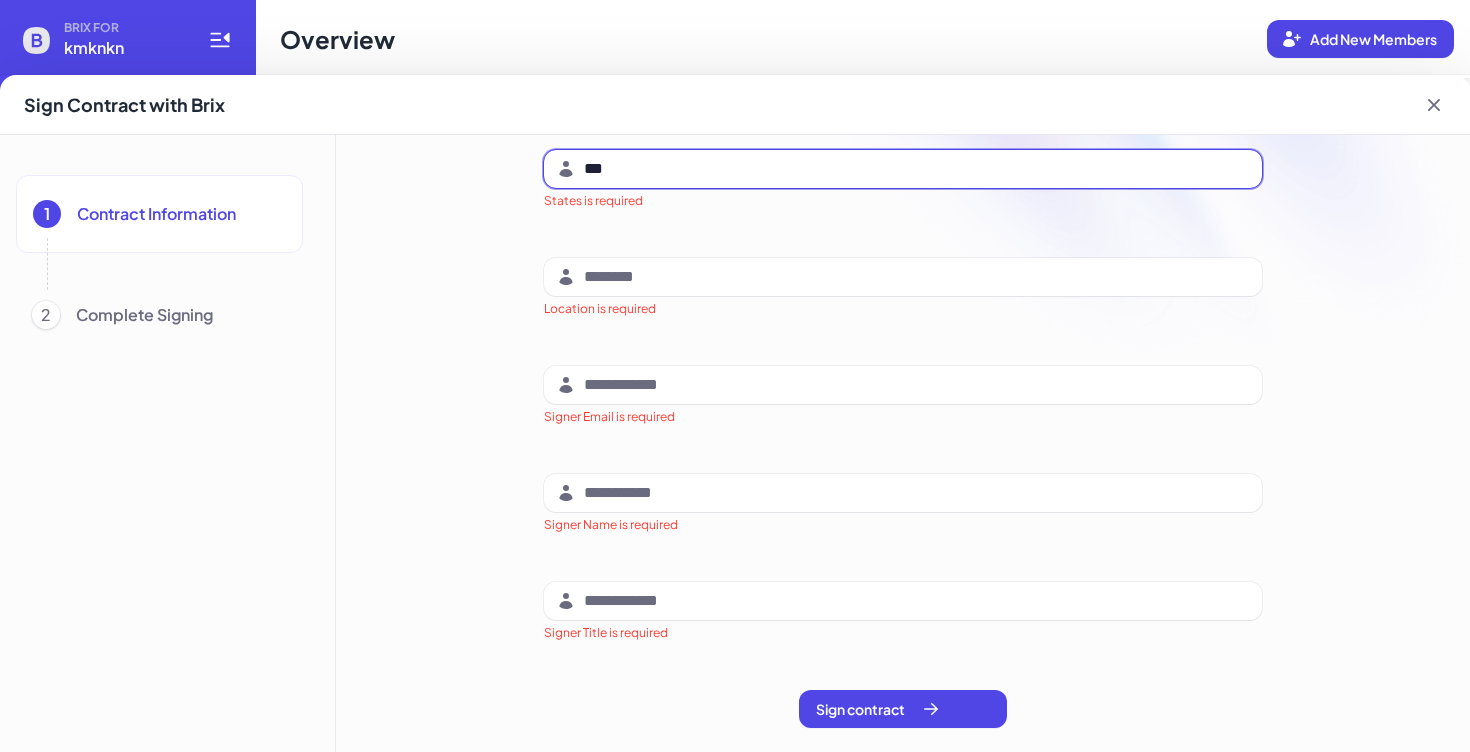 type on "***" 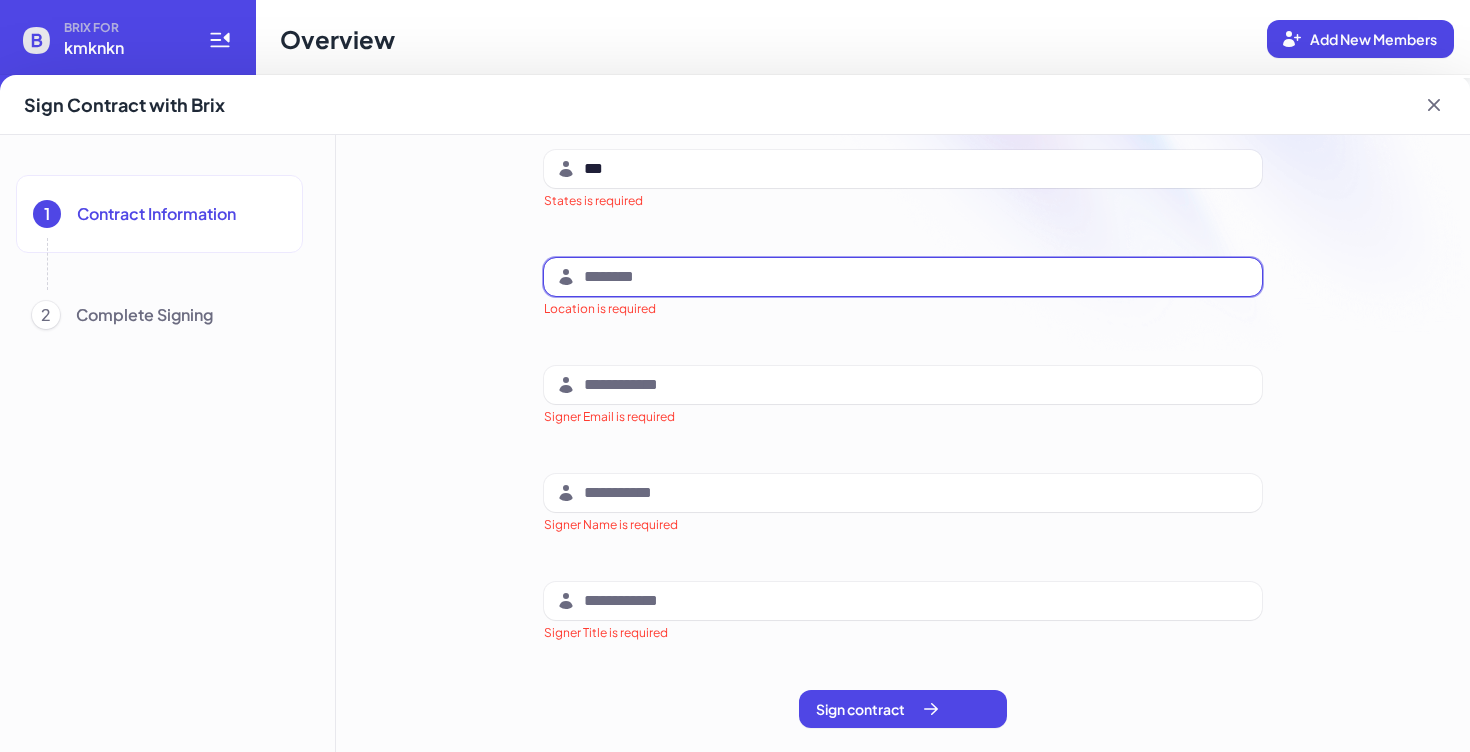 click at bounding box center [917, 277] 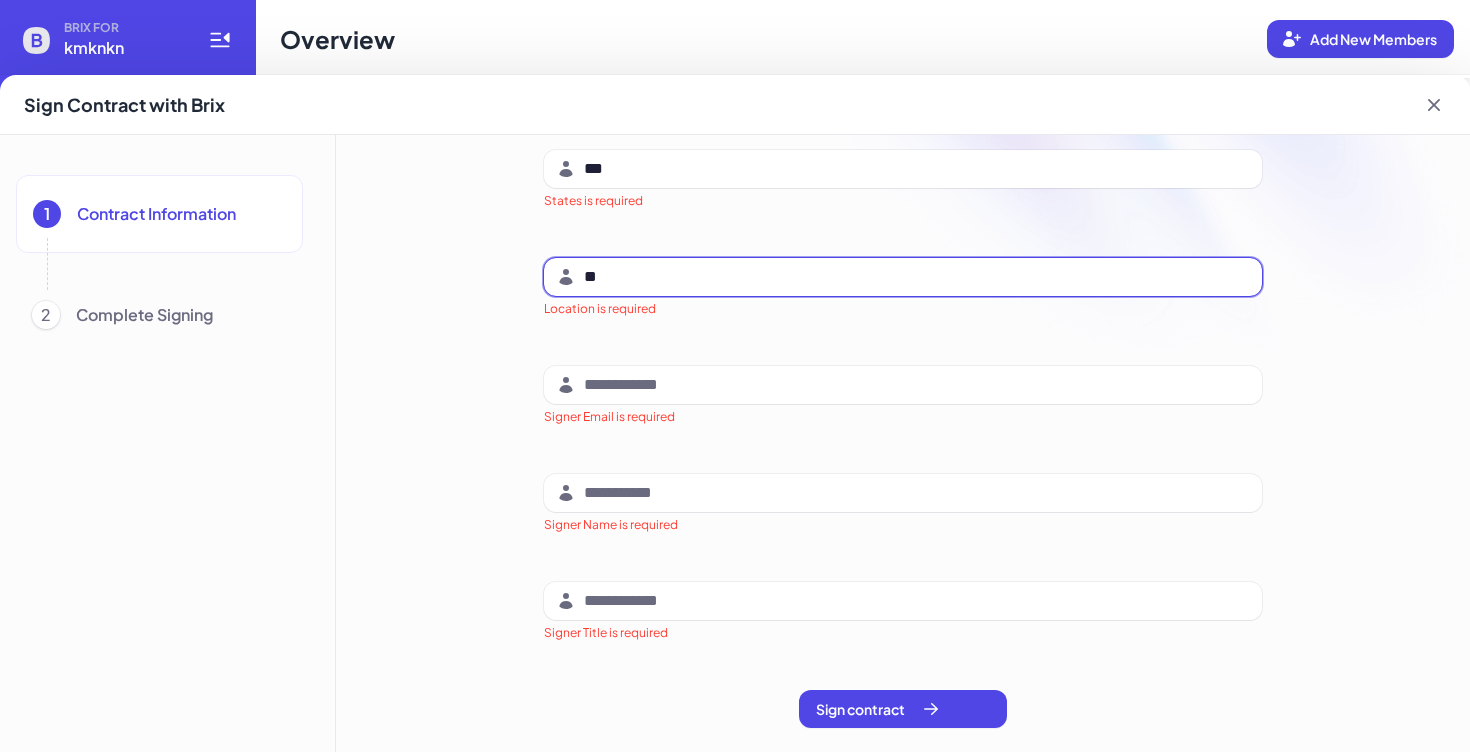 type on "**" 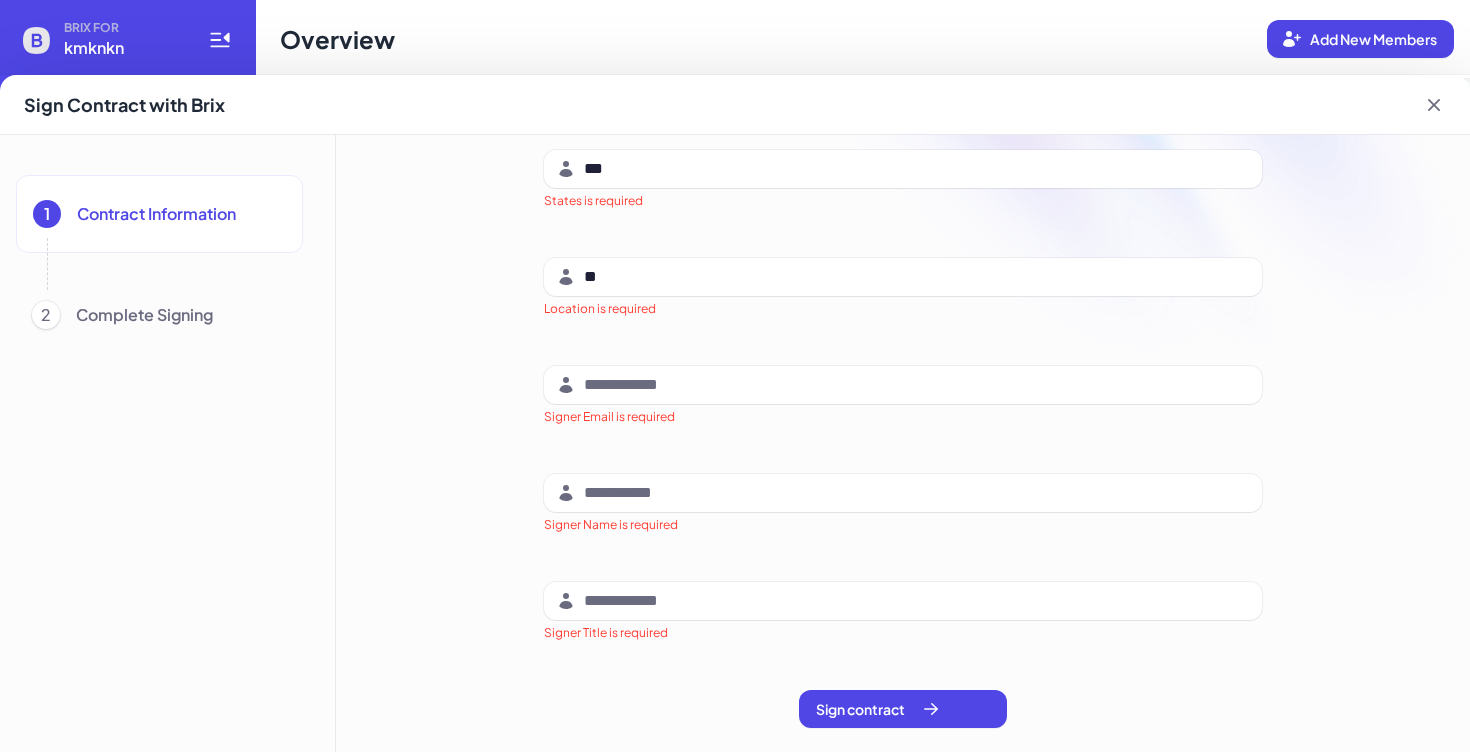 click on "Signer Email is required" at bounding box center [903, 396] 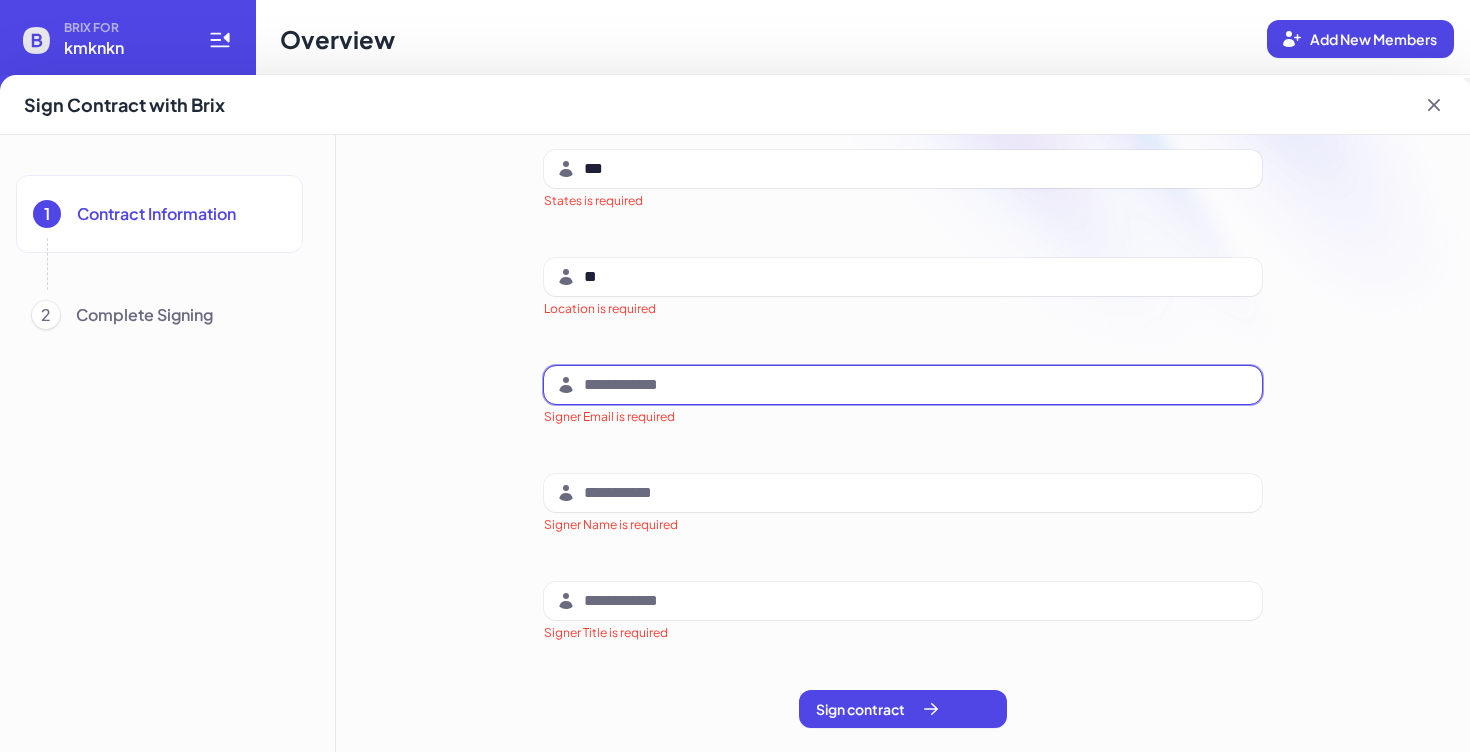 click at bounding box center (917, 385) 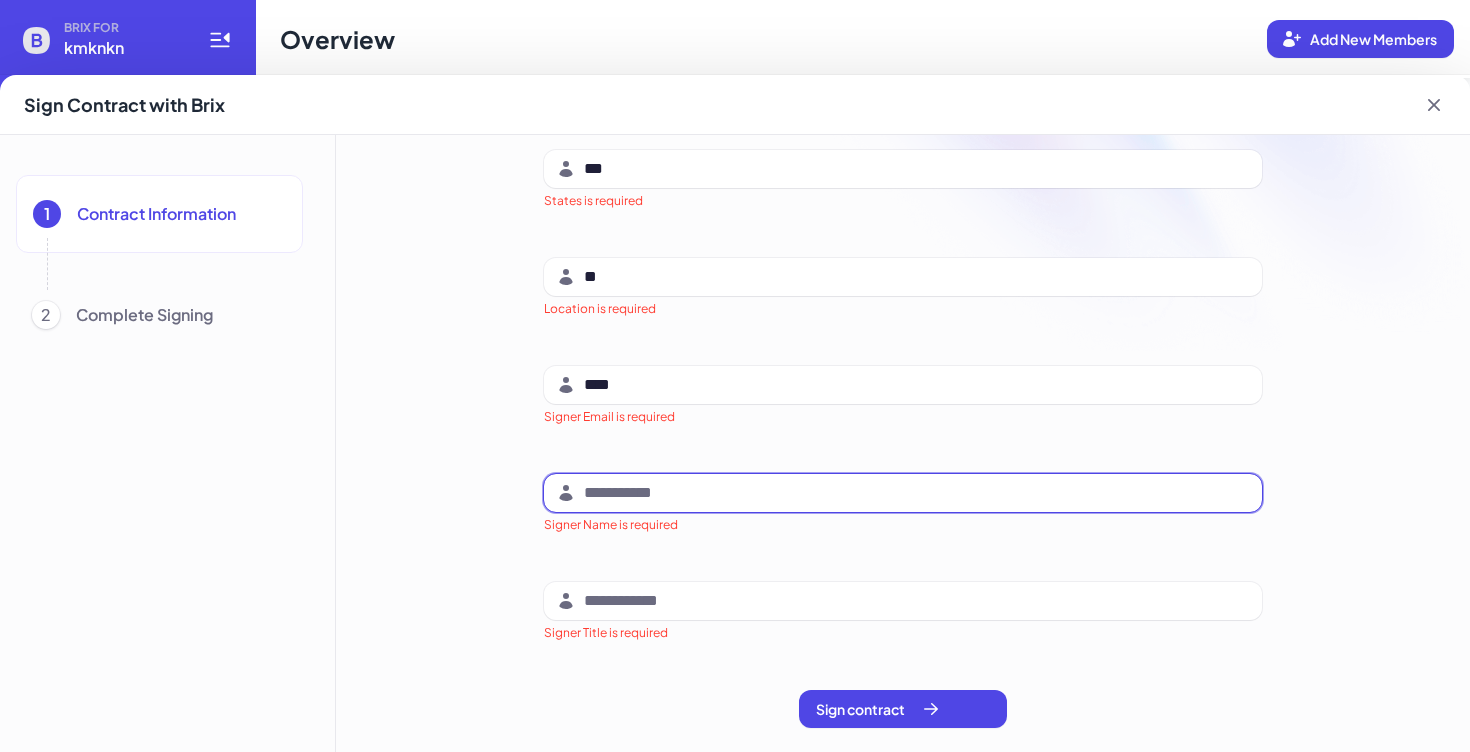click at bounding box center [917, 493] 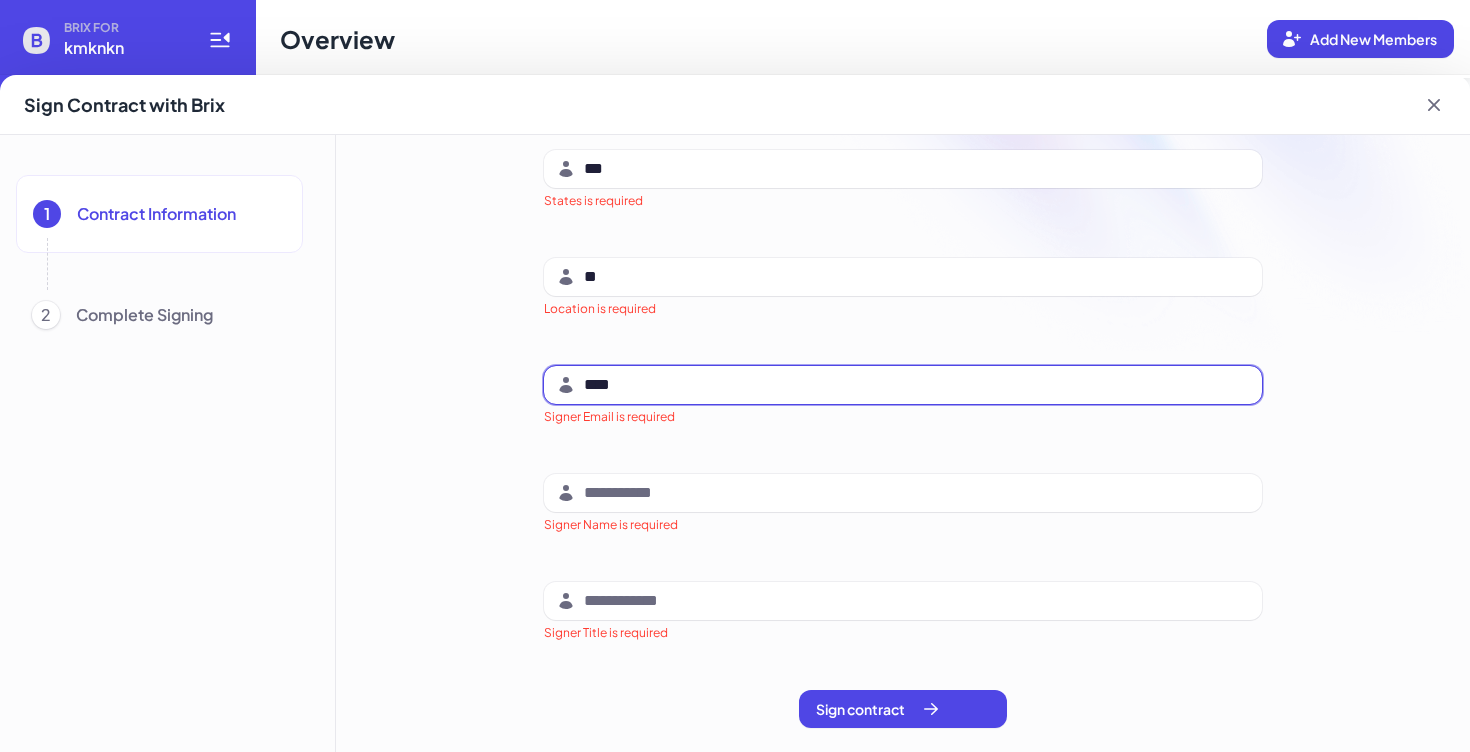 click on "****" at bounding box center [903, 385] 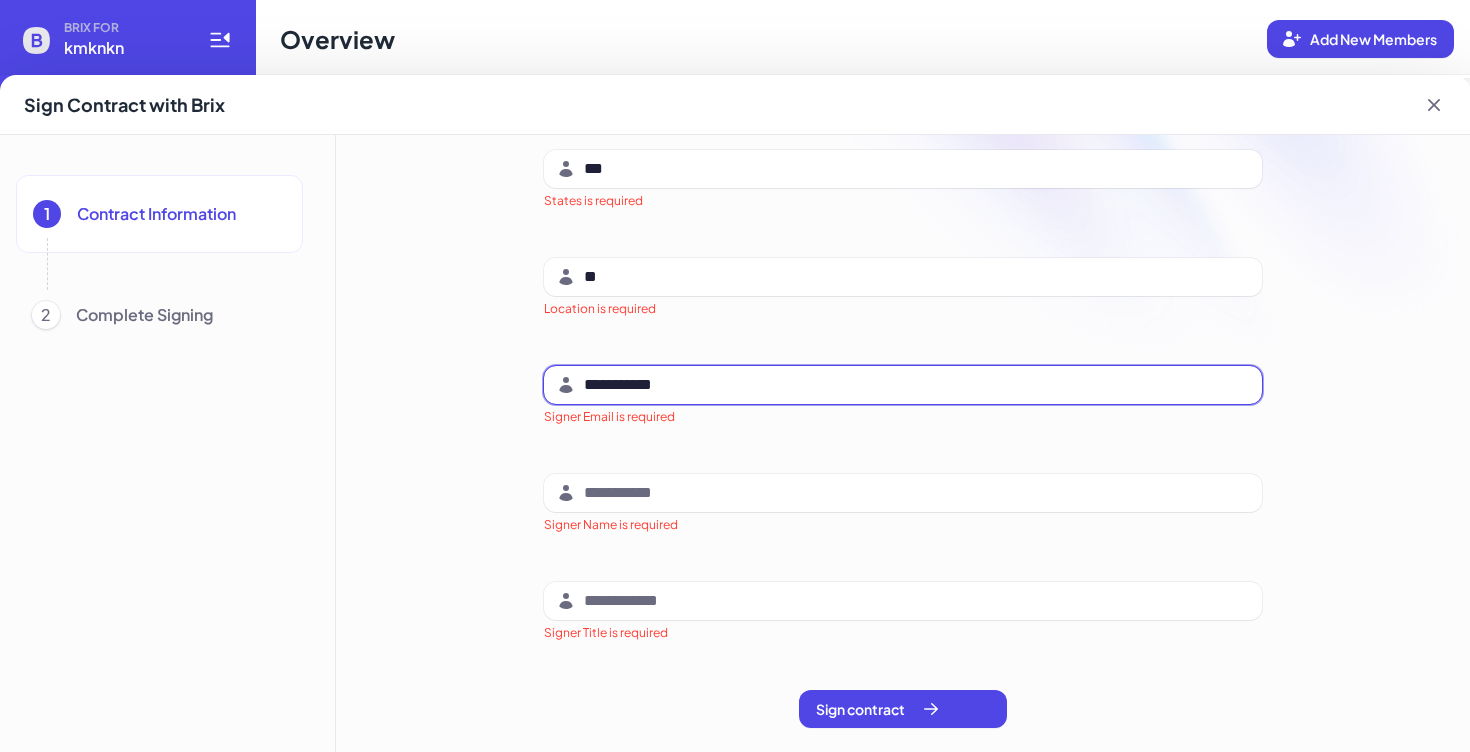 type on "**********" 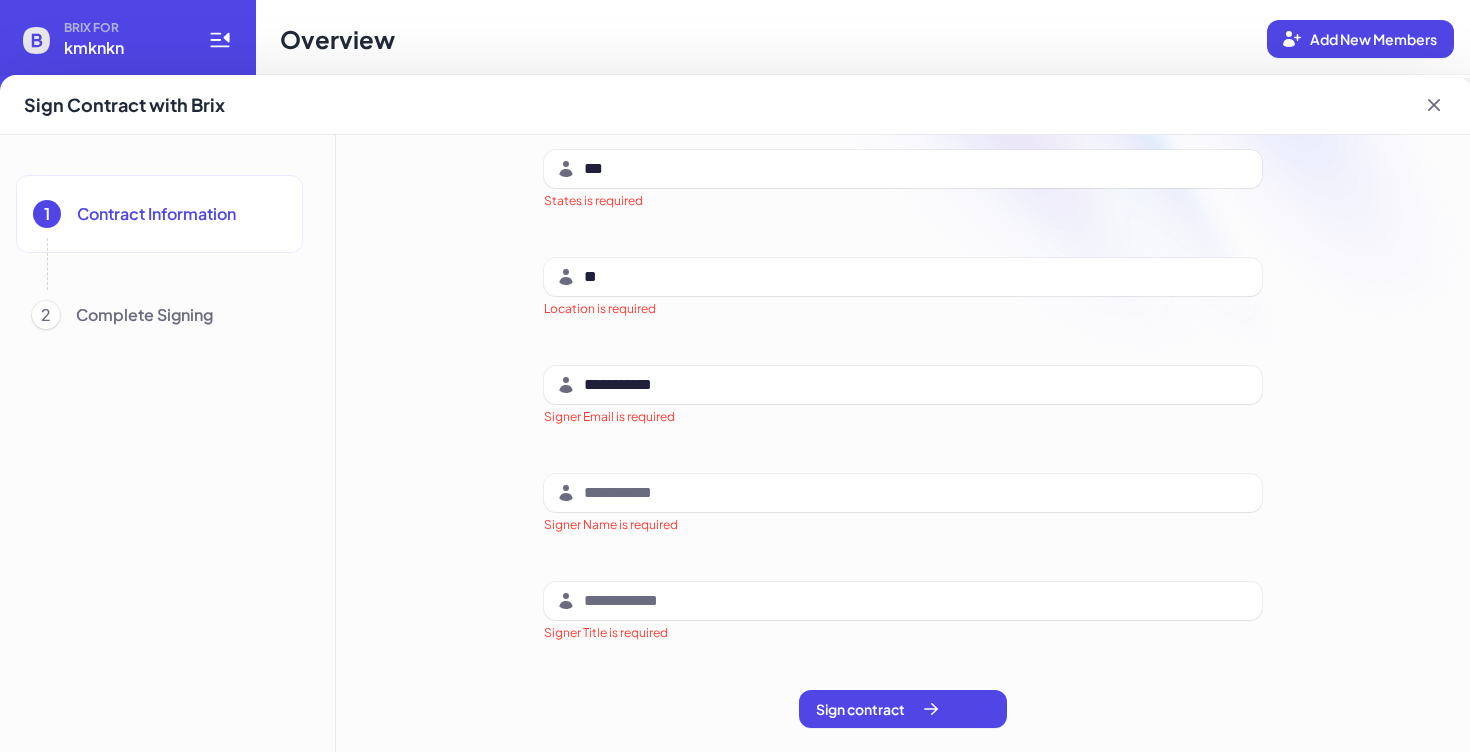click on "**********" at bounding box center (903, 222) 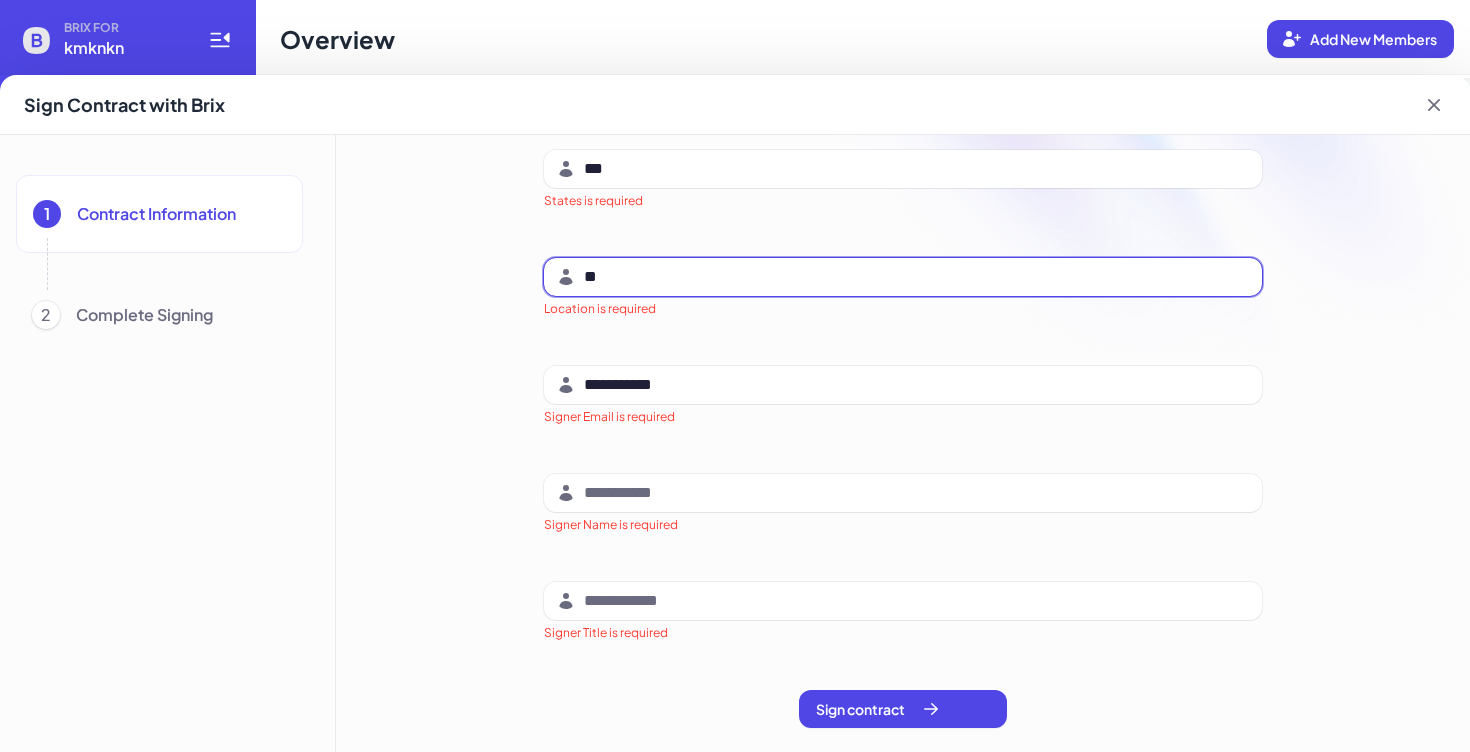 click on "**" at bounding box center [917, 277] 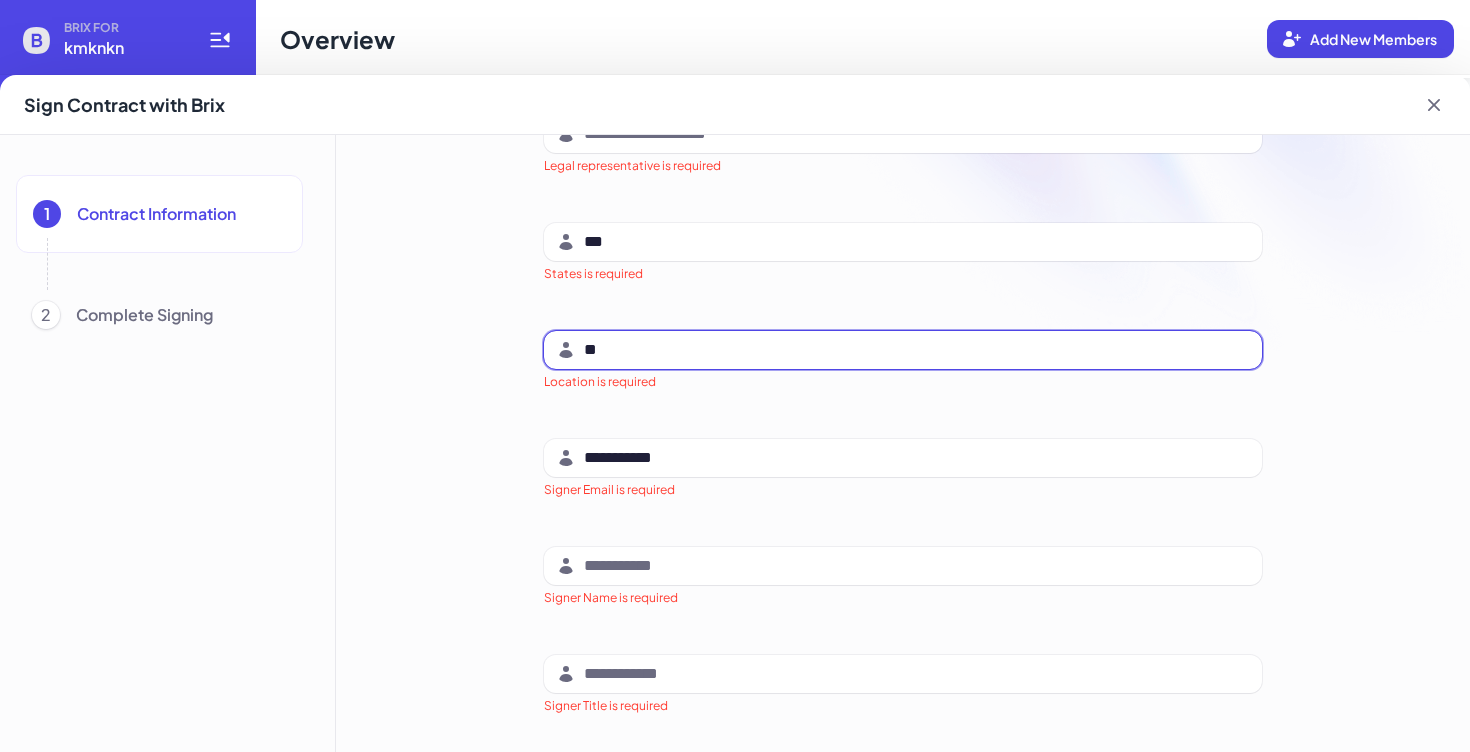 scroll, scrollTop: 397, scrollLeft: 0, axis: vertical 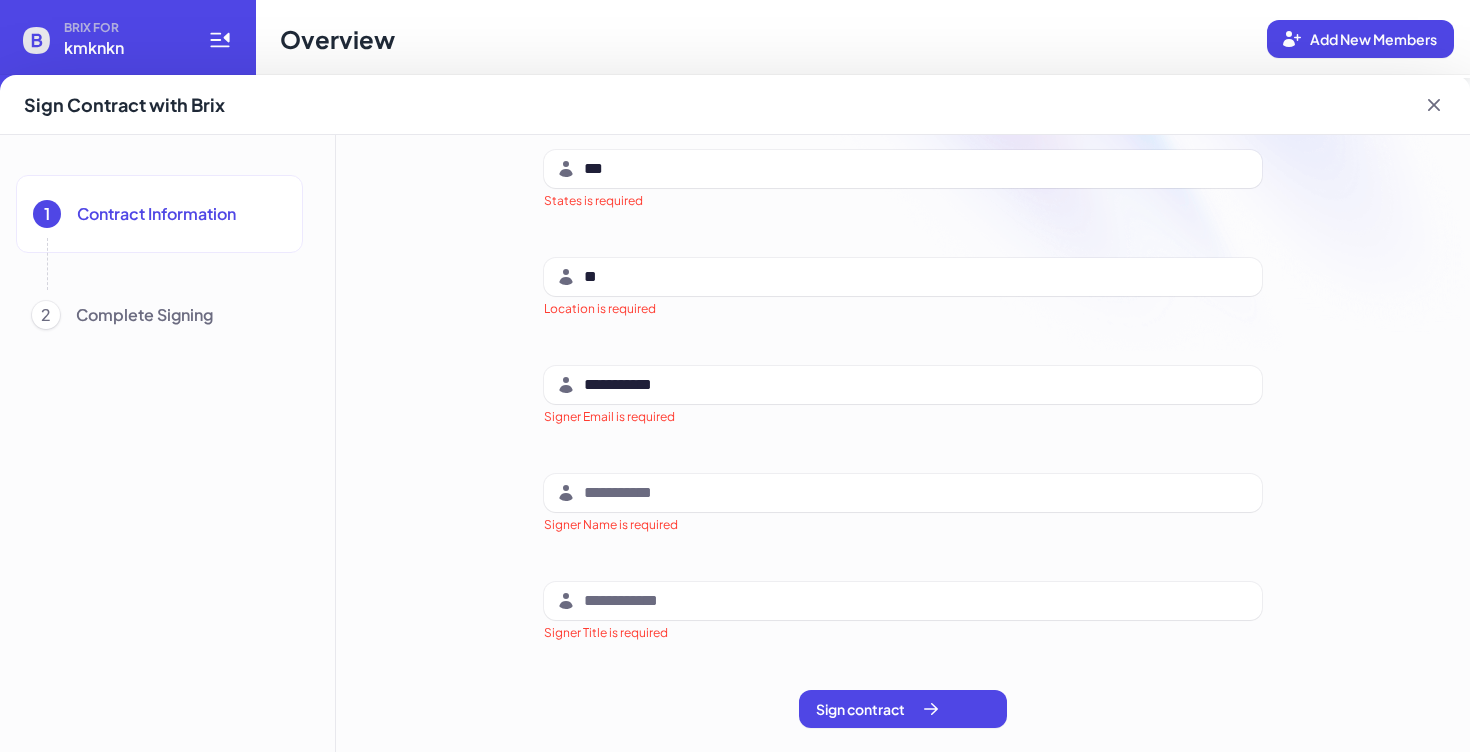 click on "**********" at bounding box center [903, 265] 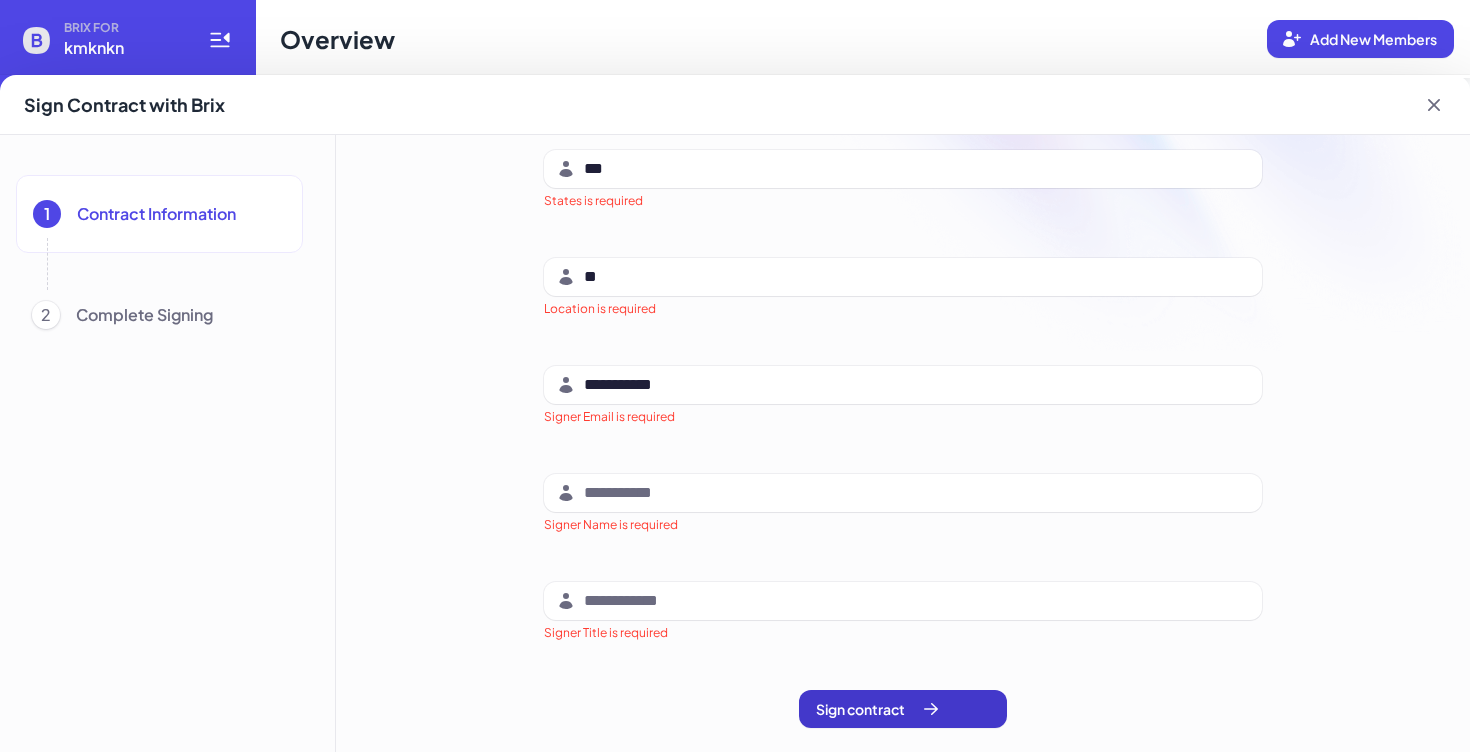 click on "Sign contract" at bounding box center (878, 709) 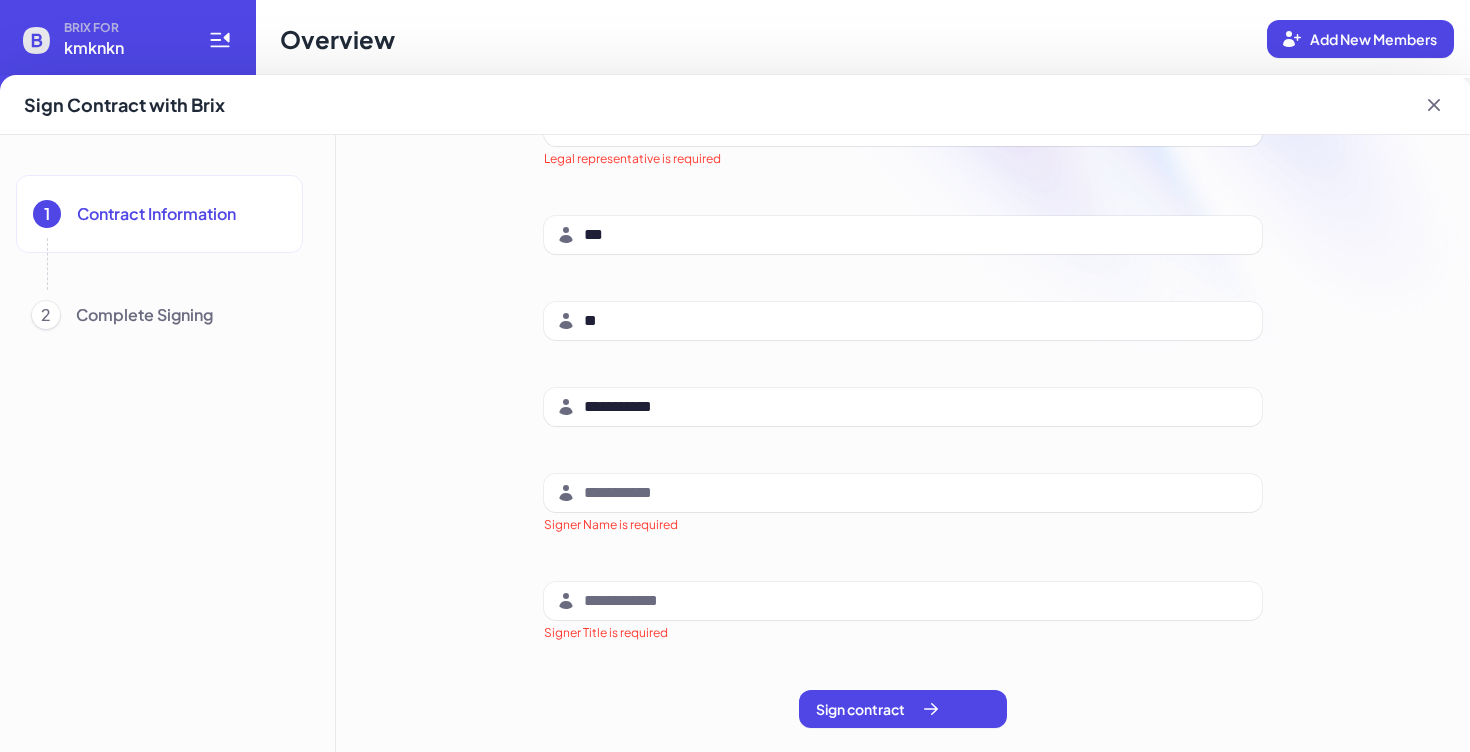 scroll, scrollTop: 257, scrollLeft: 0, axis: vertical 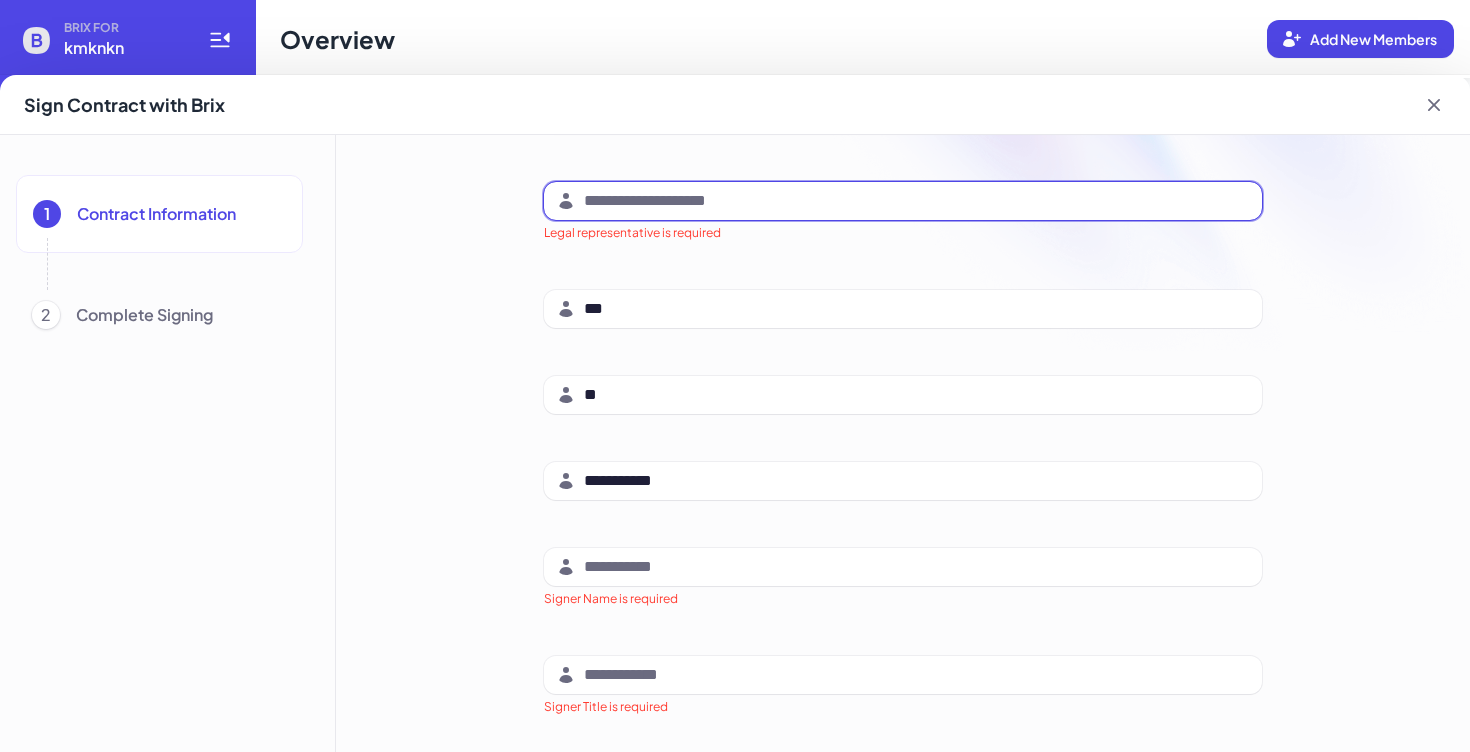 click at bounding box center [917, 201] 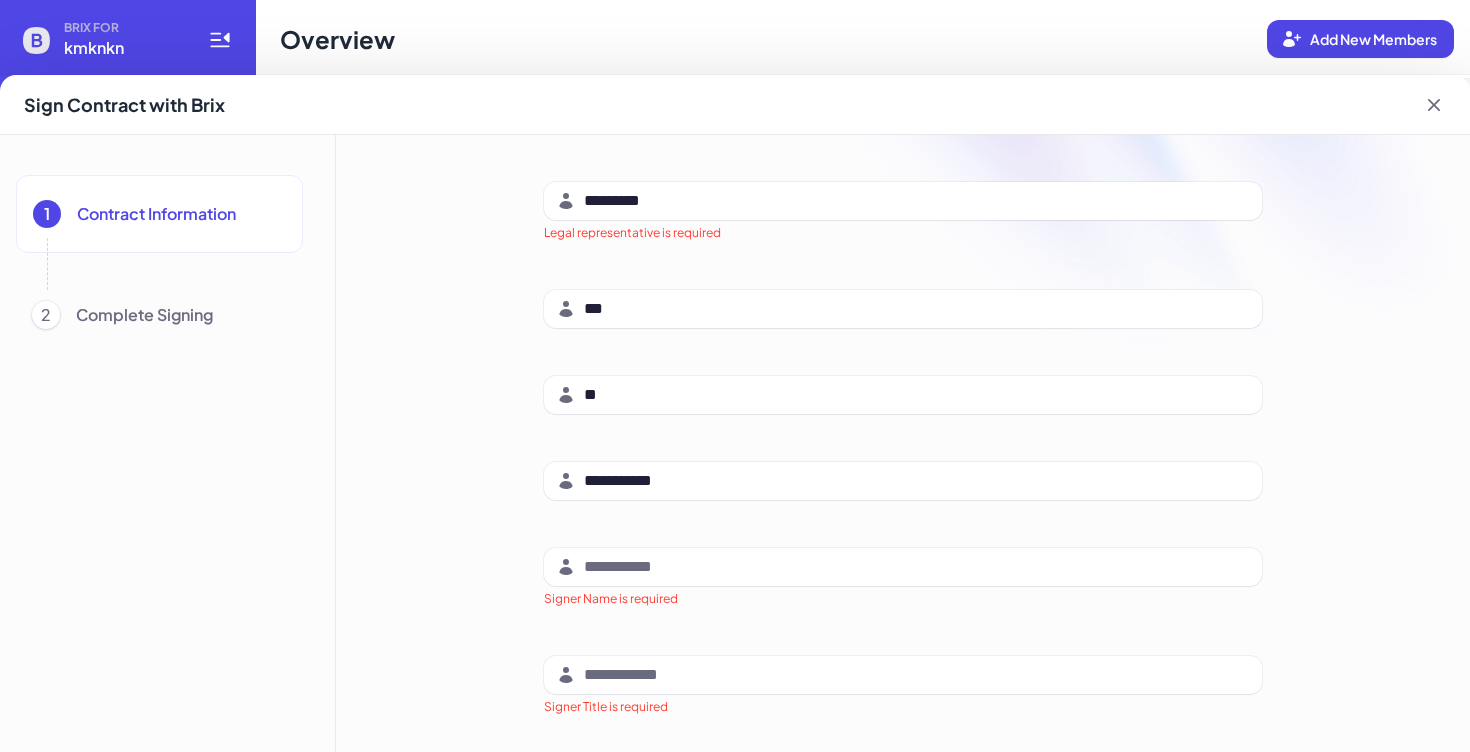 click on "**********" at bounding box center [903, 329] 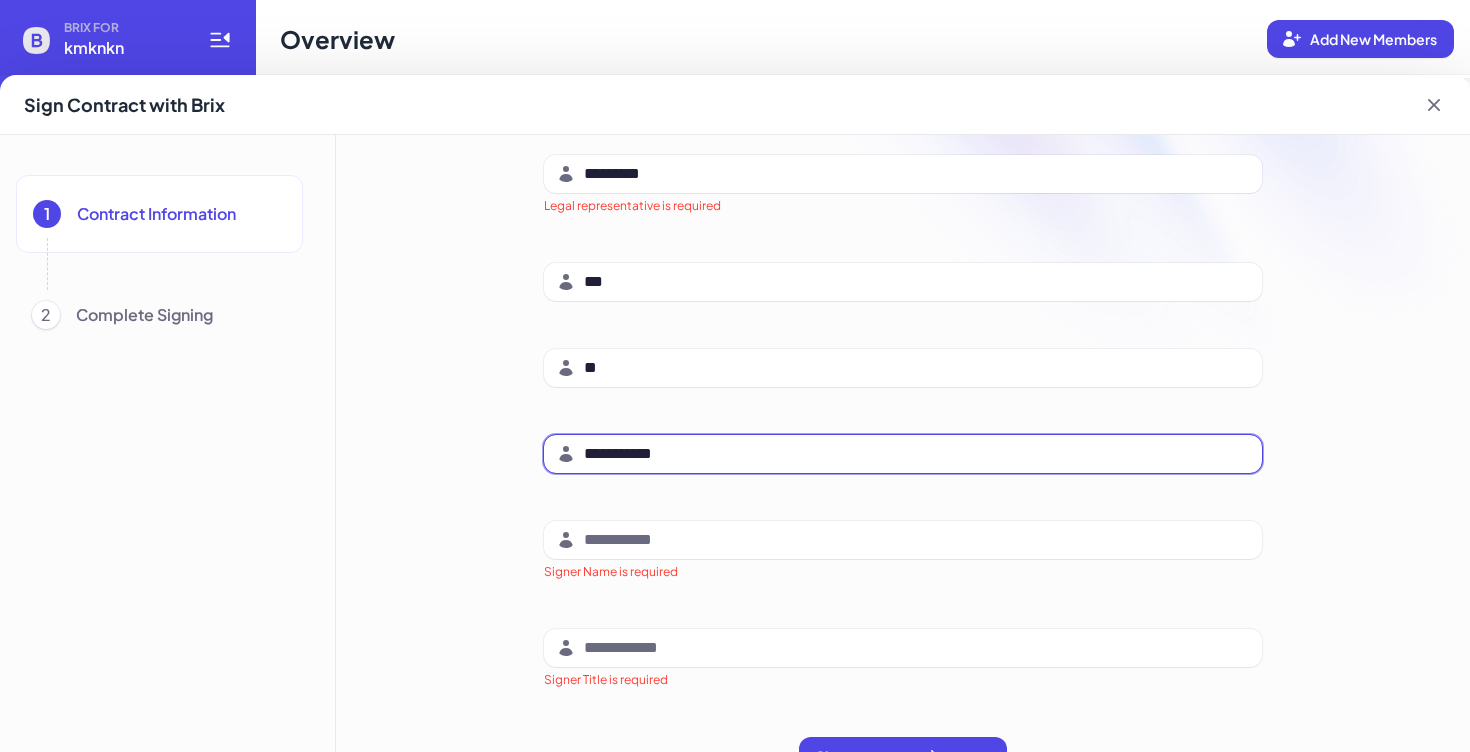 drag, startPoint x: 694, startPoint y: 450, endPoint x: 555, endPoint y: 451, distance: 139.0036 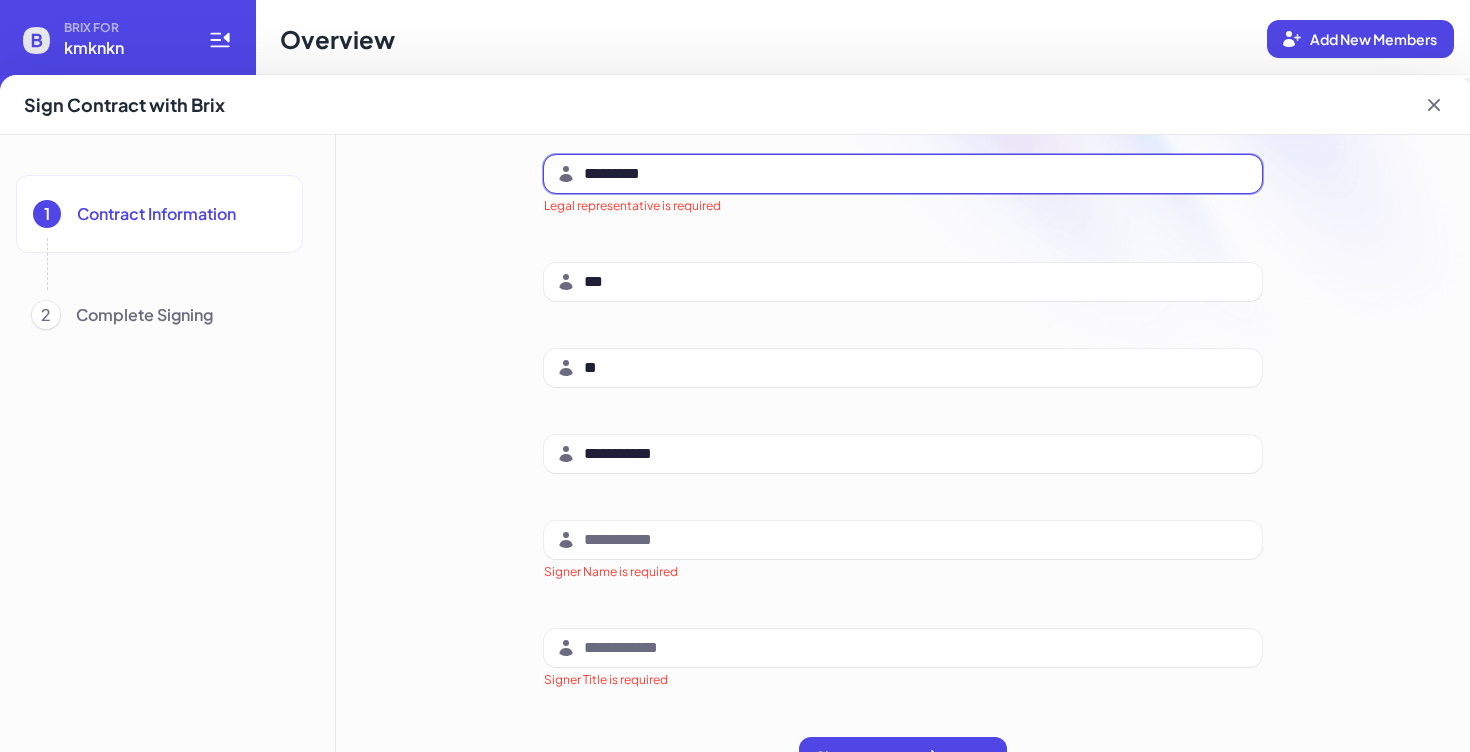 drag, startPoint x: 687, startPoint y: 173, endPoint x: 565, endPoint y: 170, distance: 122.03688 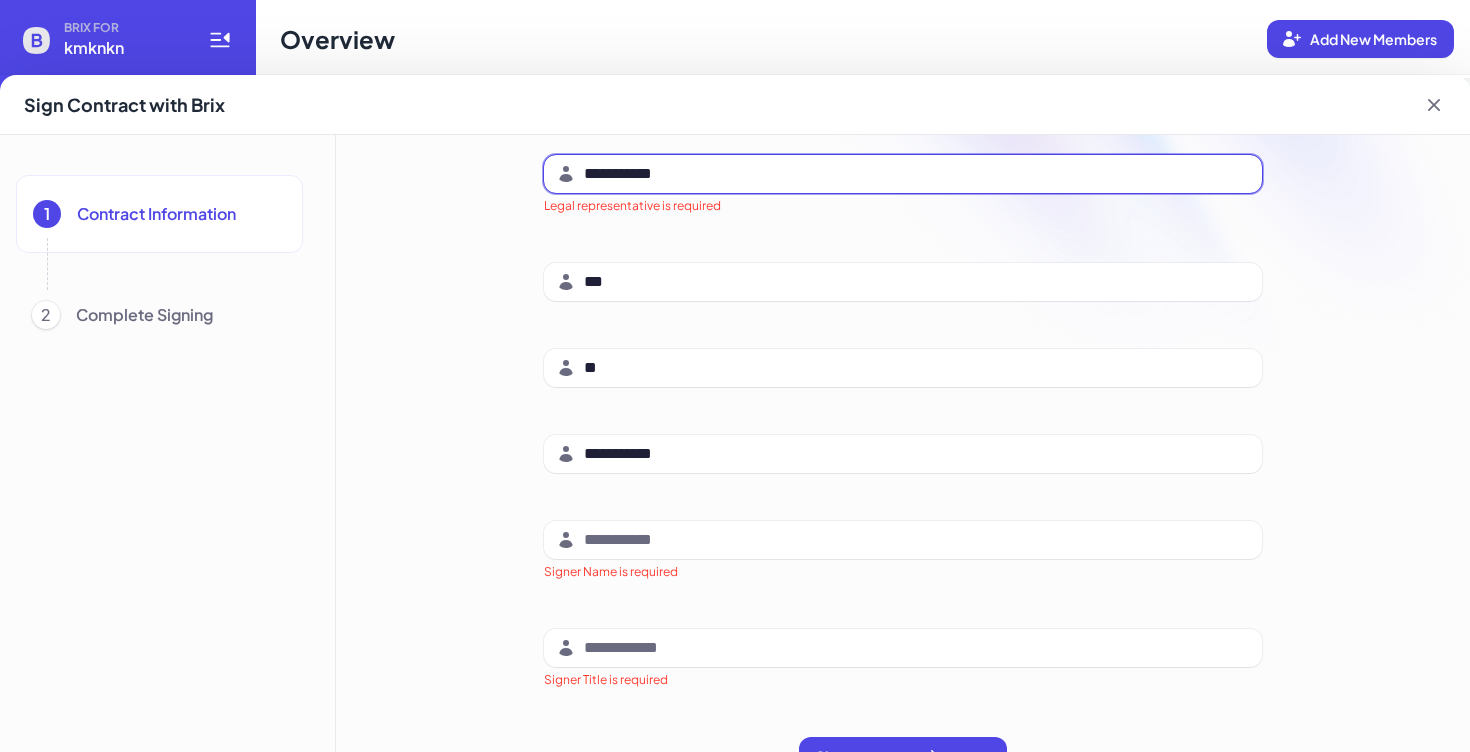 scroll, scrollTop: 331, scrollLeft: 0, axis: vertical 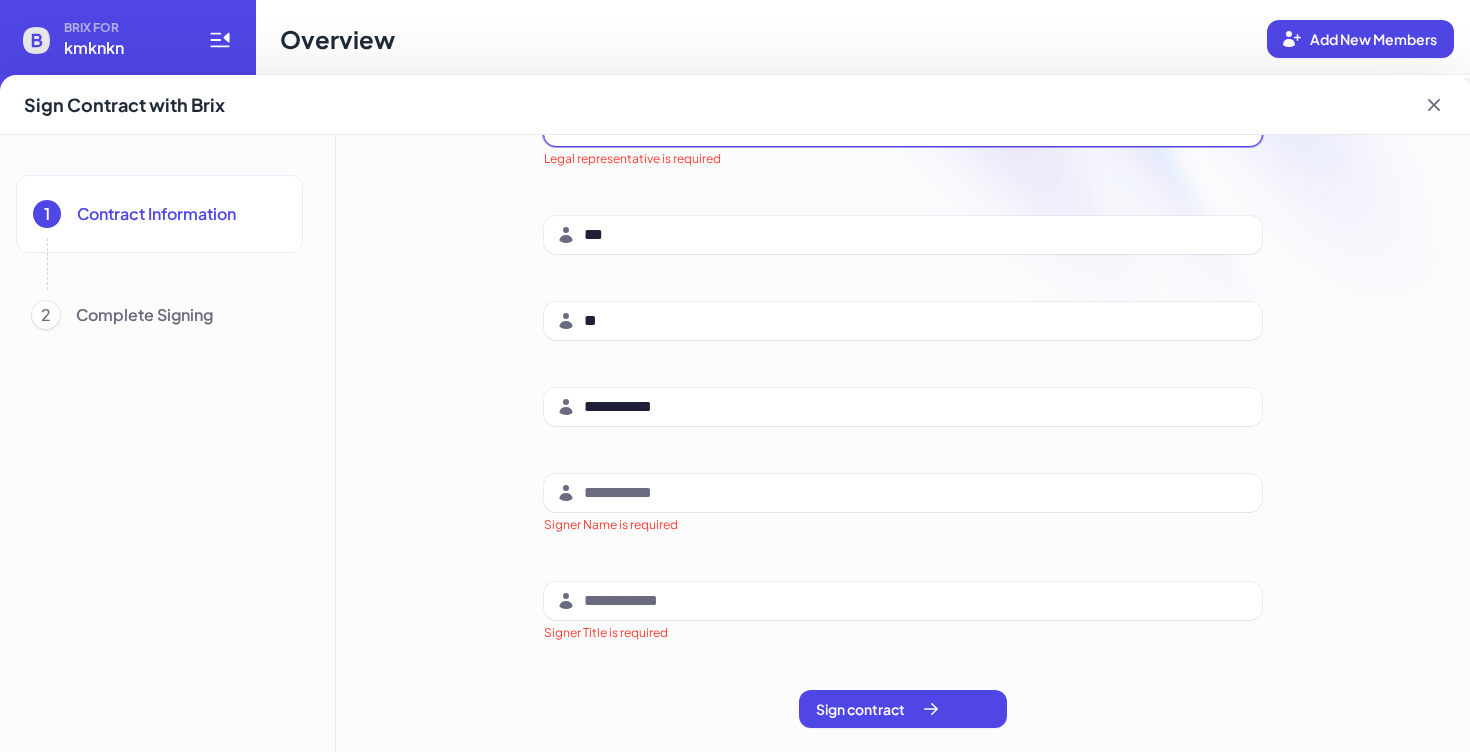 type on "**********" 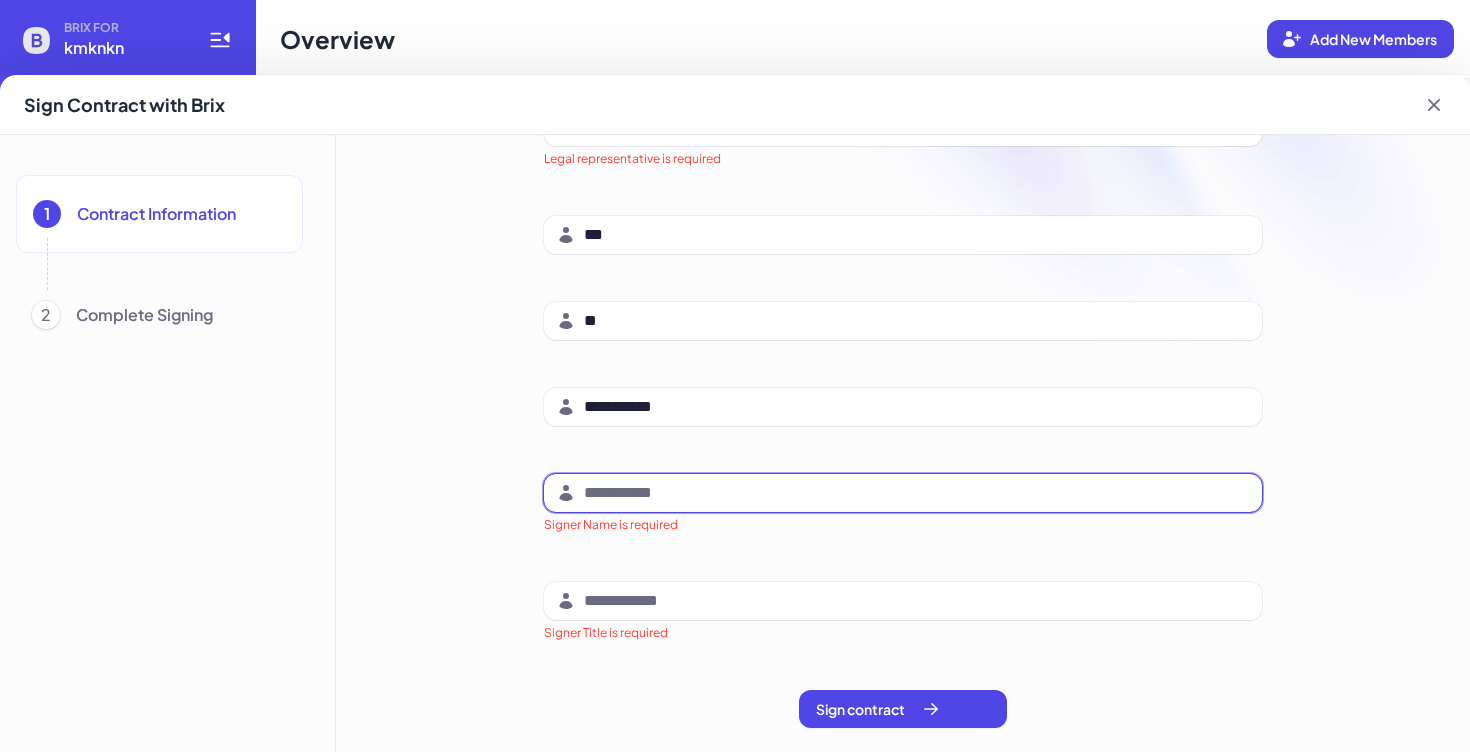 click at bounding box center [917, 493] 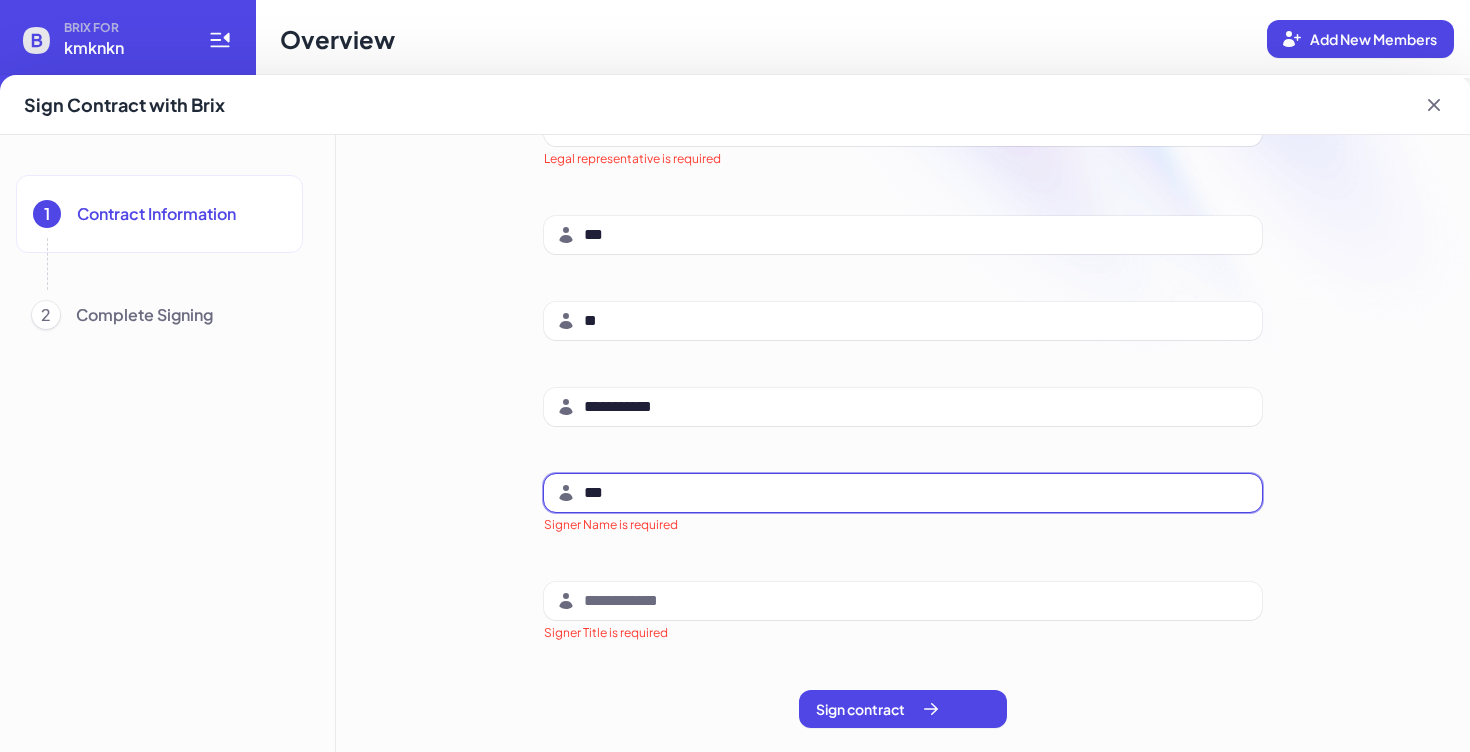 type on "***" 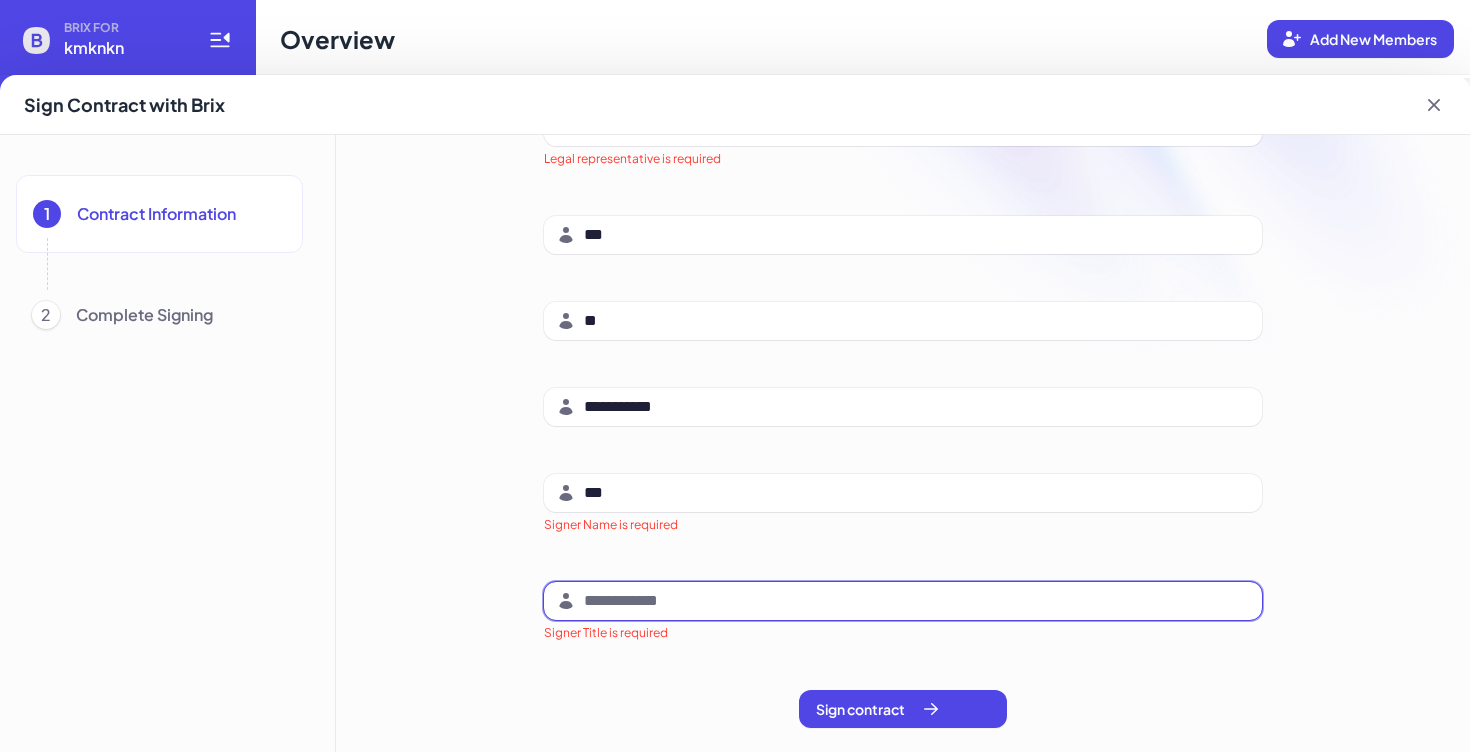 click at bounding box center [917, 601] 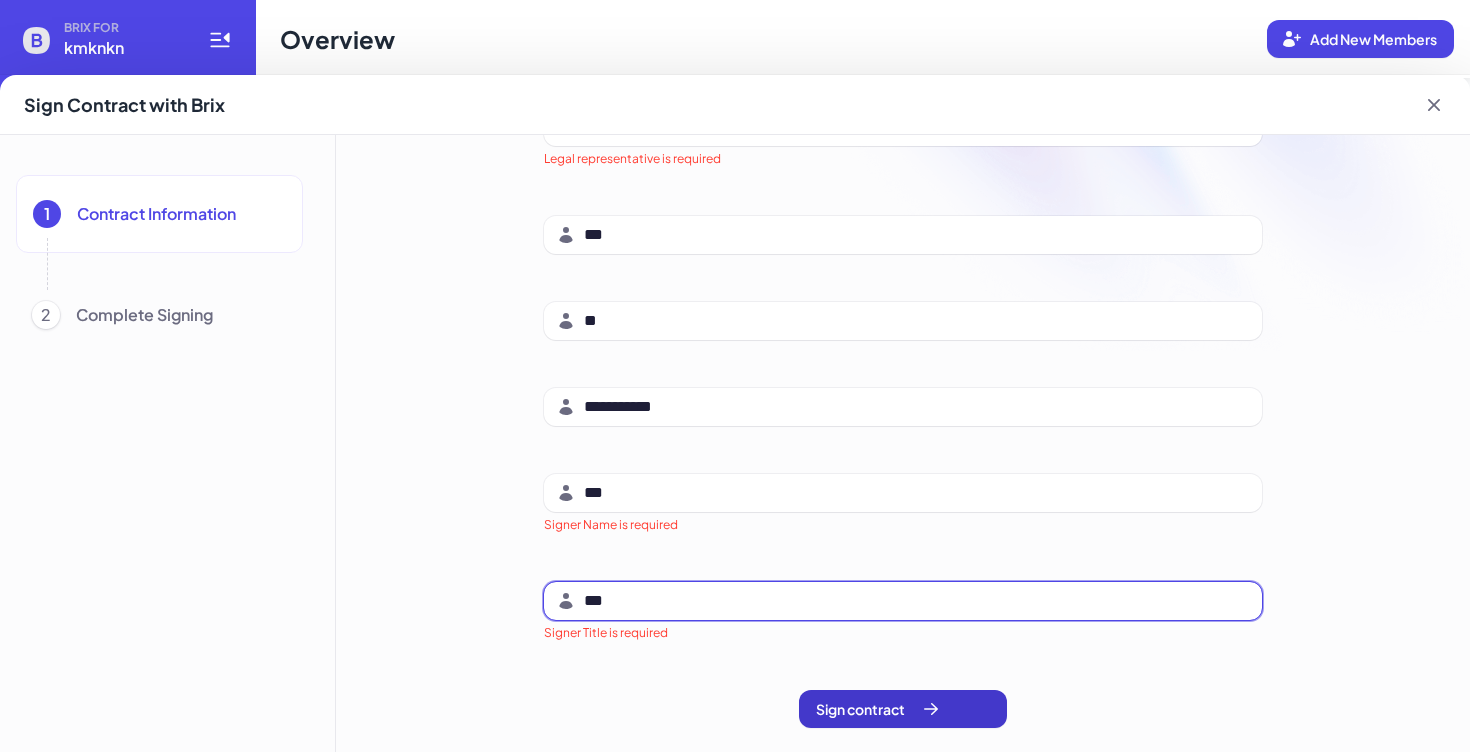 type on "***" 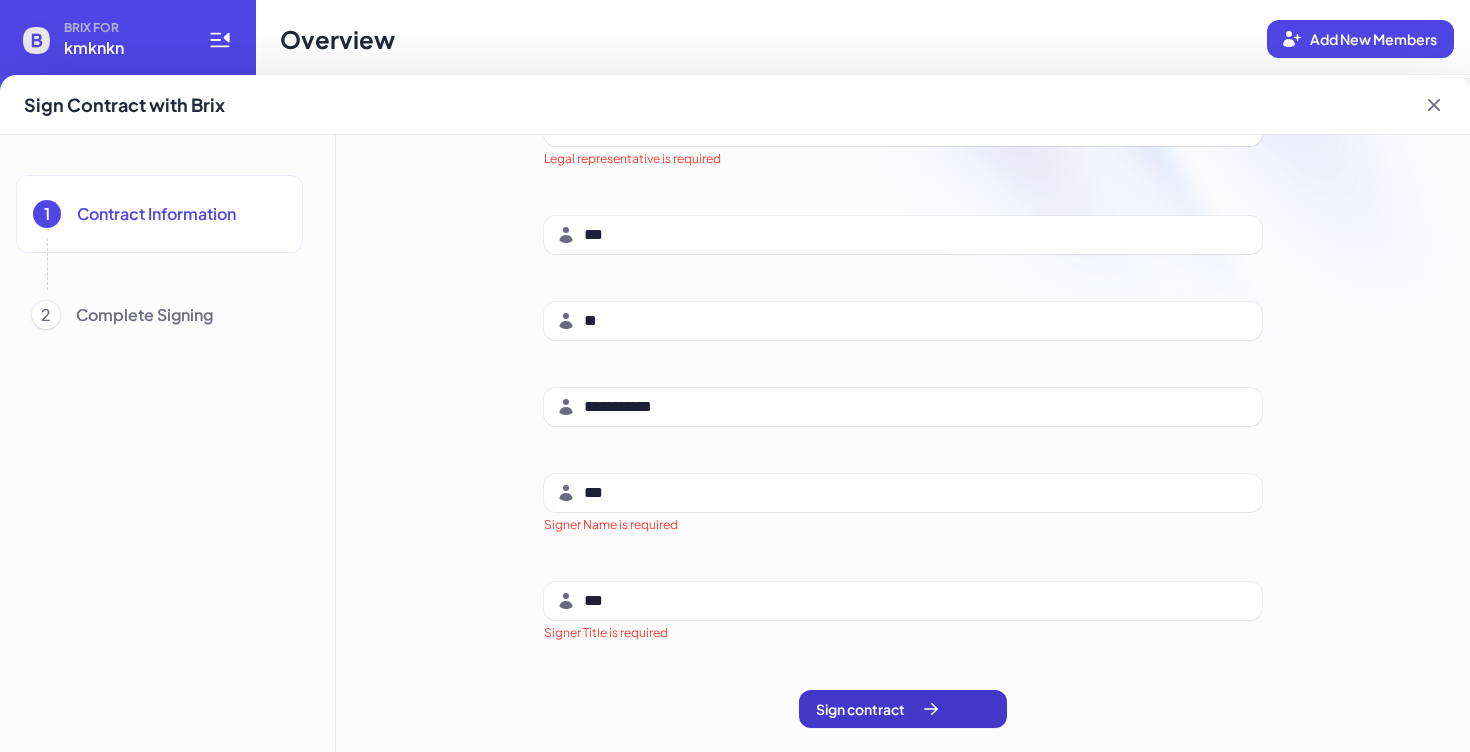 click on "Sign contract" at bounding box center (903, 709) 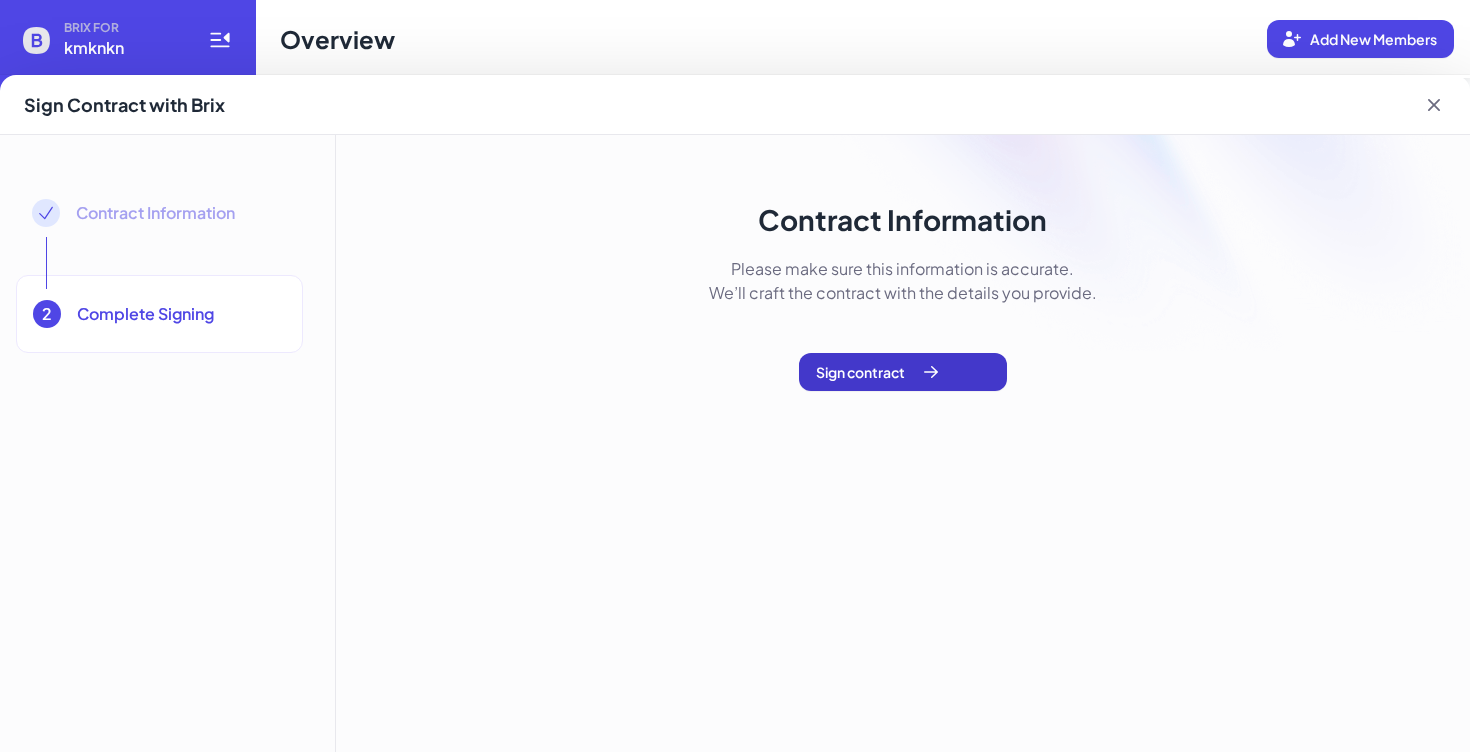 click 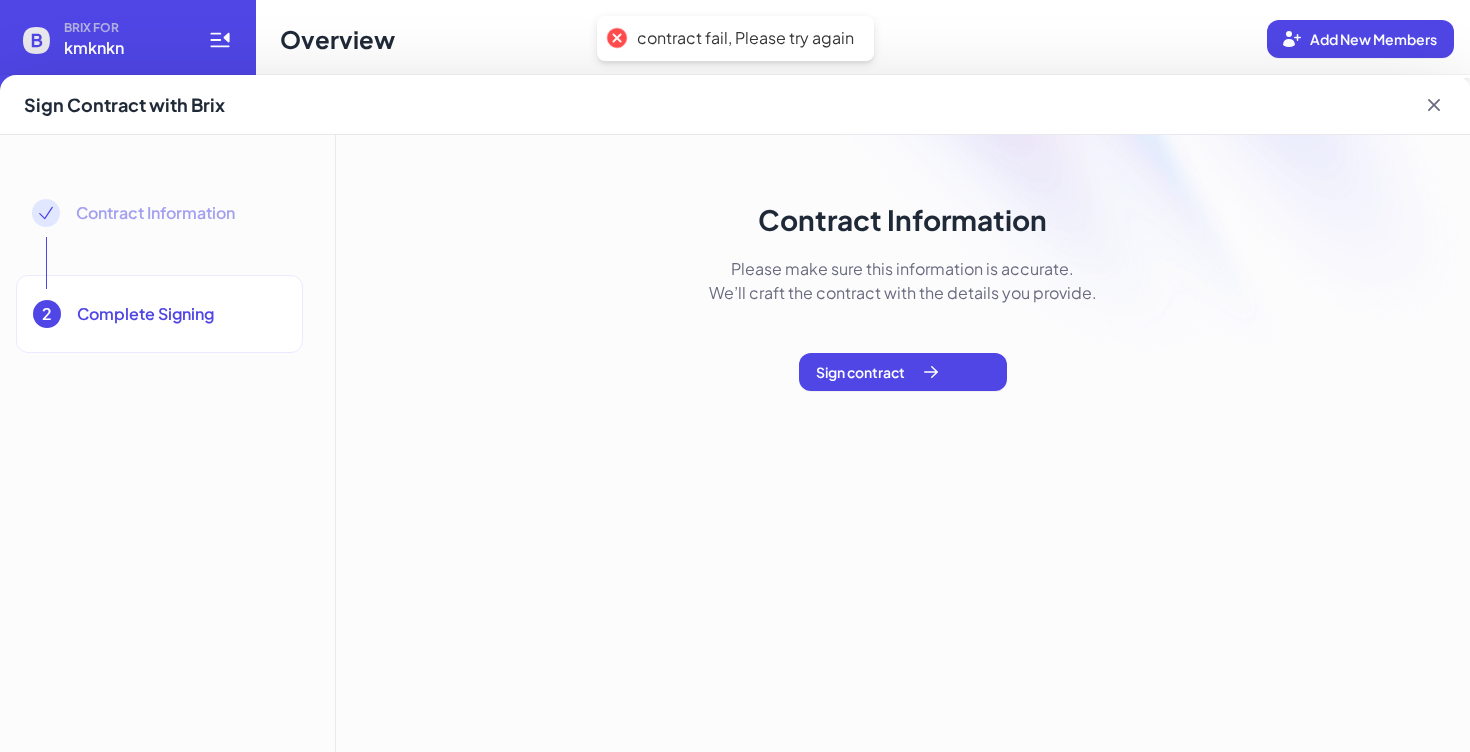 click at bounding box center (616, 38) 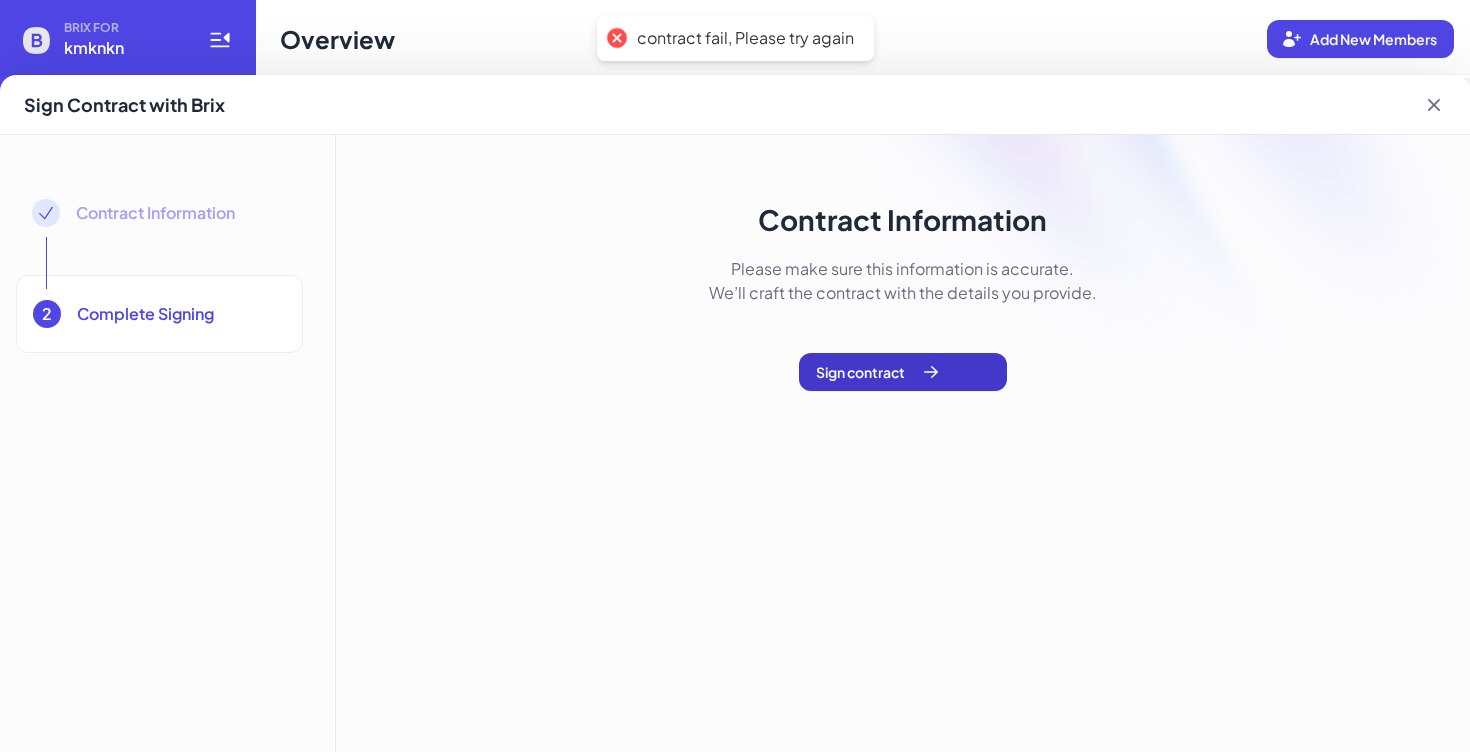click 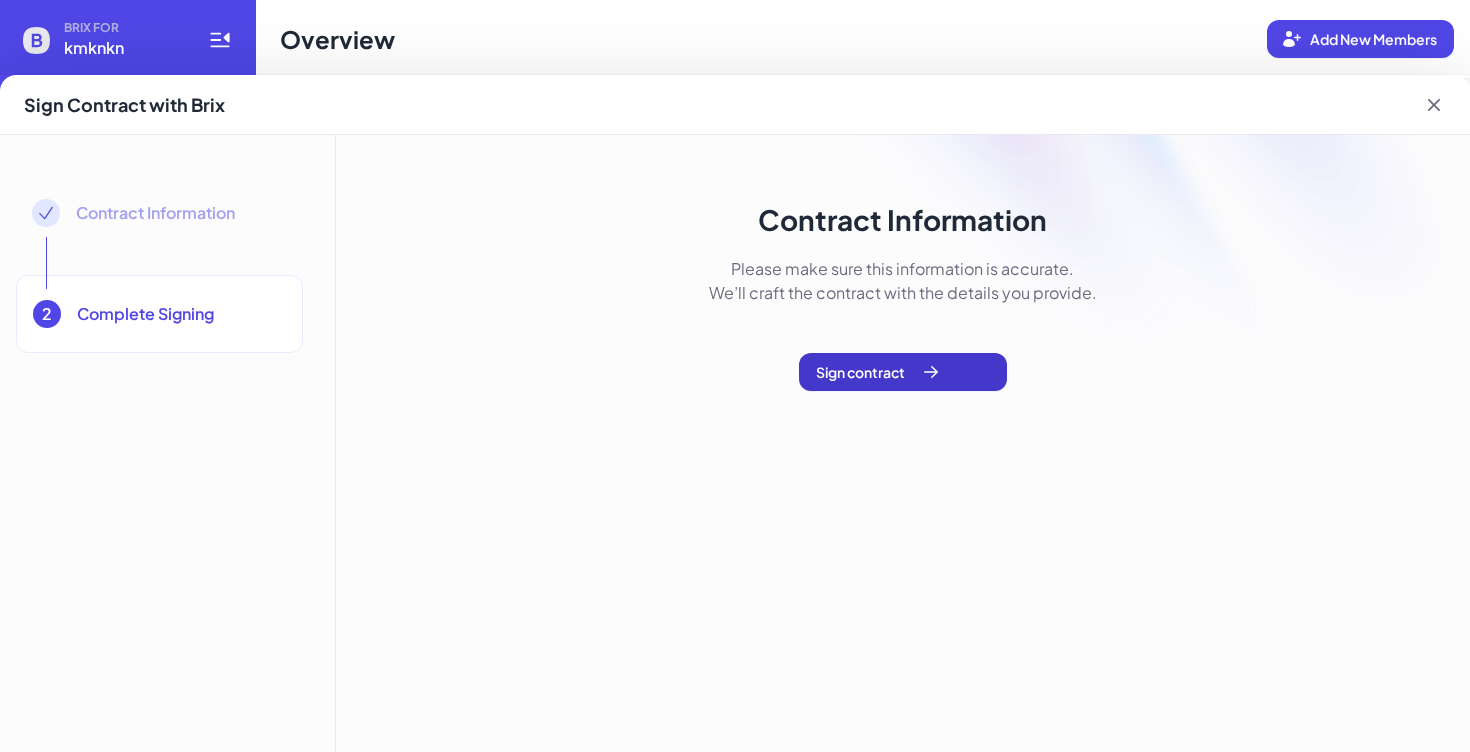 click 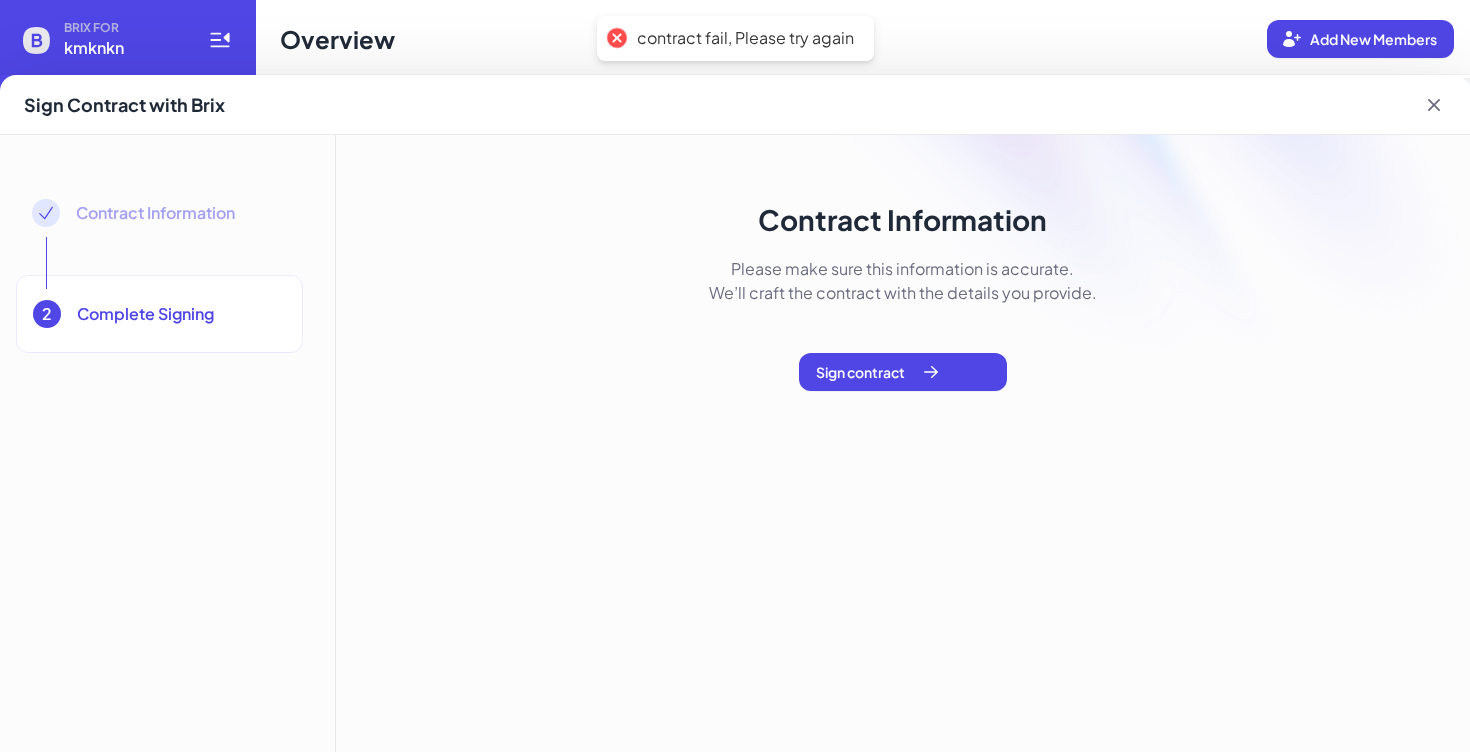click at bounding box center [735, 376] 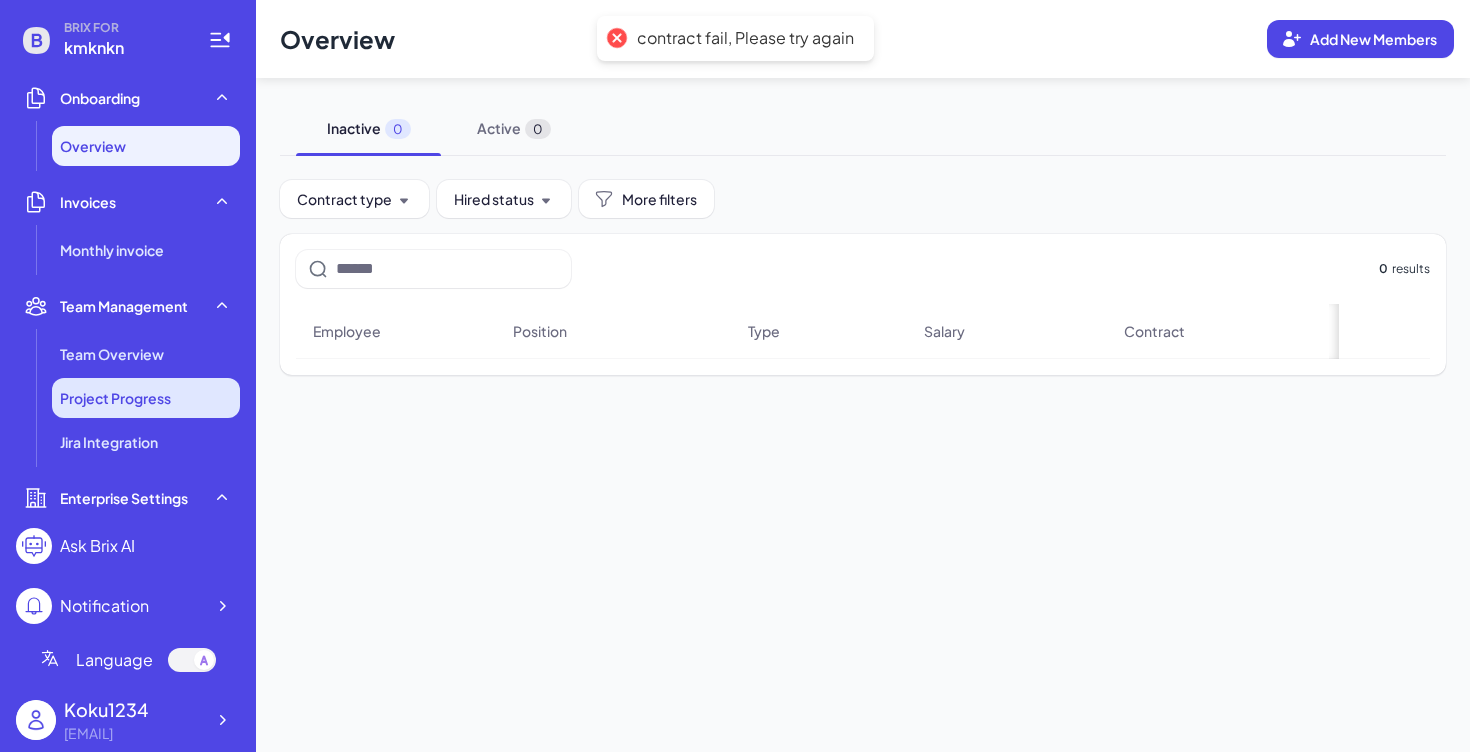 scroll, scrollTop: 450, scrollLeft: 0, axis: vertical 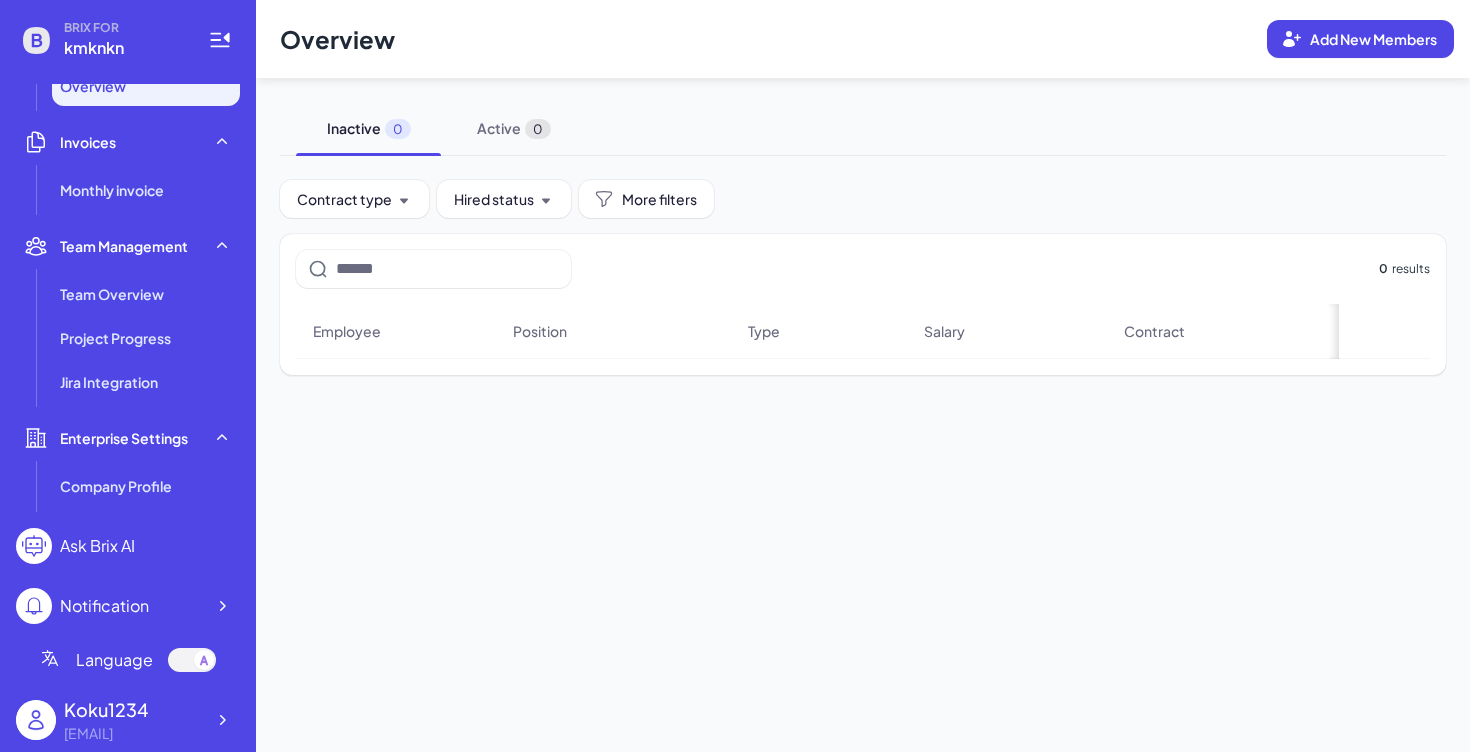 click on "Ask Brix AI" at bounding box center (97, 546) 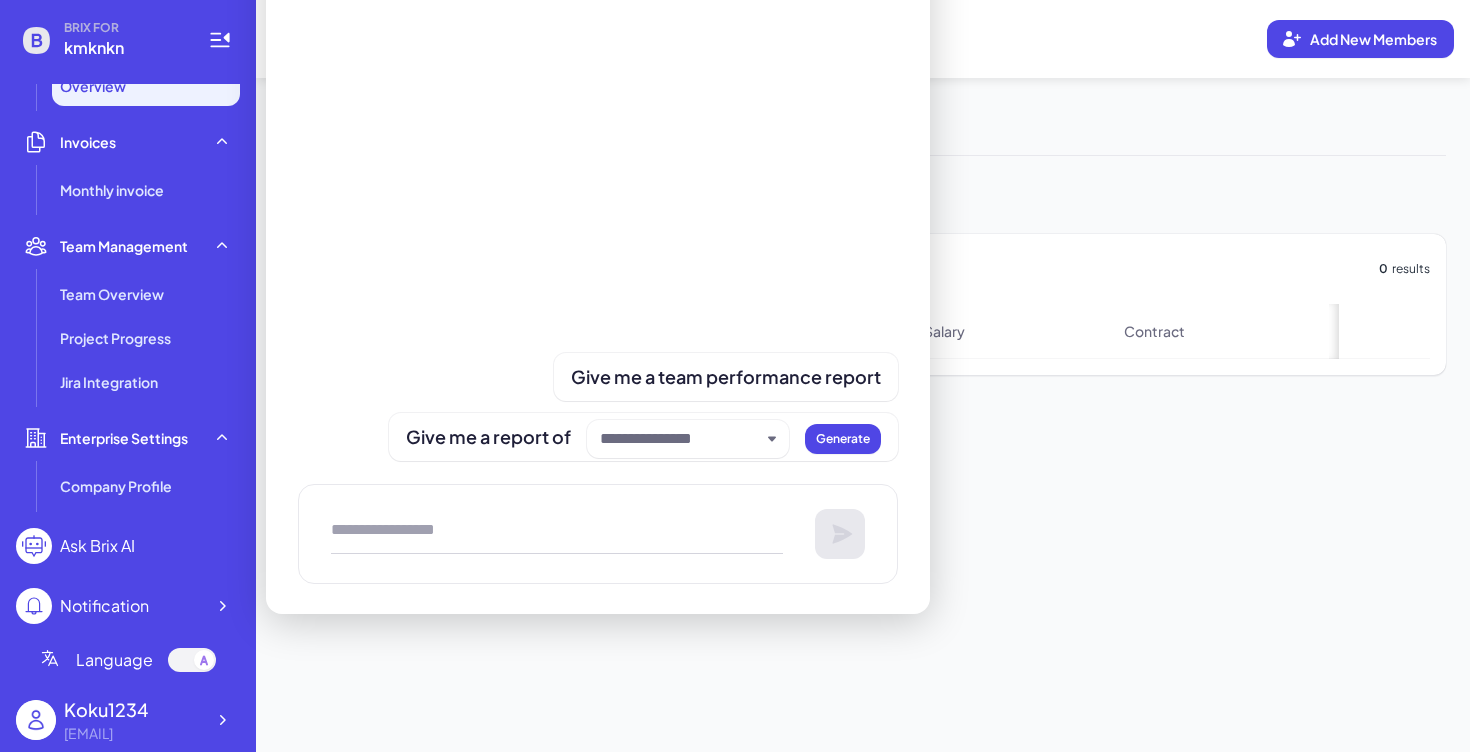 click on "Overview Add New Members Inactive 0 Active 0 Contract type Hired status More filters 0 results Employee Position Type Salary Contract Probationary period" at bounding box center [863, 376] 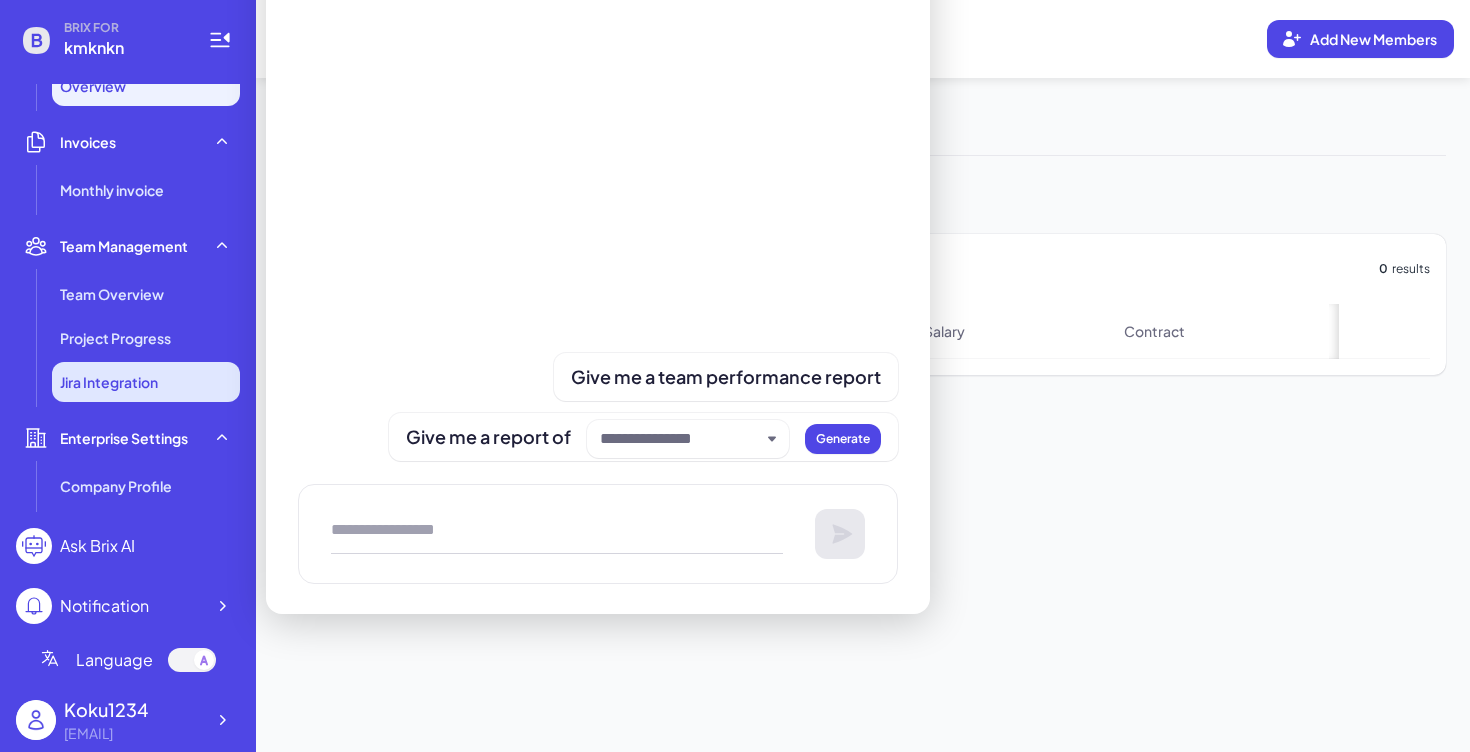 scroll, scrollTop: 0, scrollLeft: 0, axis: both 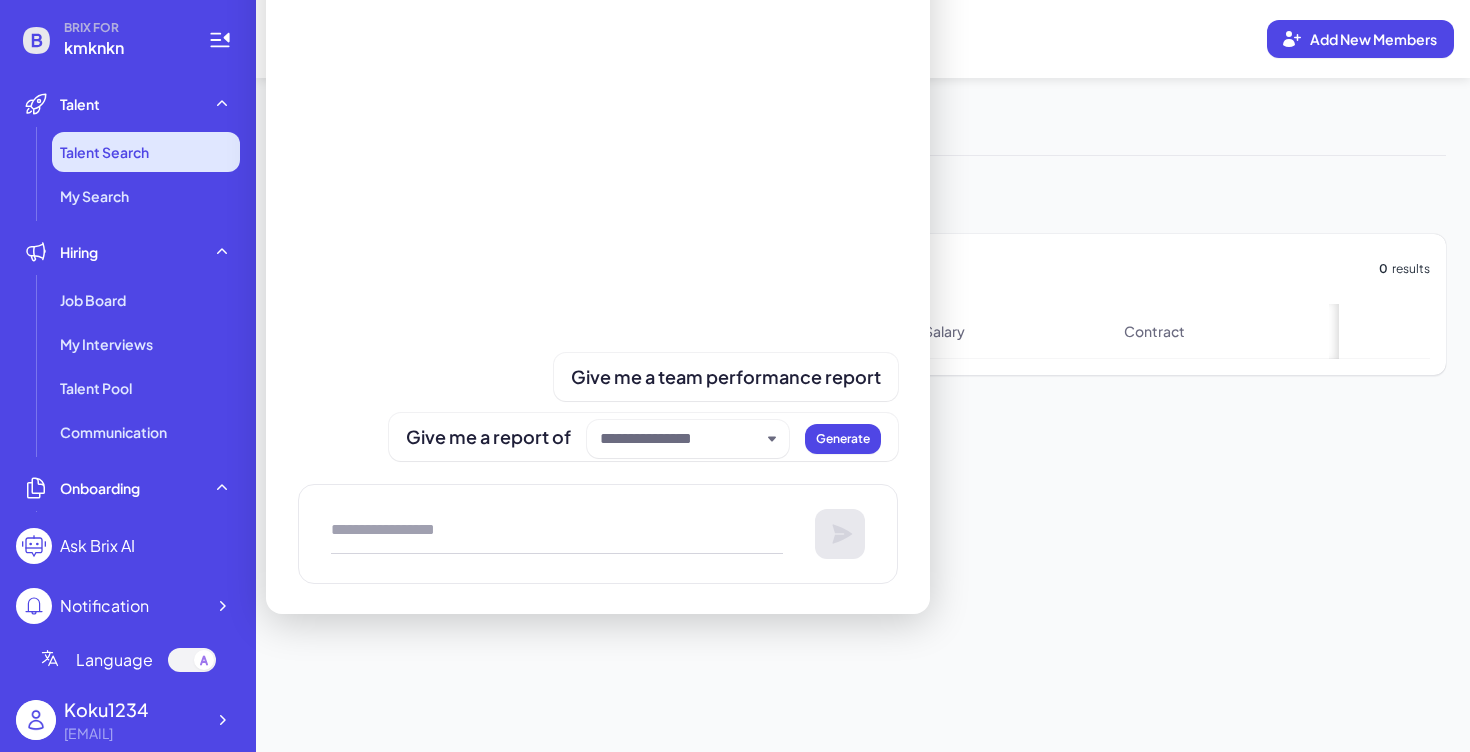 click on "Talent Search" at bounding box center [104, 152] 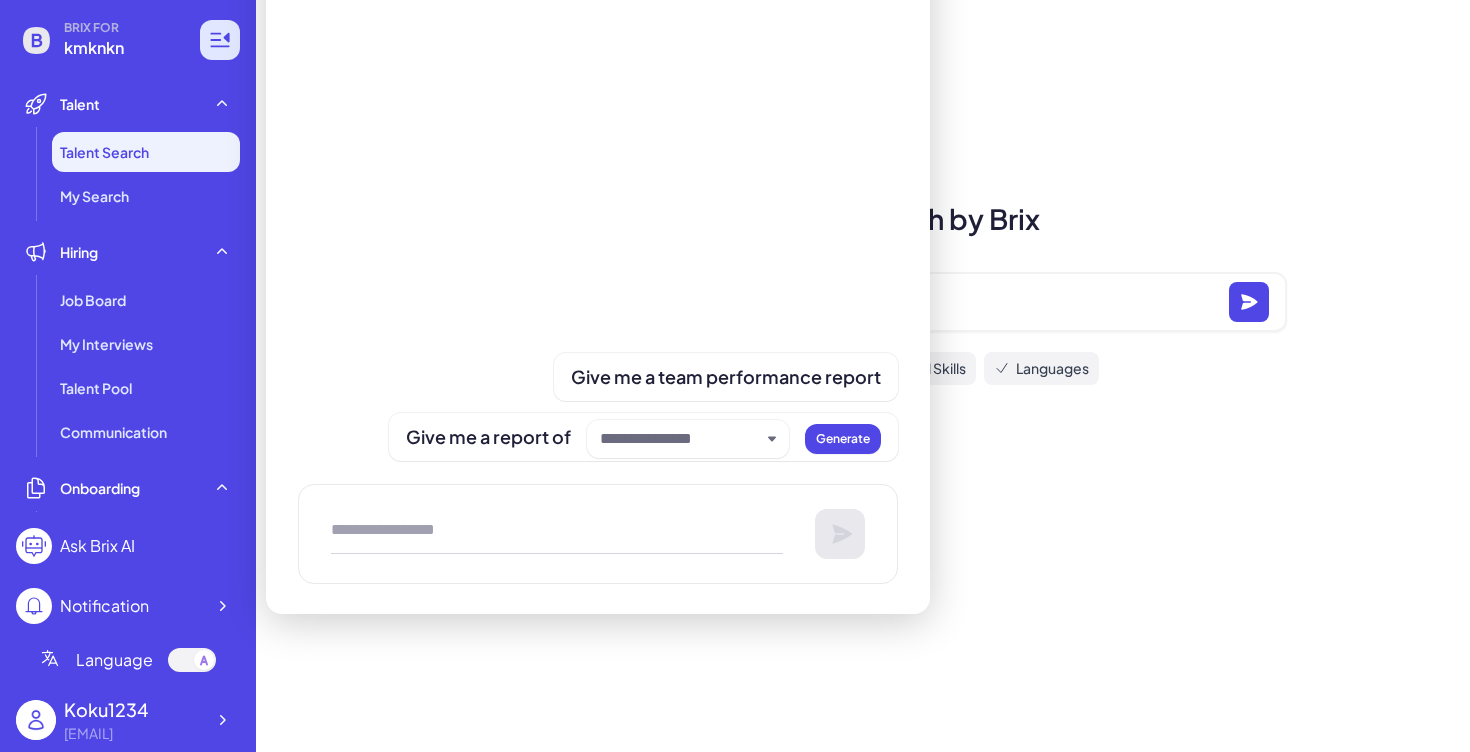 click 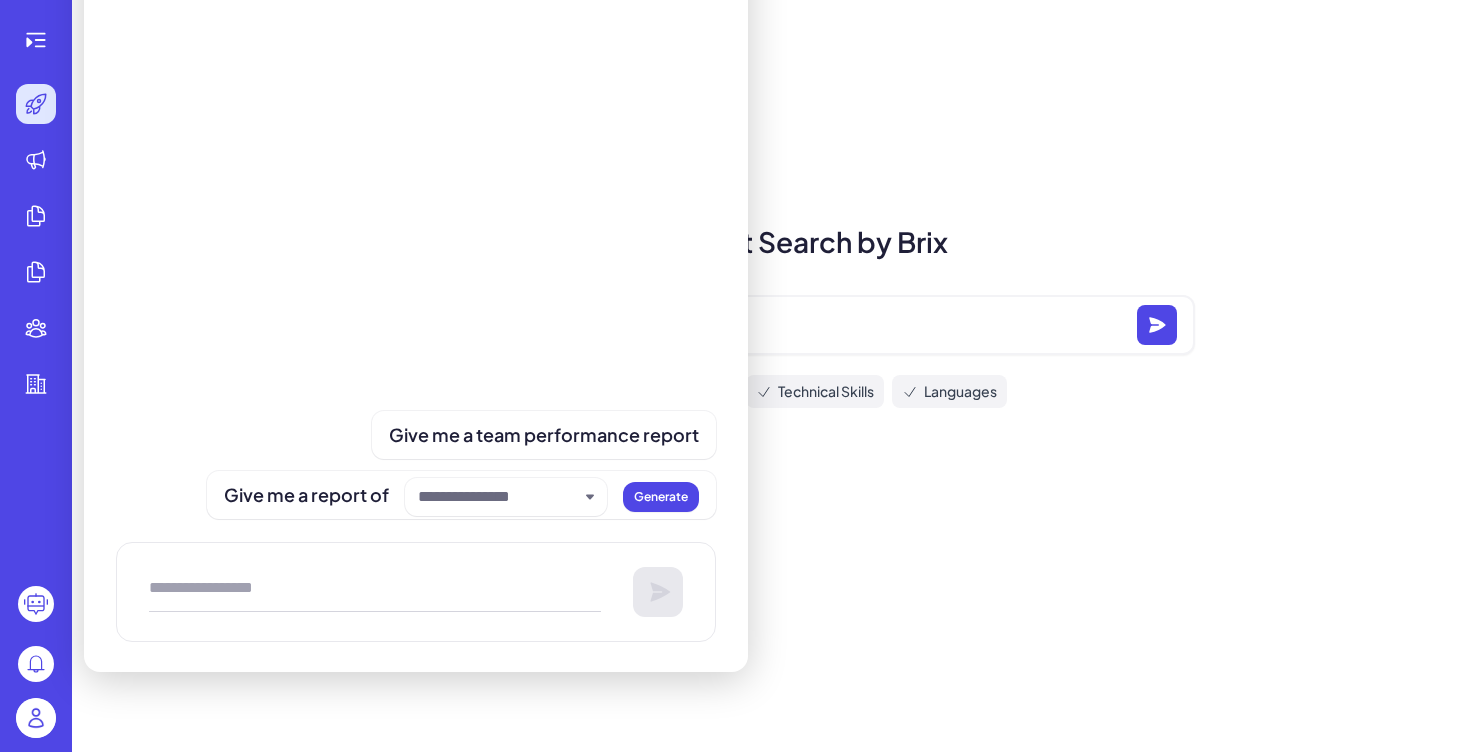 click on "**********" at bounding box center [771, 376] 